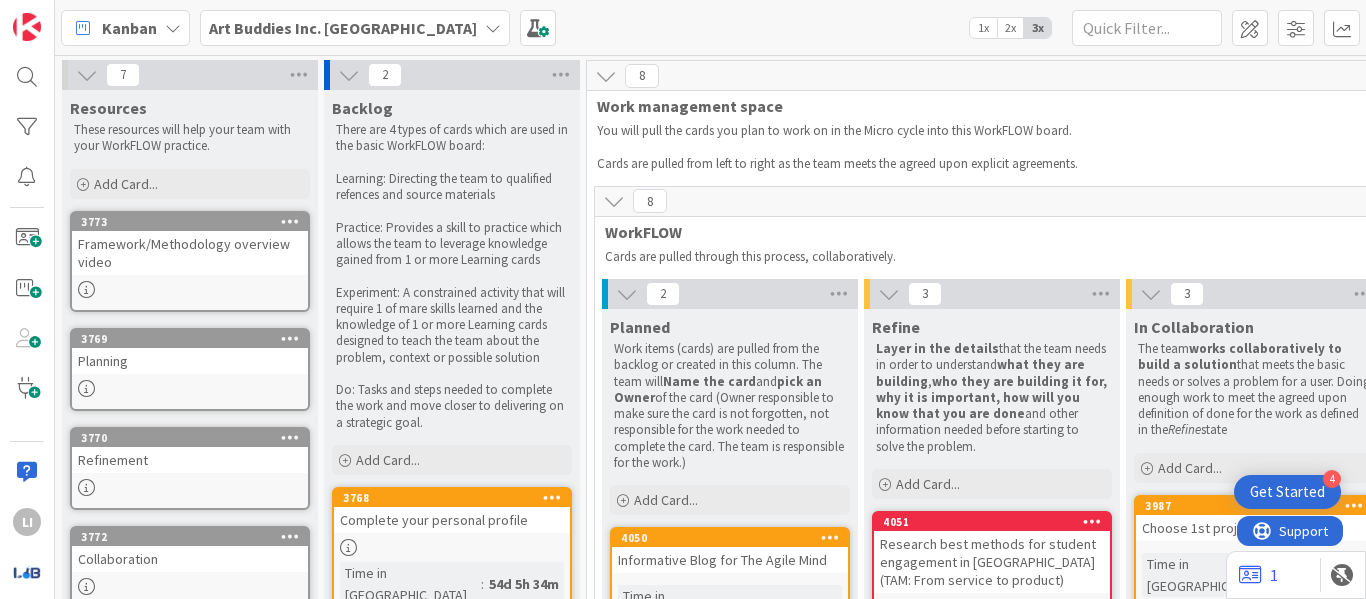 scroll, scrollTop: 0, scrollLeft: 0, axis: both 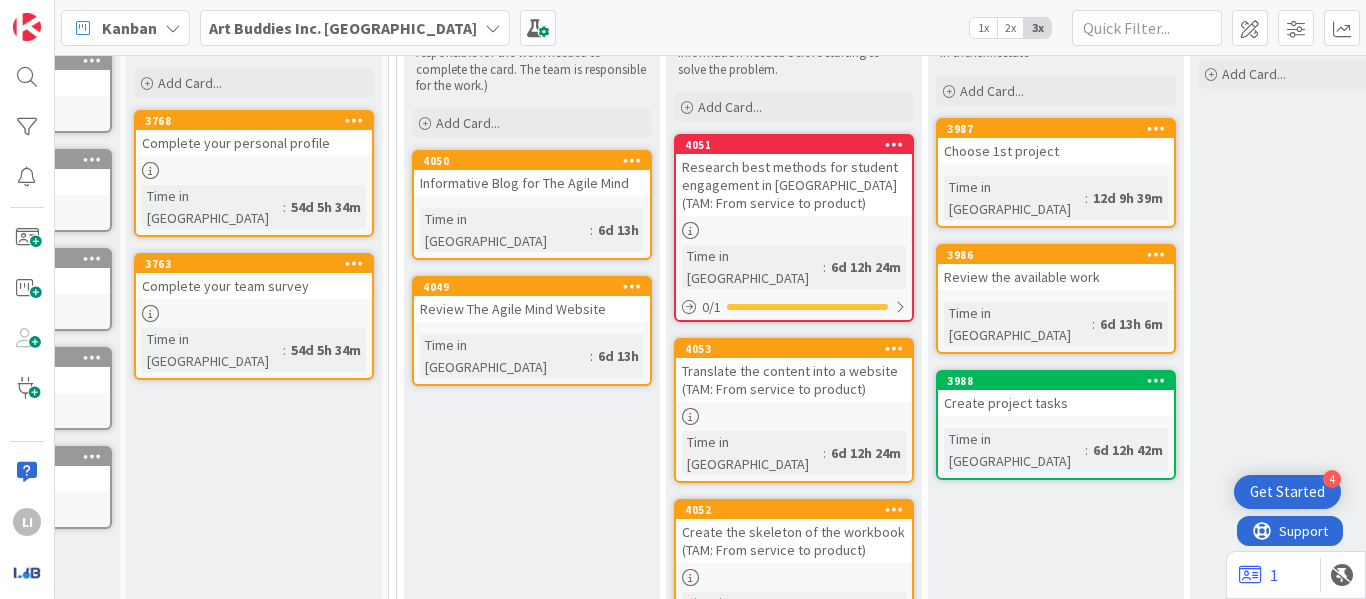 click on "Research best methods for student engagement in [GEOGRAPHIC_DATA] (TAM: From service to product)" at bounding box center [794, 185] 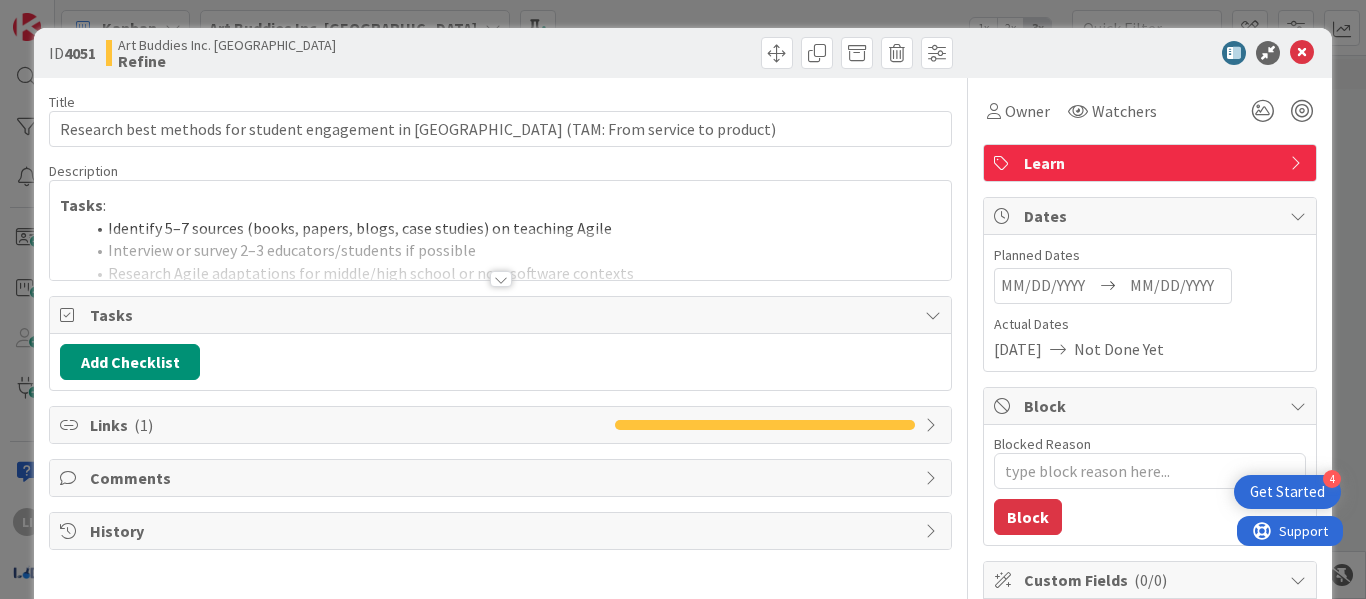 scroll, scrollTop: 0, scrollLeft: 0, axis: both 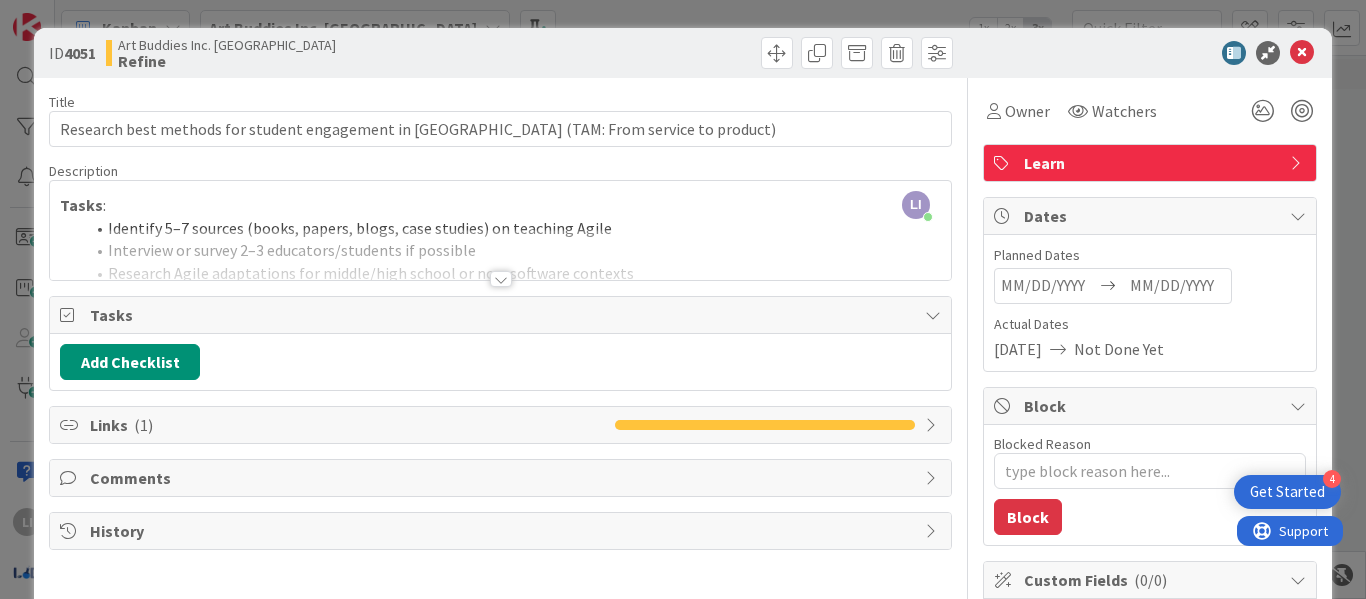 click on "Links ( 1 )" at bounding box center [347, 425] 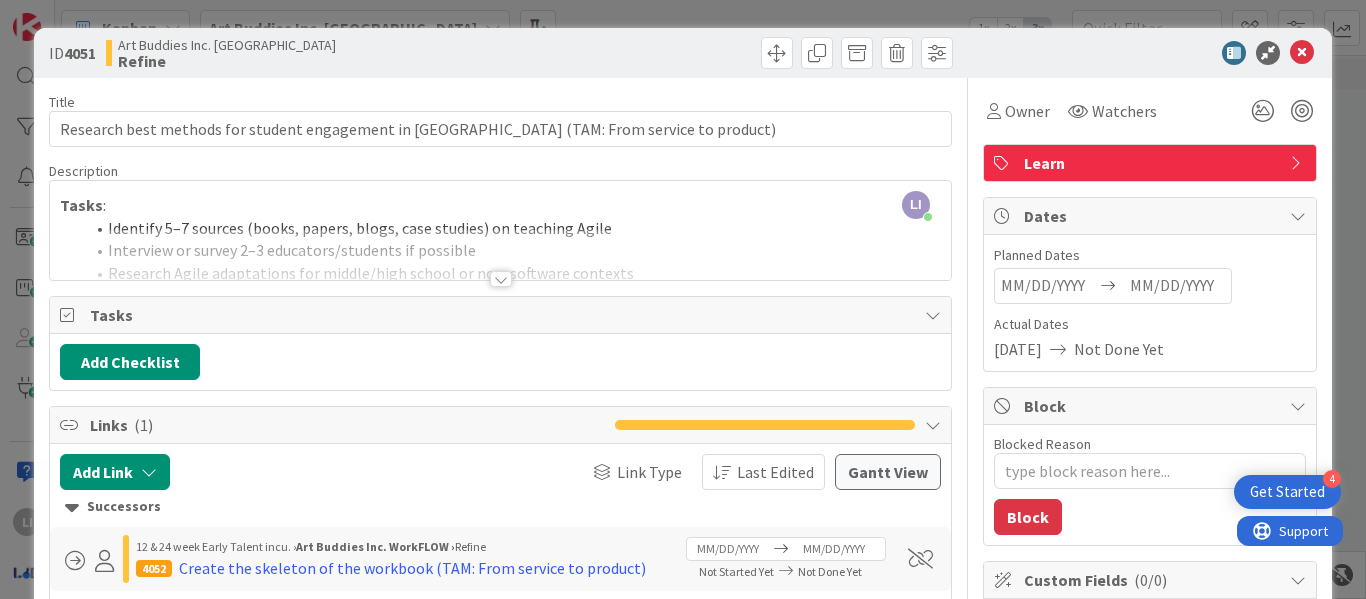 type on "x" 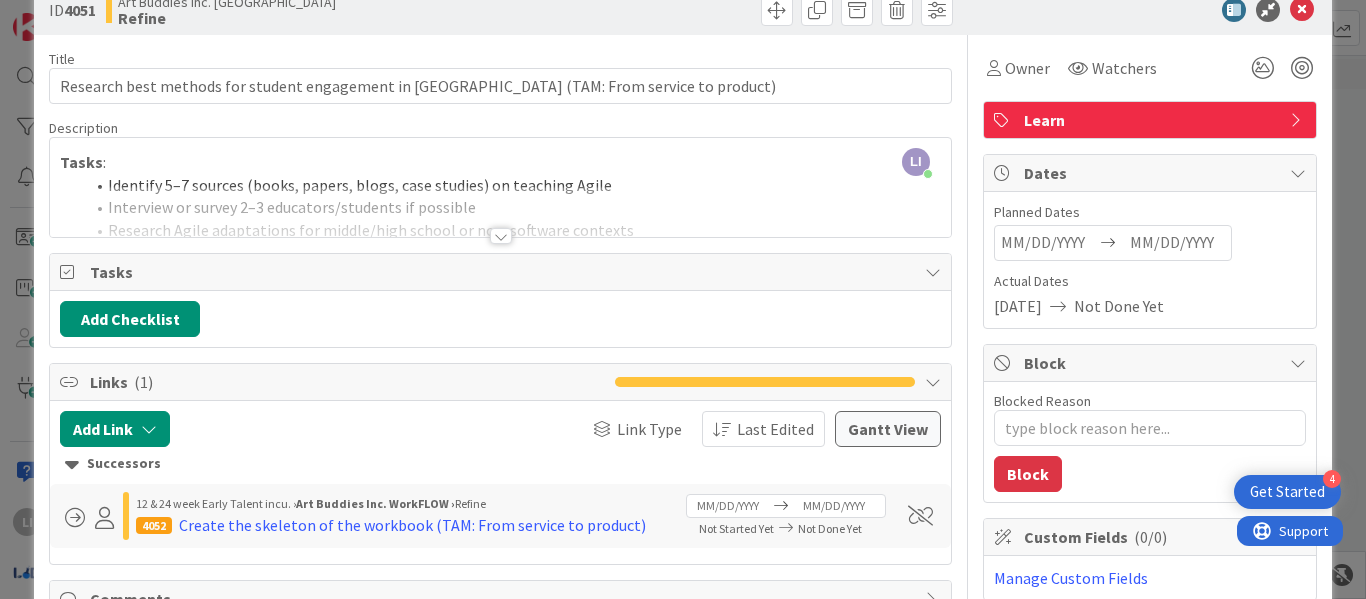 scroll, scrollTop: 0, scrollLeft: 0, axis: both 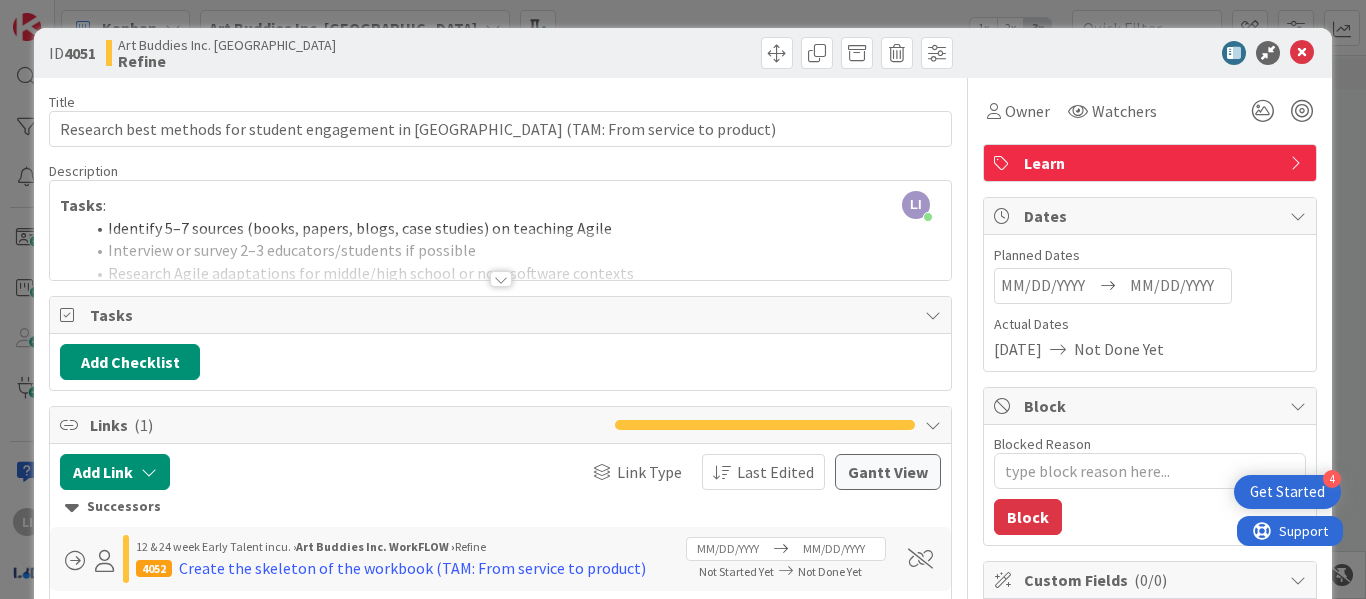 click at bounding box center [501, 279] 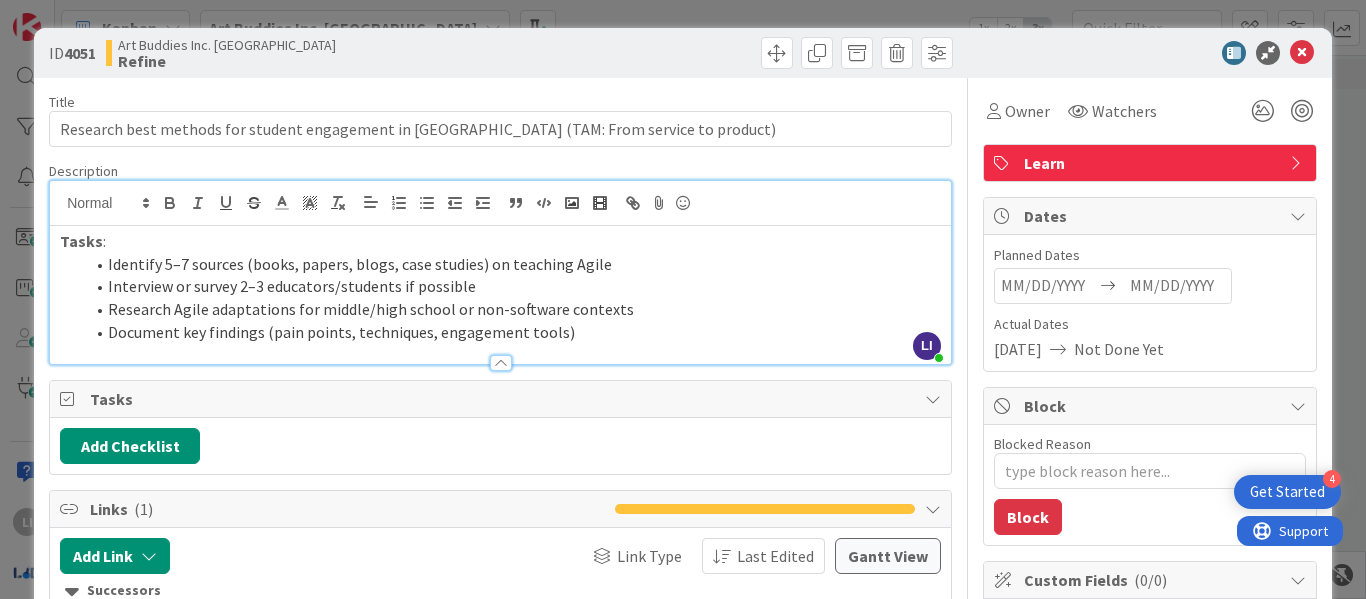 drag, startPoint x: 586, startPoint y: 336, endPoint x: 85, endPoint y: 267, distance: 505.7292 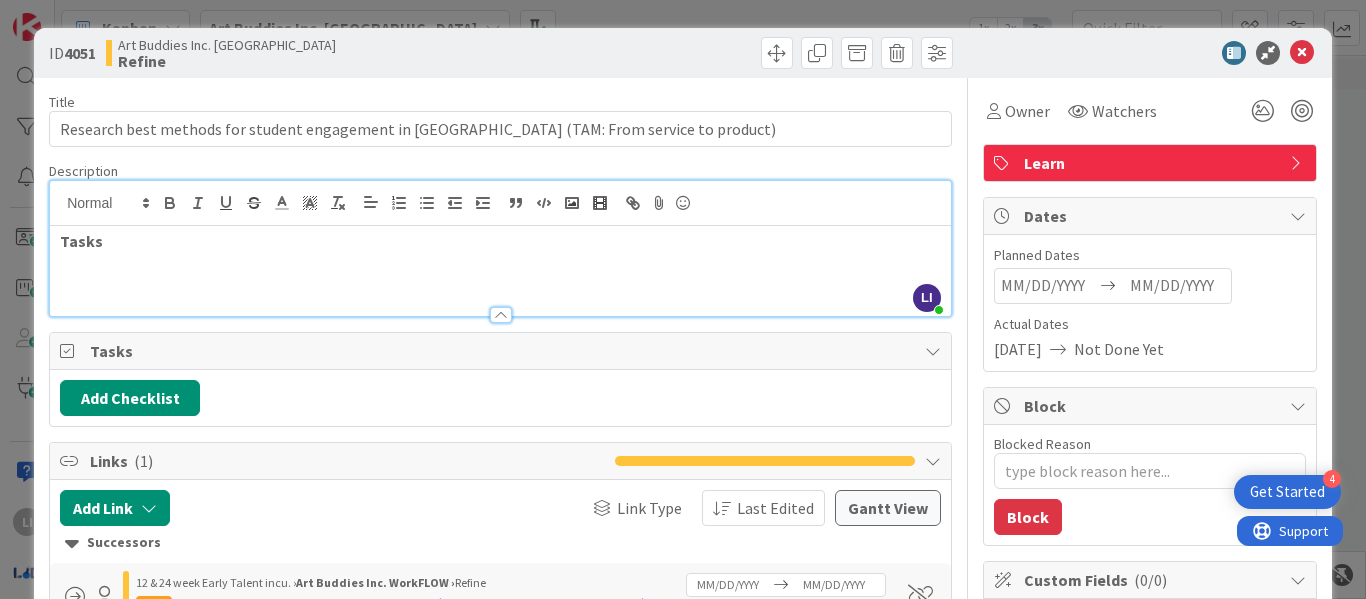 type 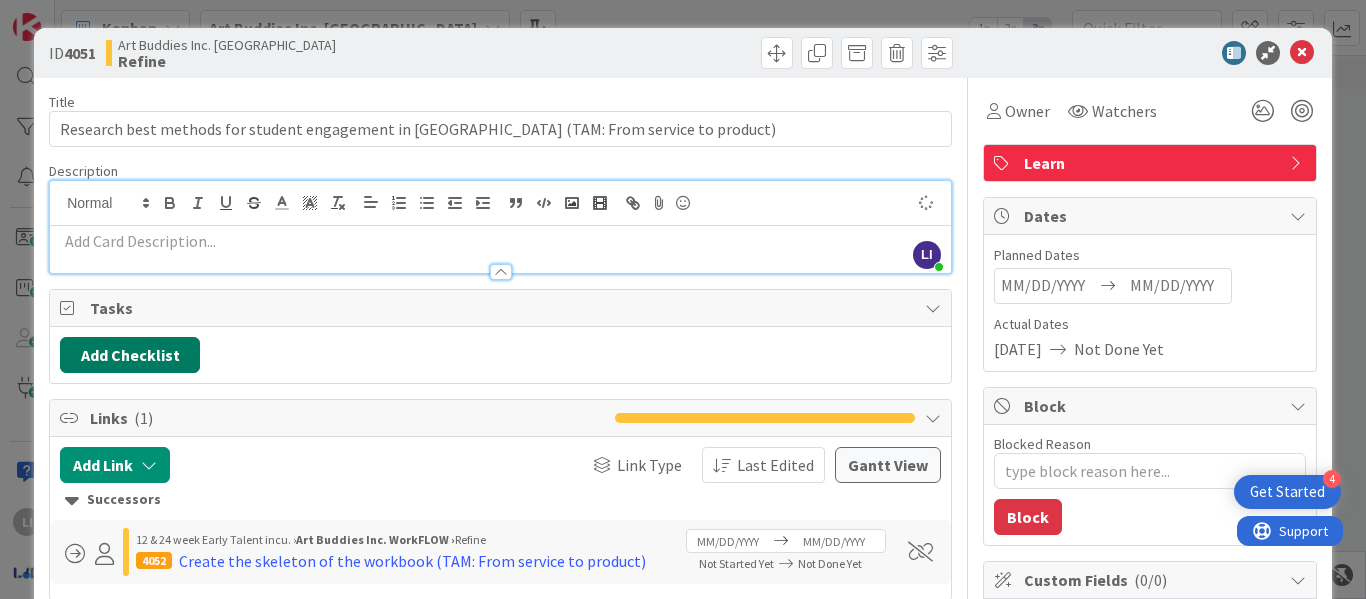 type on "x" 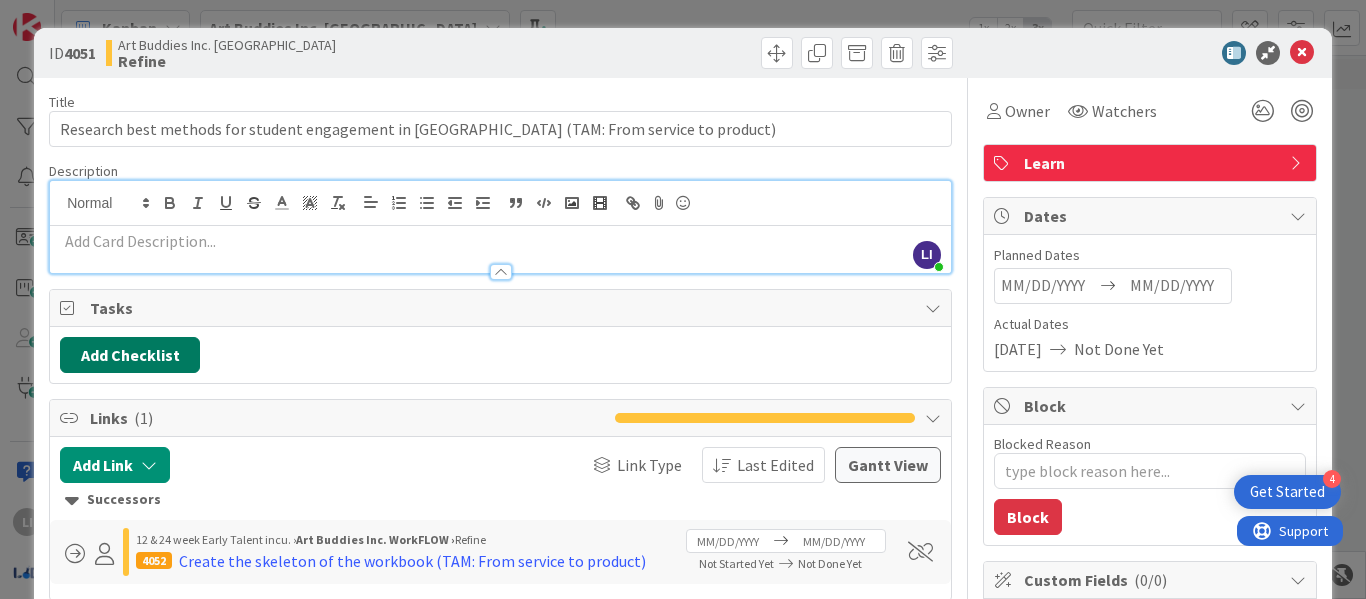 click on "Add Checklist" at bounding box center (130, 355) 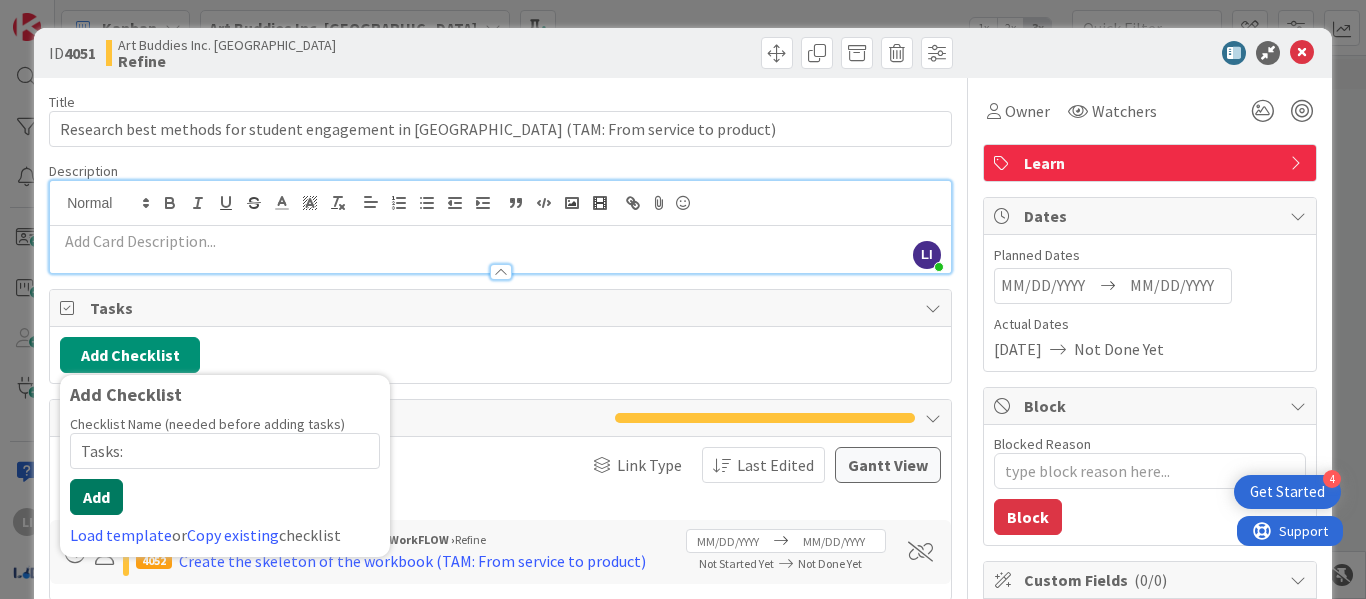 type on "Tasks:" 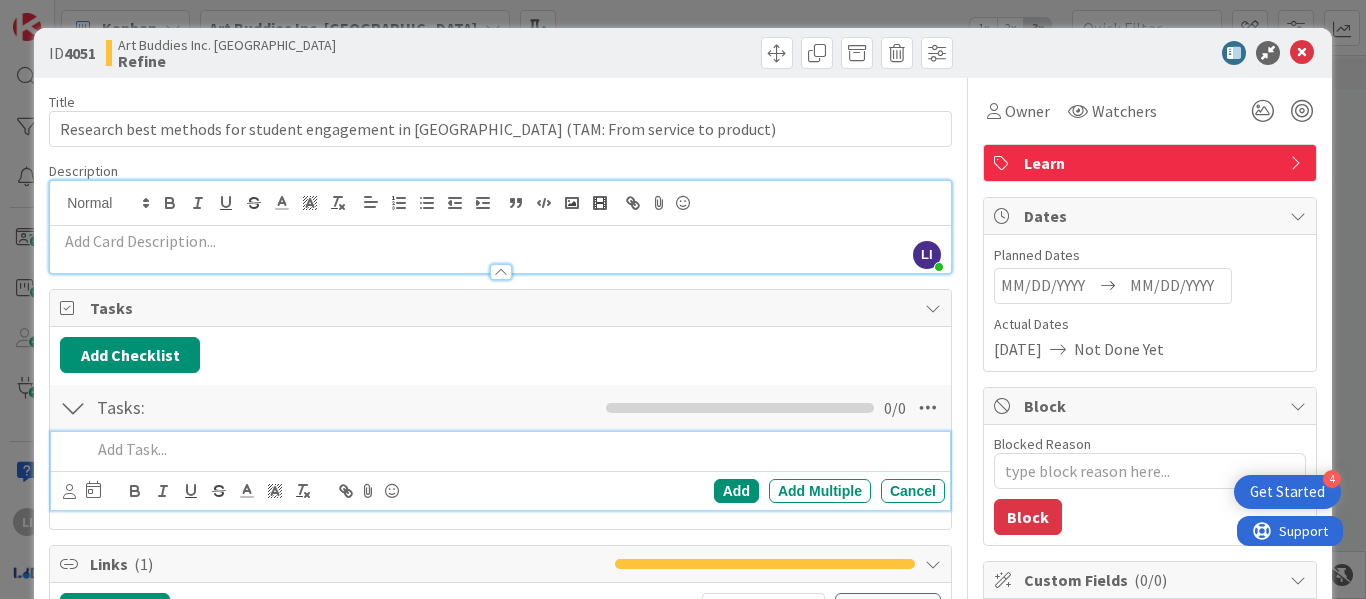 type on "x" 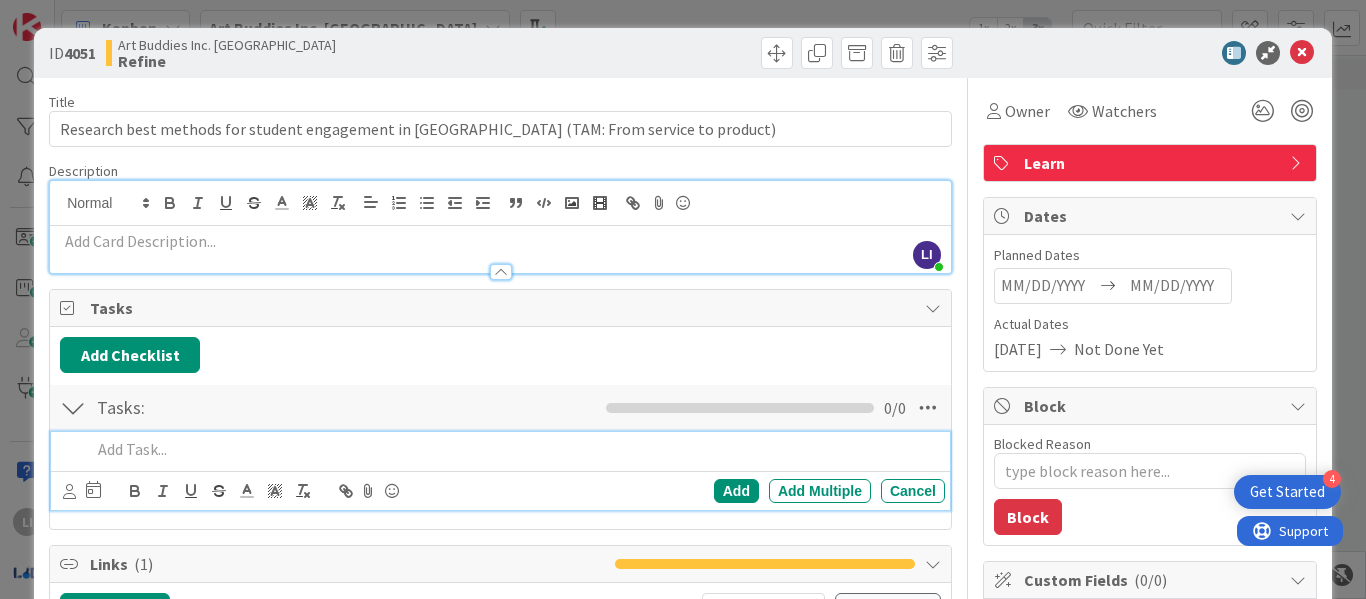 paste 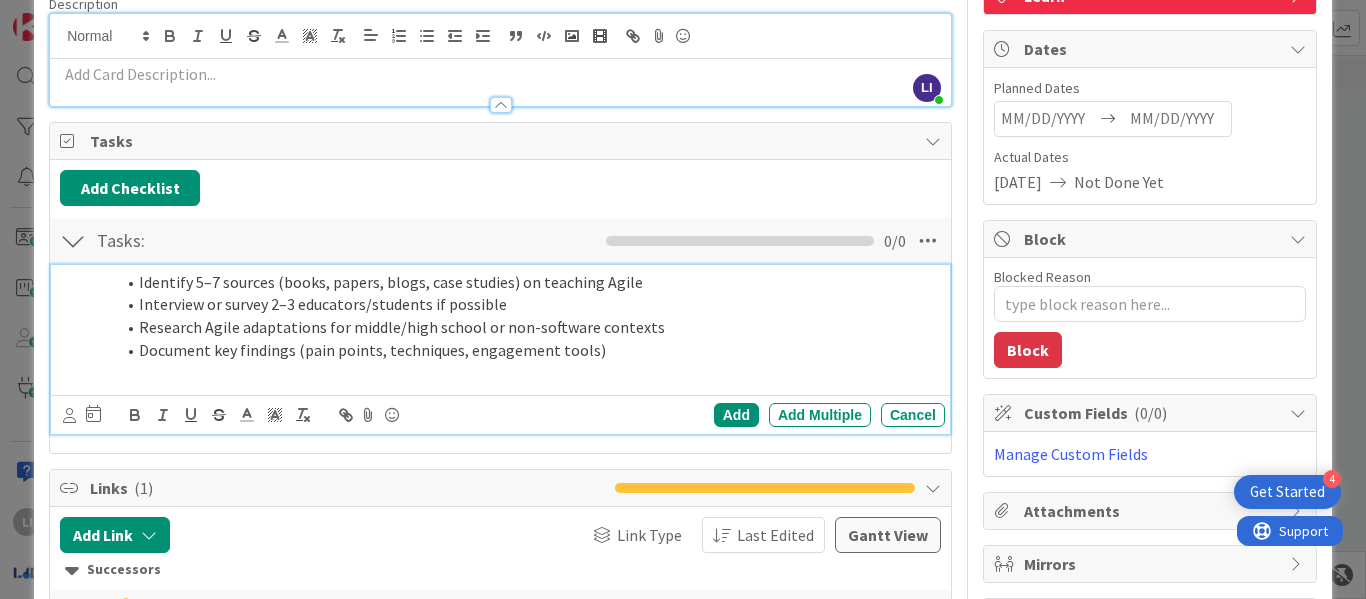 scroll, scrollTop: 172, scrollLeft: 0, axis: vertical 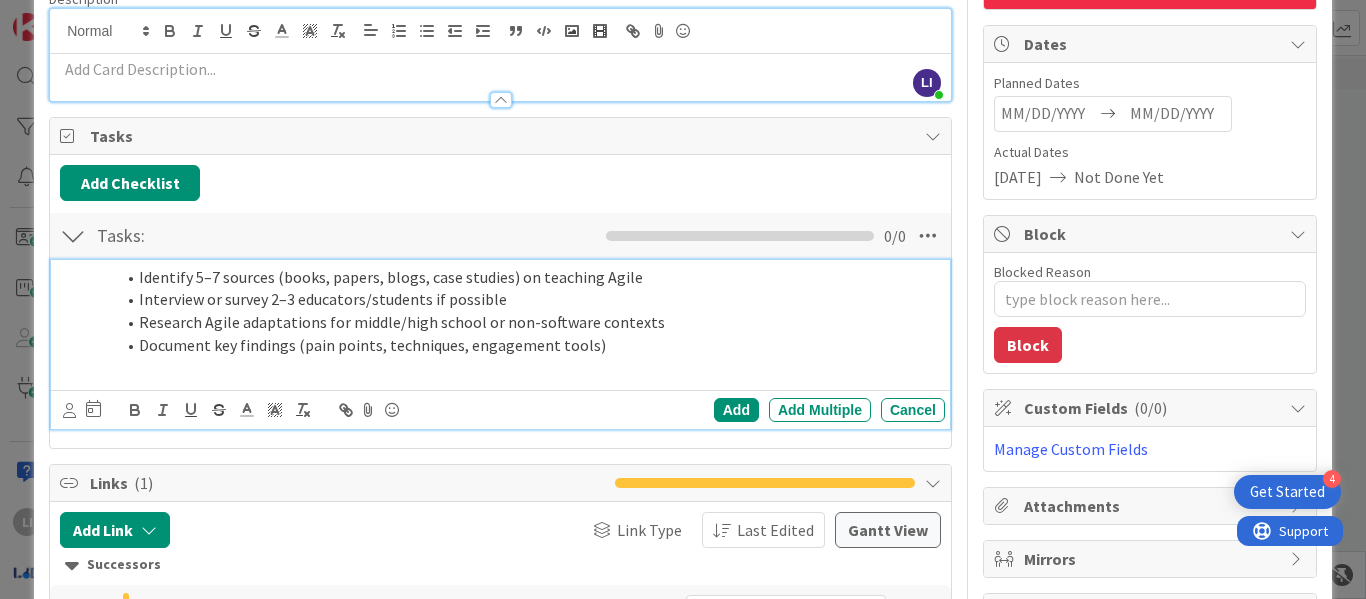 type 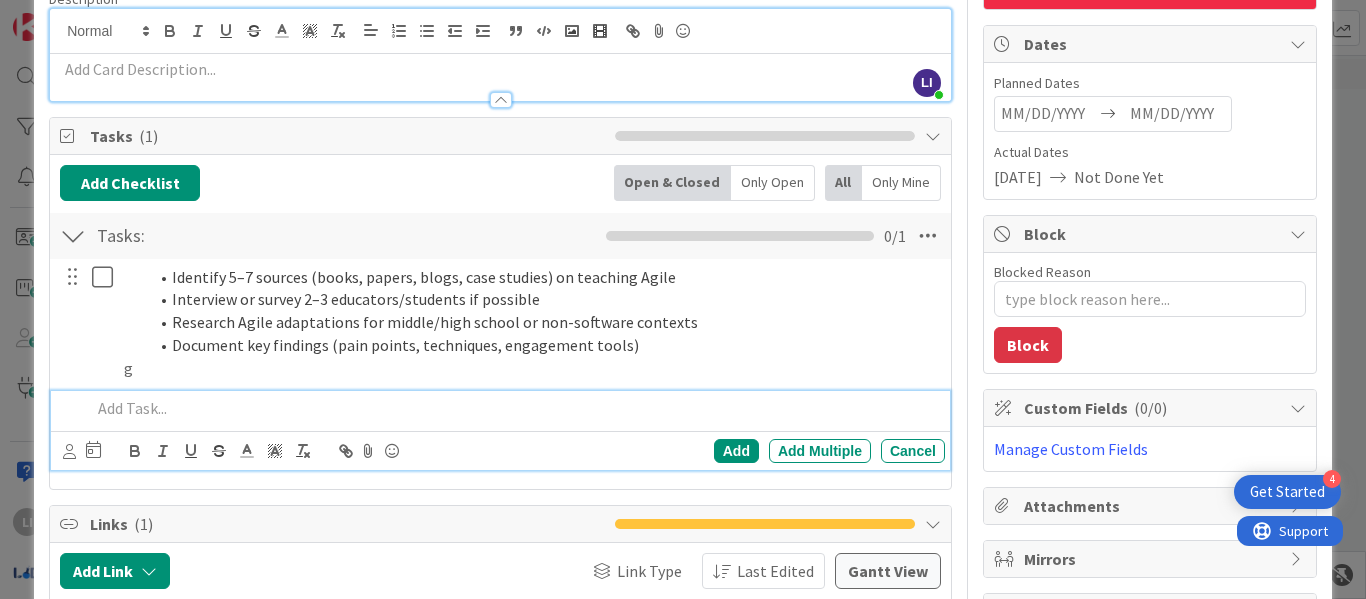 scroll, scrollTop: 303, scrollLeft: 0, axis: vertical 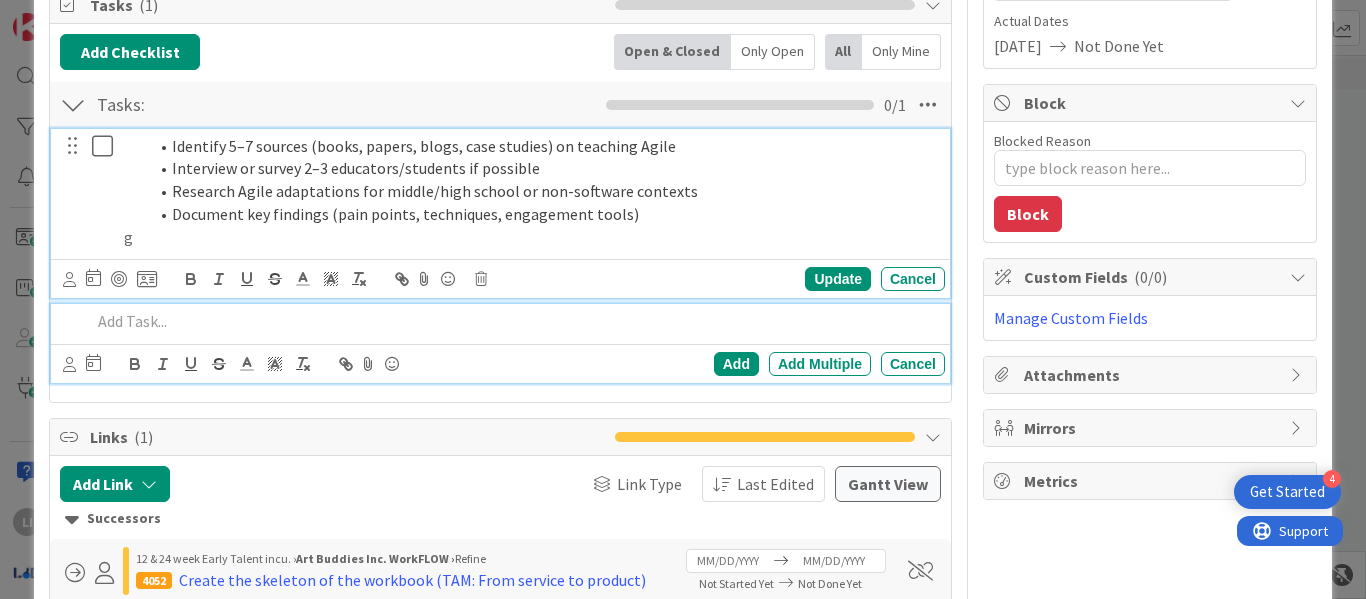click on "Identify 5–7 sources (books, papers, blogs, case studies) on teaching Agile  Interview or survey 2–3 educators/students if possible  Research Agile adaptations for middle/high school or non-software contexts  Document key findings (pain points, techniques, engagement tools) g Navigate forward to interact with the calendar and select a date. Press the question mark key to get the keyboard shortcuts for changing dates. Update Cancel" at bounding box center (500, 214) 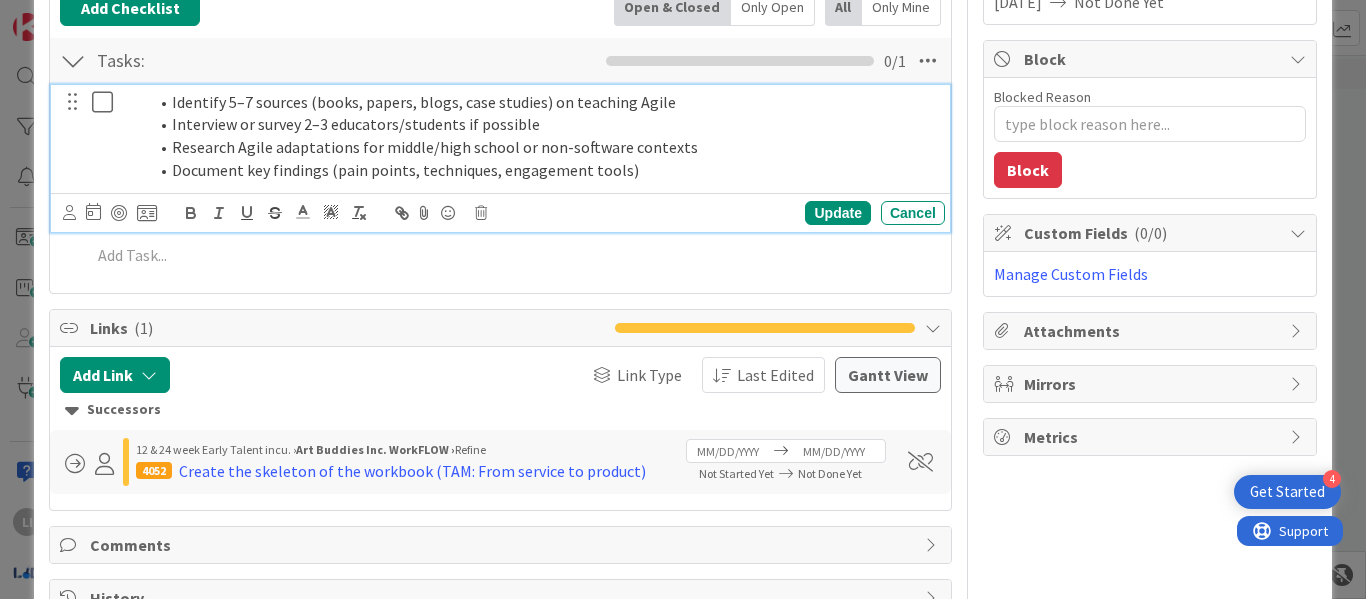 click on "Identify 5–7 sources (books, papers, blogs, case studies) on teaching Agile" at bounding box center (542, 102) 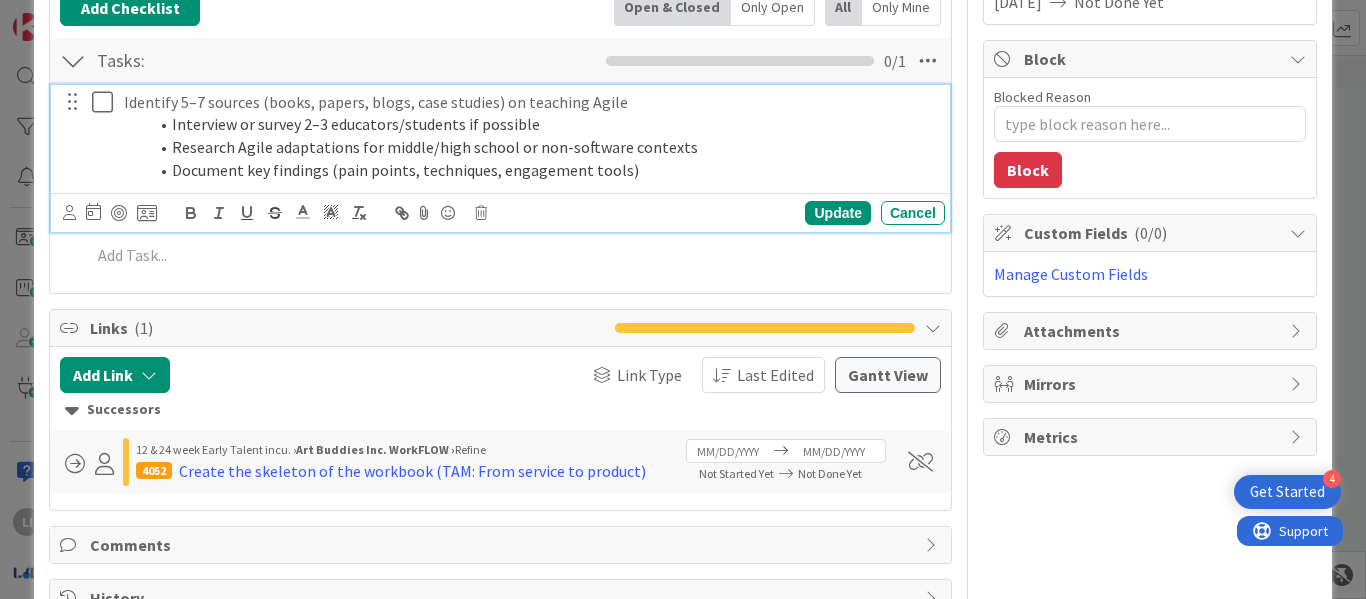 click on "Identify 5–7 sources (books, papers, blogs, case studies) on teaching Agile" at bounding box center (530, 102) 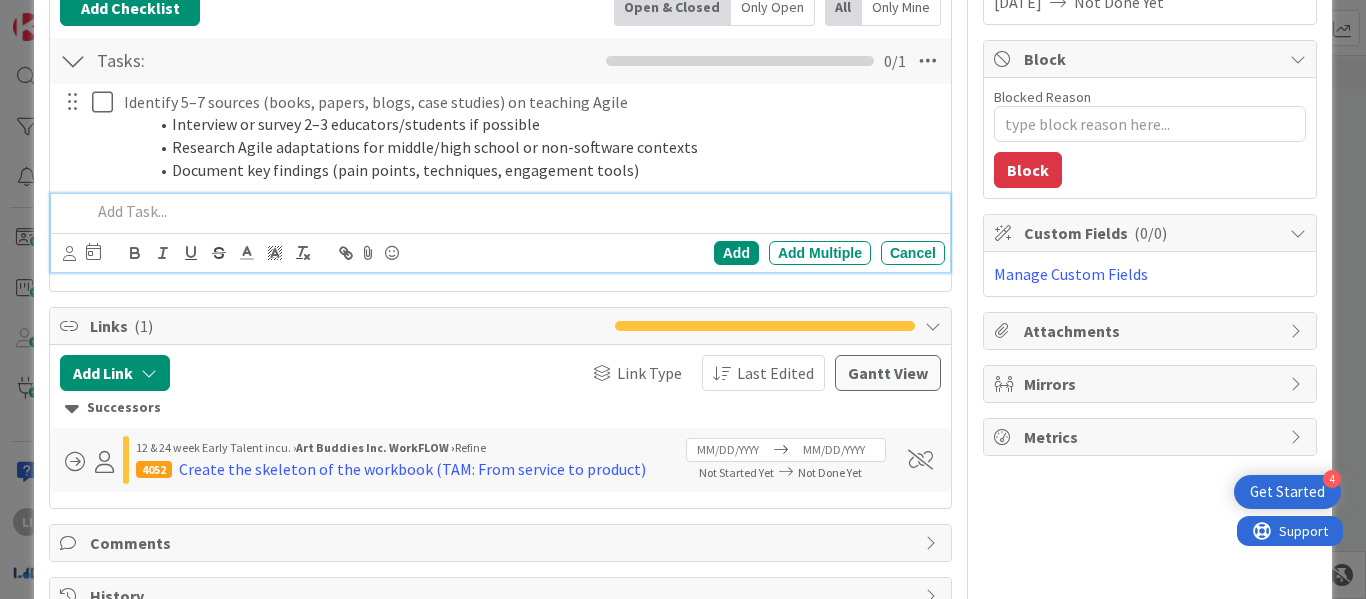 click at bounding box center [514, 211] 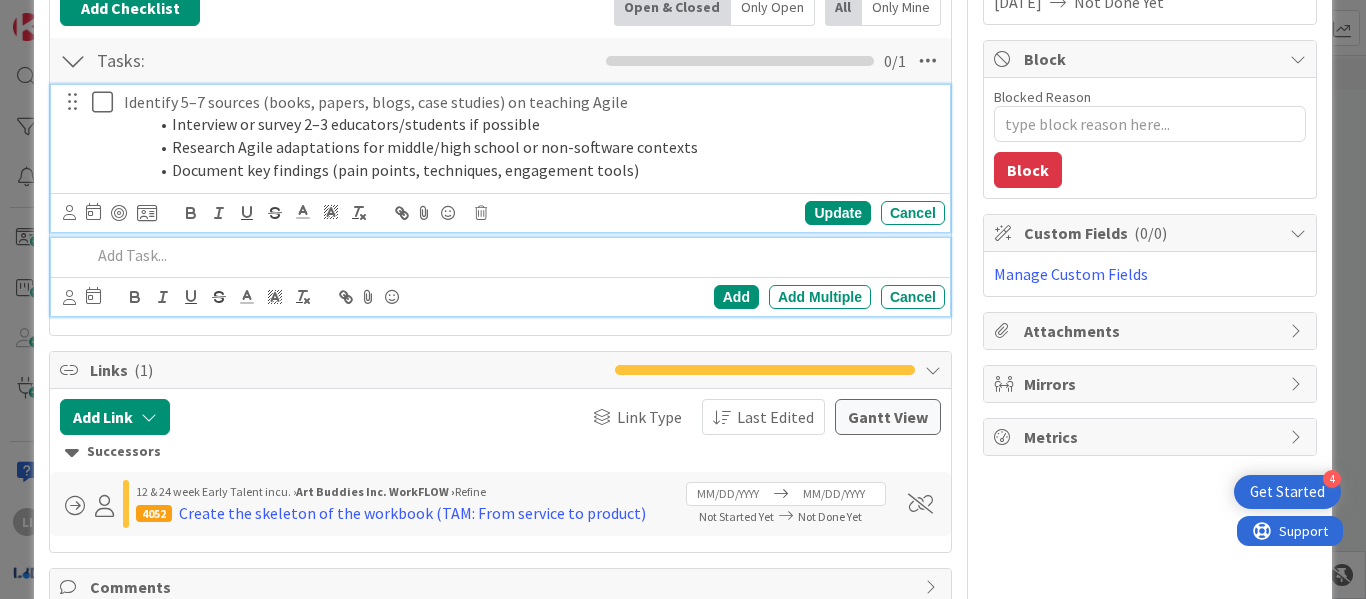 click on "Interview or survey 2–3 educators/students if possible" at bounding box center [542, 124] 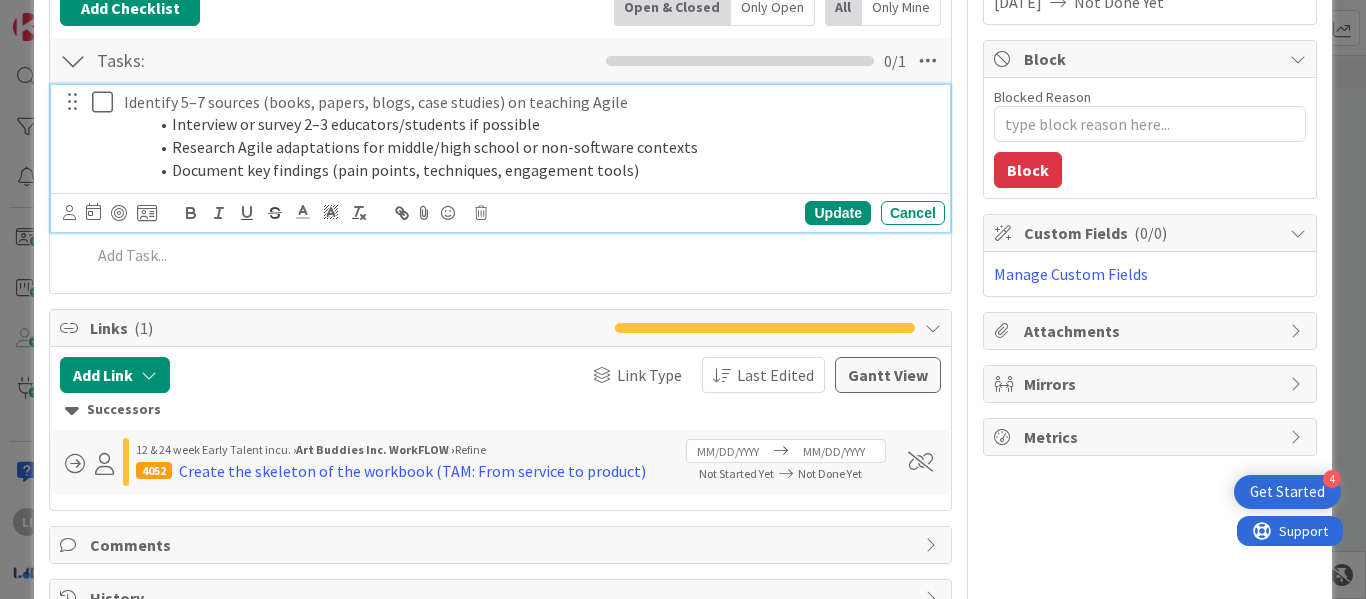 copy on "Interview or survey 2–3 educators/students if possible" 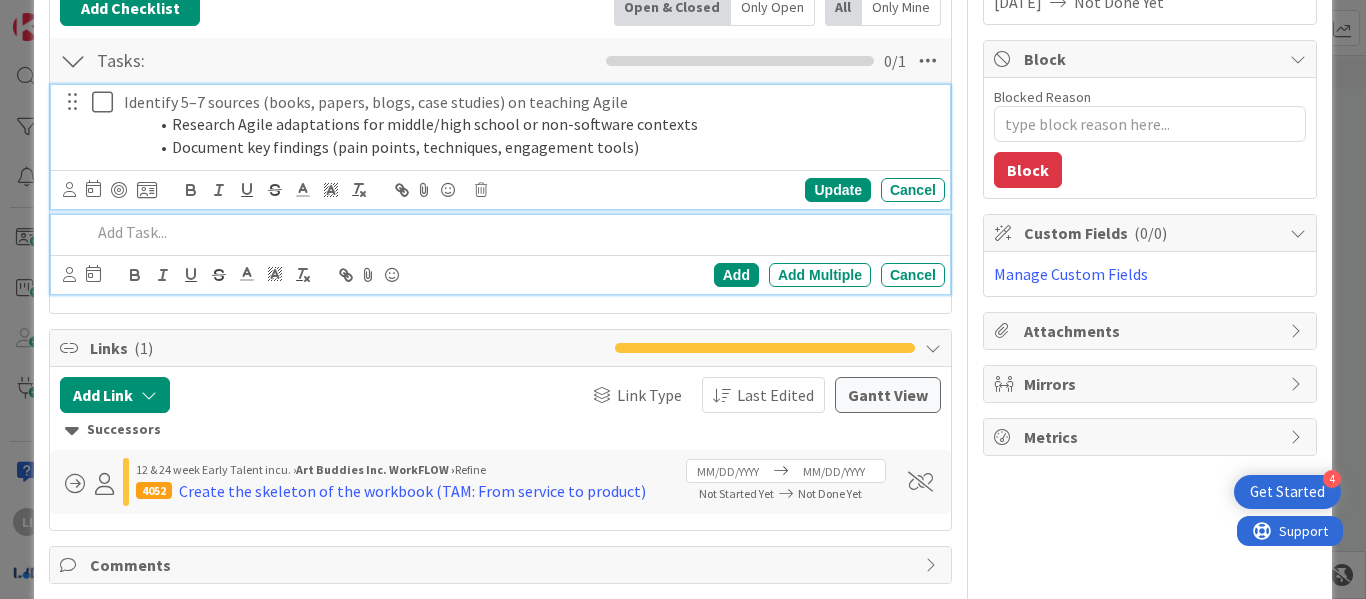 click at bounding box center [514, 232] 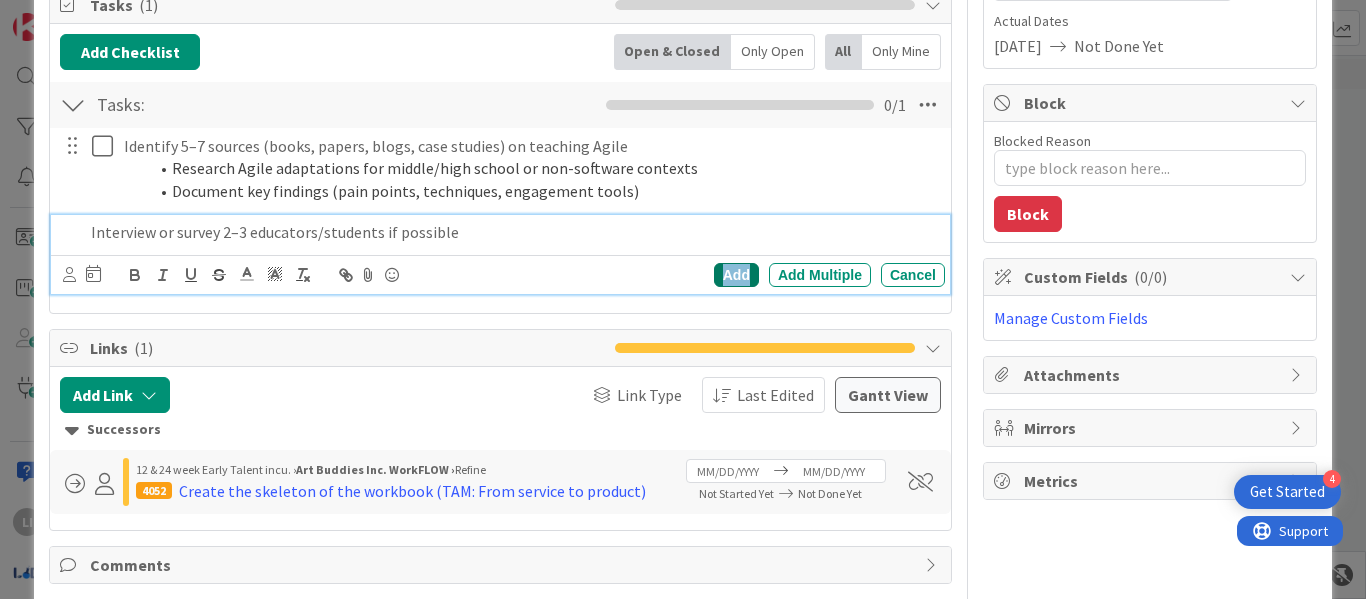 click on "Add" at bounding box center (736, 275) 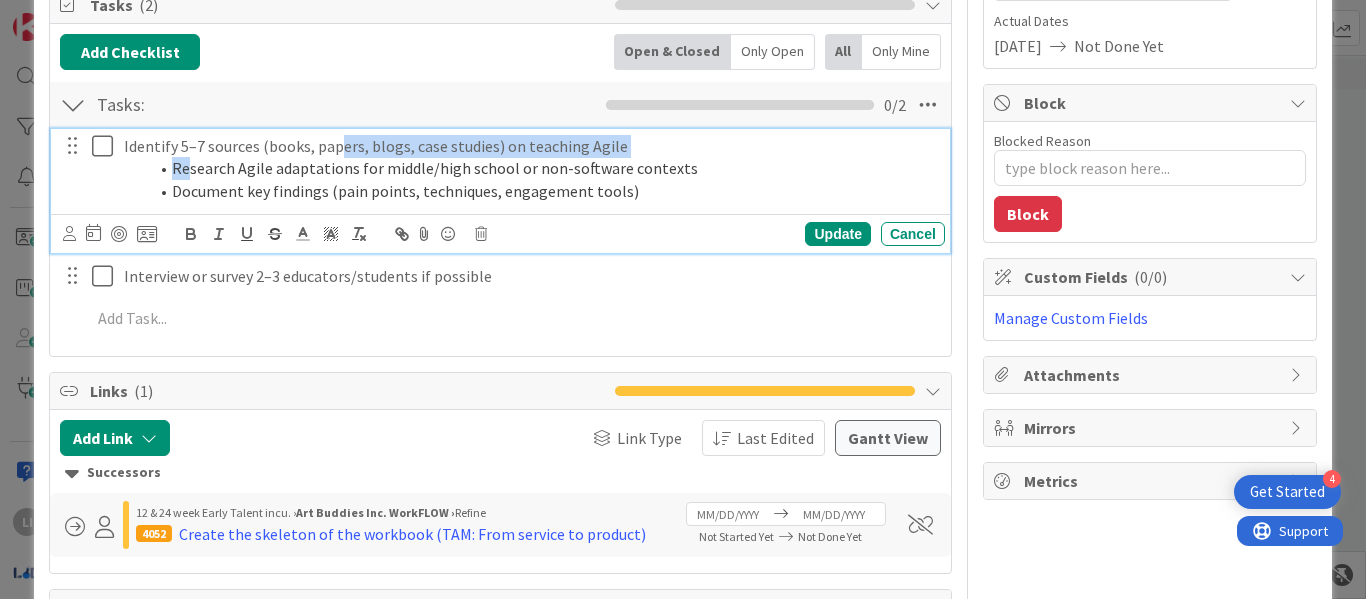 drag, startPoint x: 180, startPoint y: 172, endPoint x: 342, endPoint y: 154, distance: 162.99693 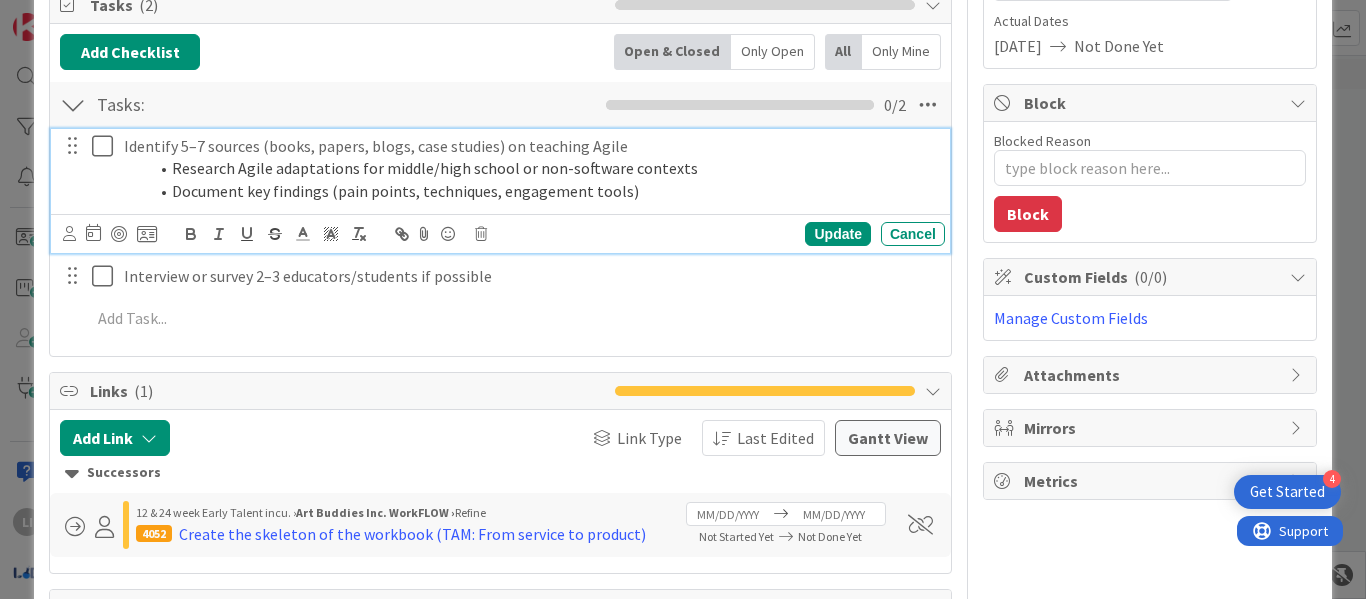 click on "Document key findings (pain points, techniques, engagement tools)" at bounding box center (542, 191) 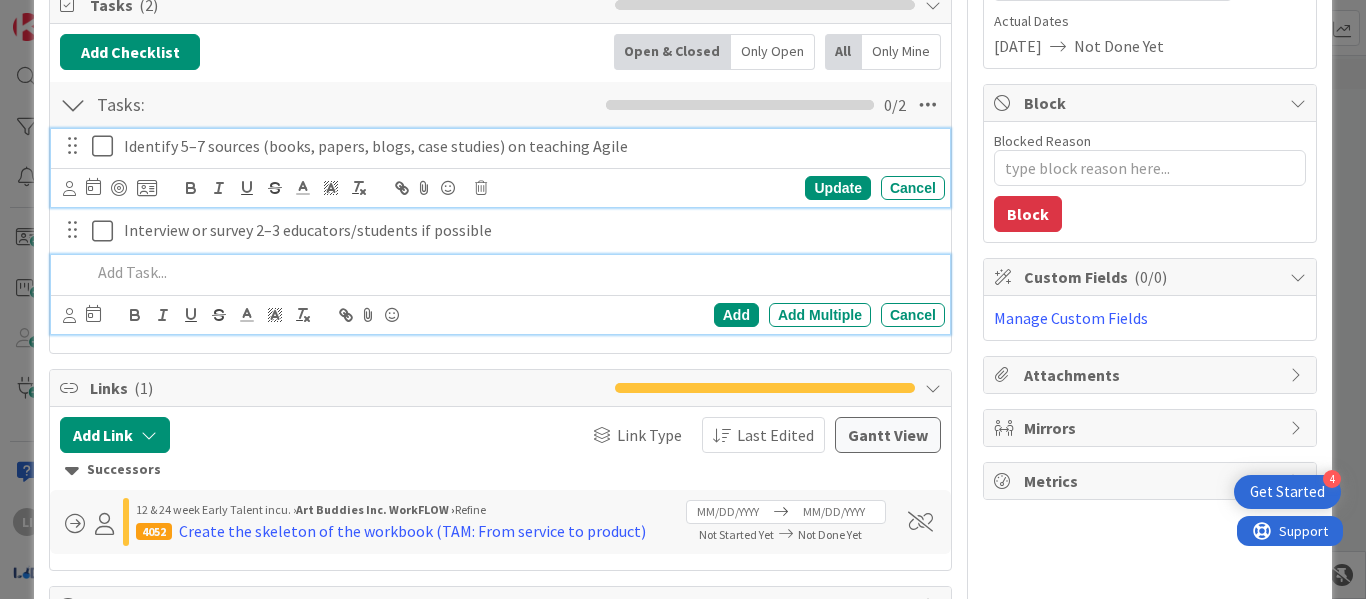 click at bounding box center (514, 272) 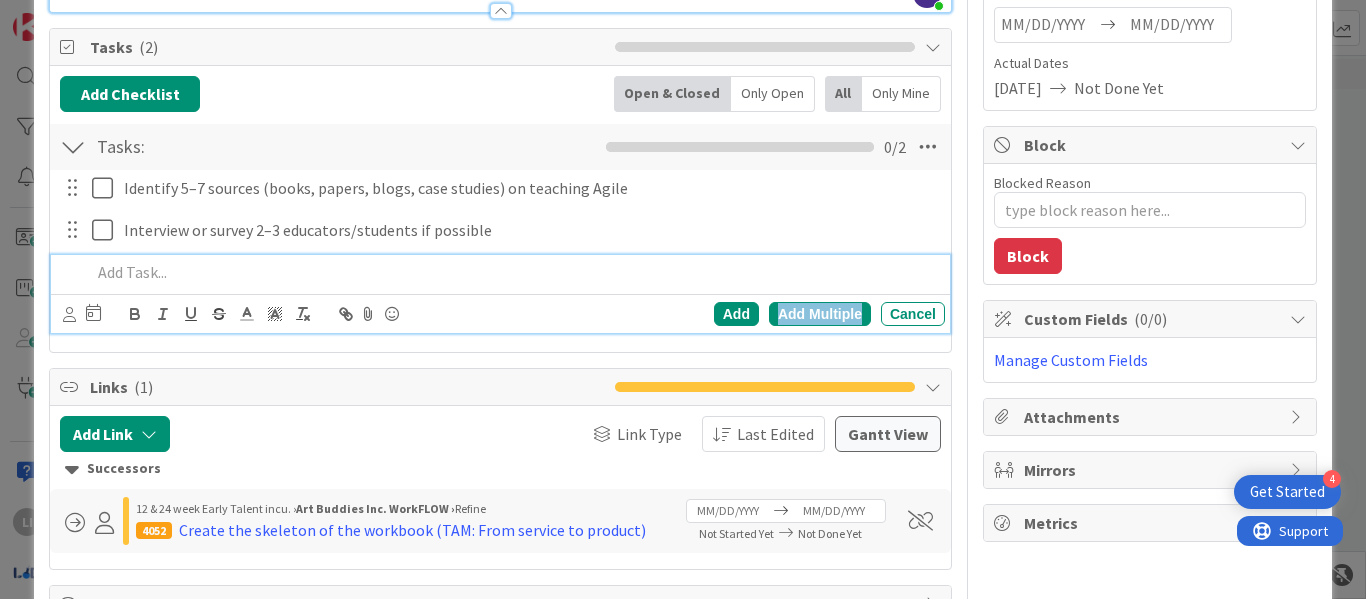 click on "Add Multiple" at bounding box center [820, 314] 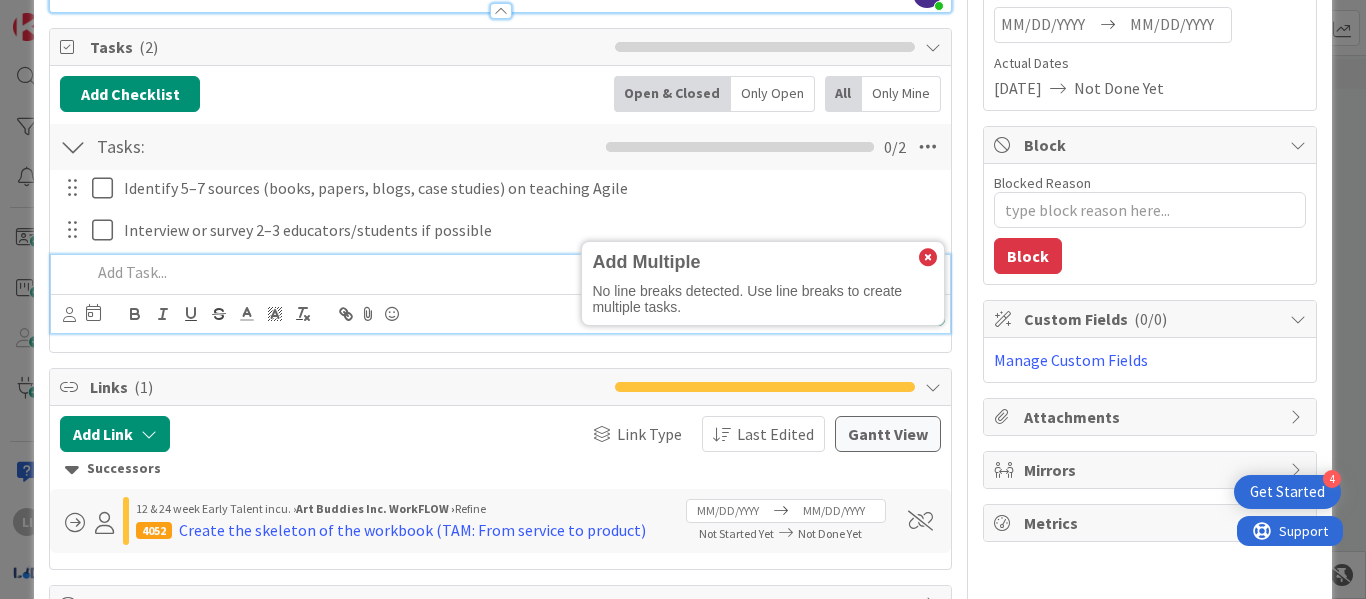 click at bounding box center [514, 272] 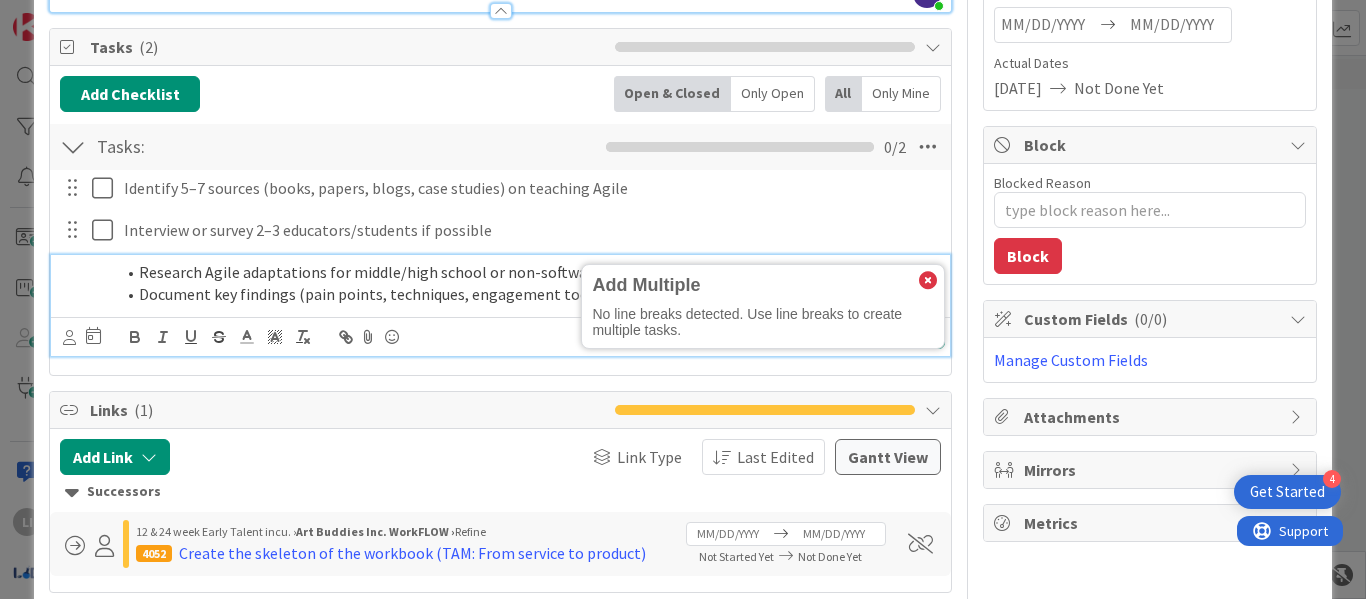 click on "Document key findings (pain points, techniques, engagement tools)" at bounding box center [526, 294] 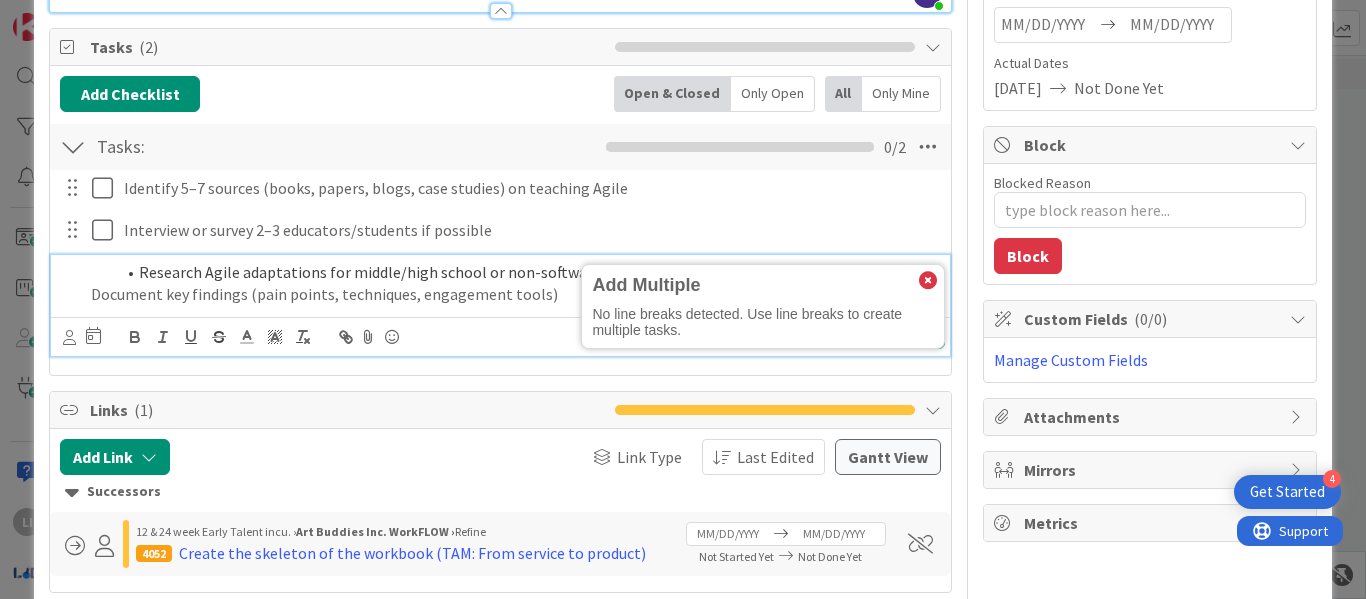 click on "Research Agile adaptations for middle/high school or non-software contexts" at bounding box center (526, 272) 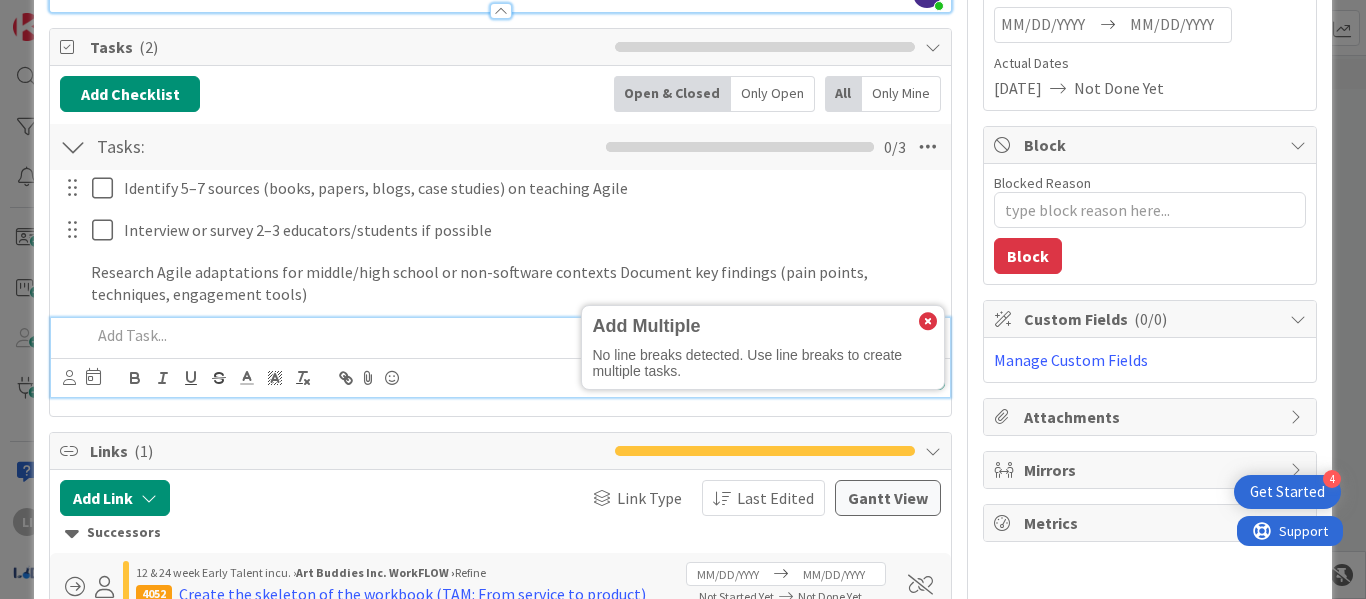 scroll, scrollTop: 324, scrollLeft: 0, axis: vertical 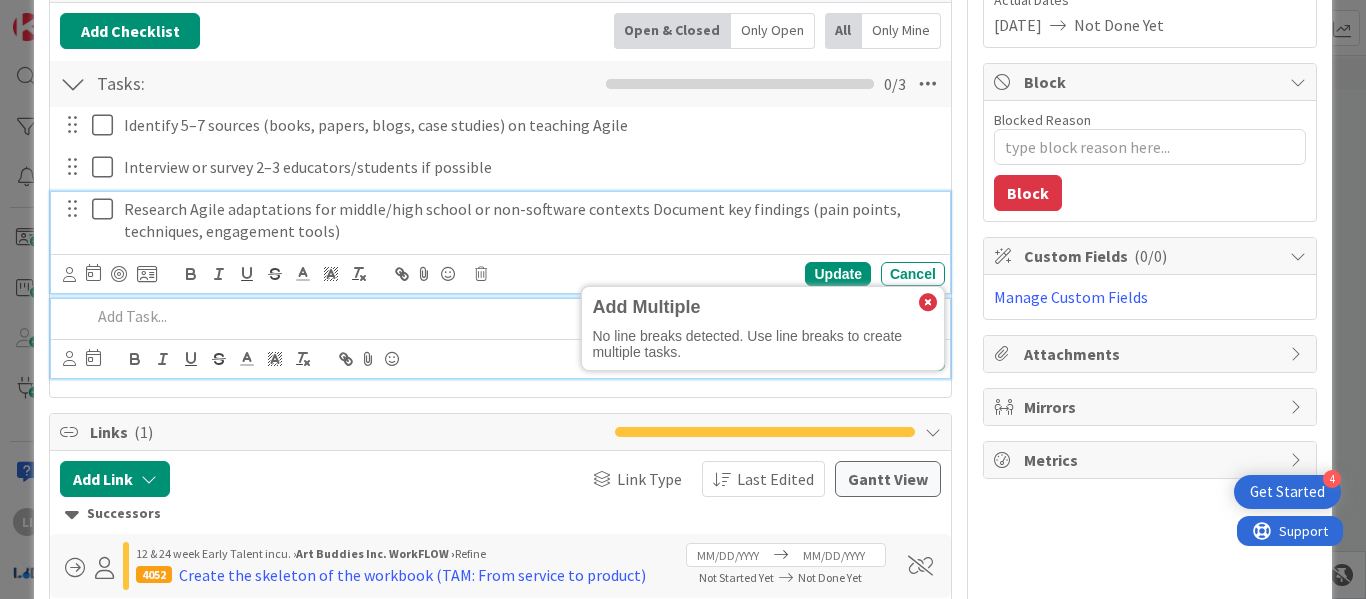 click on "Research Agile adaptations for middle/high school or non-software contexts Document key findings (pain points, techniques, engagement tools) Navigate forward to interact with the calendar and select a date. Press the question mark key to get the keyboard shortcuts for changing dates. Update Cancel" at bounding box center [500, 242] 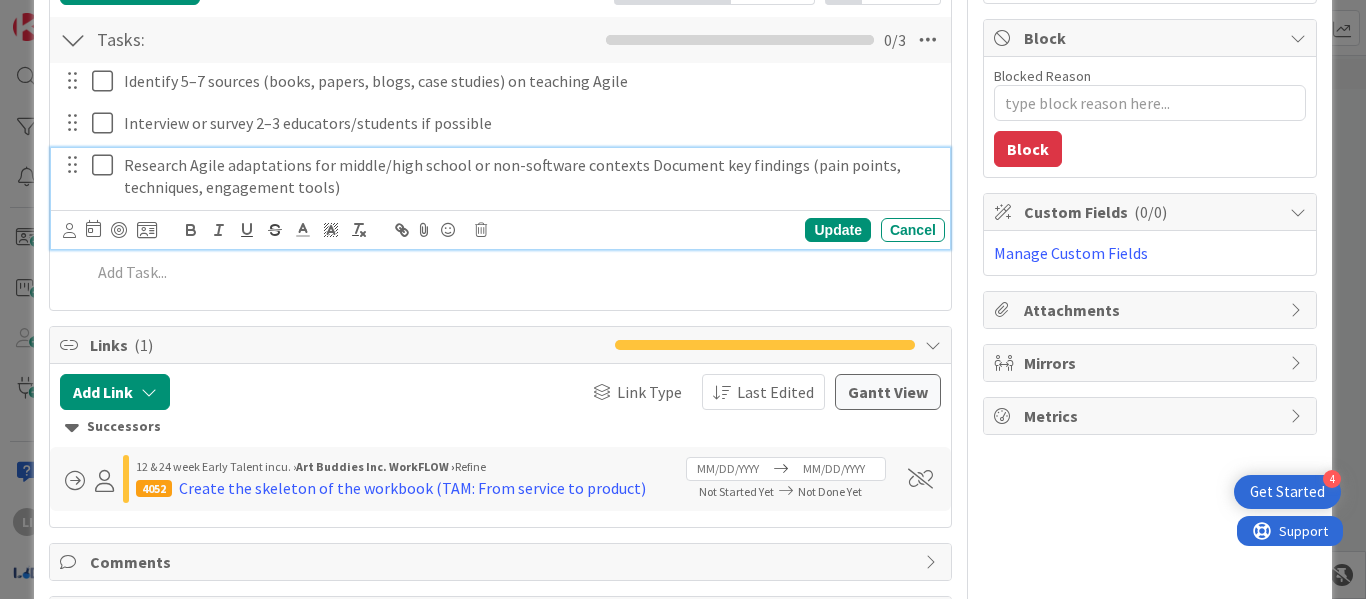 click on "Research Agile adaptations for middle/high school or non-software contexts Document key findings (pain points, techniques, engagement tools)" at bounding box center (530, 176) 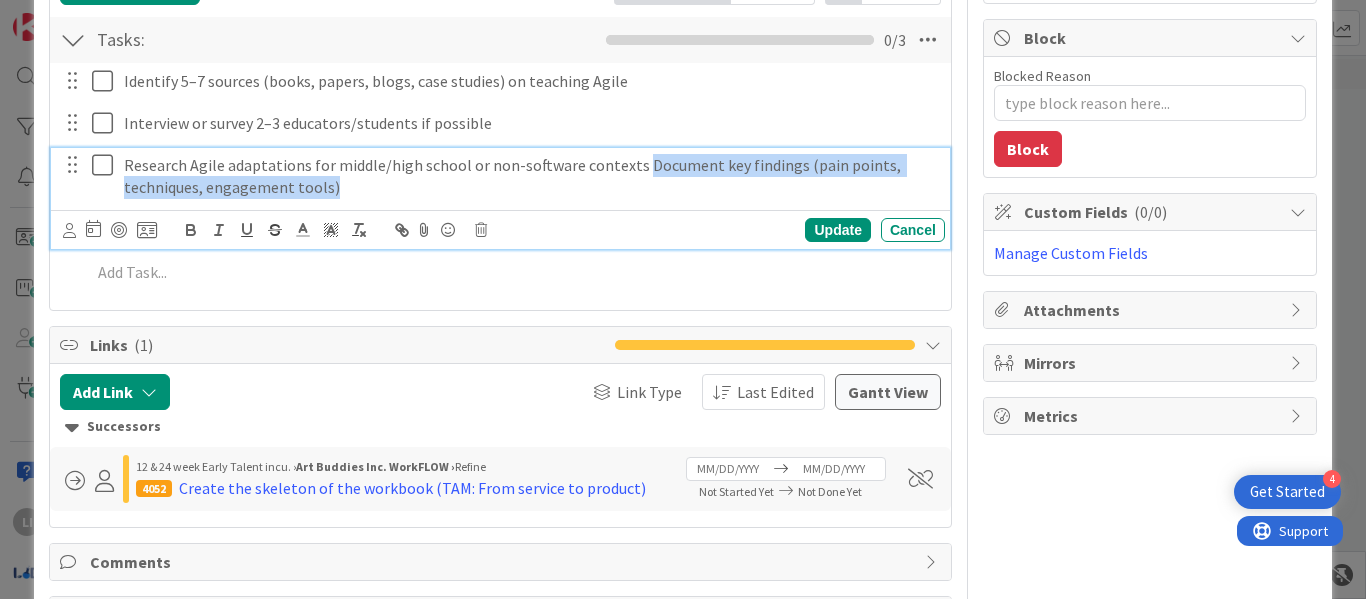 drag, startPoint x: 630, startPoint y: 164, endPoint x: 738, endPoint y: 193, distance: 111.82576 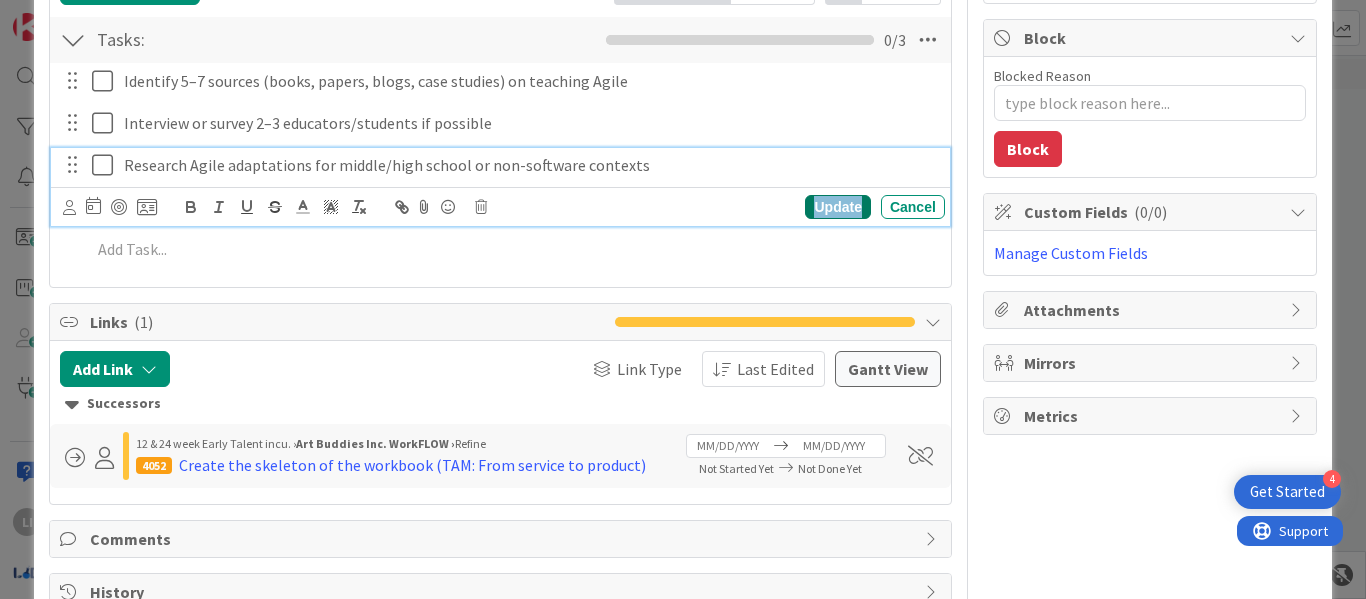 click on "Update" at bounding box center [837, 207] 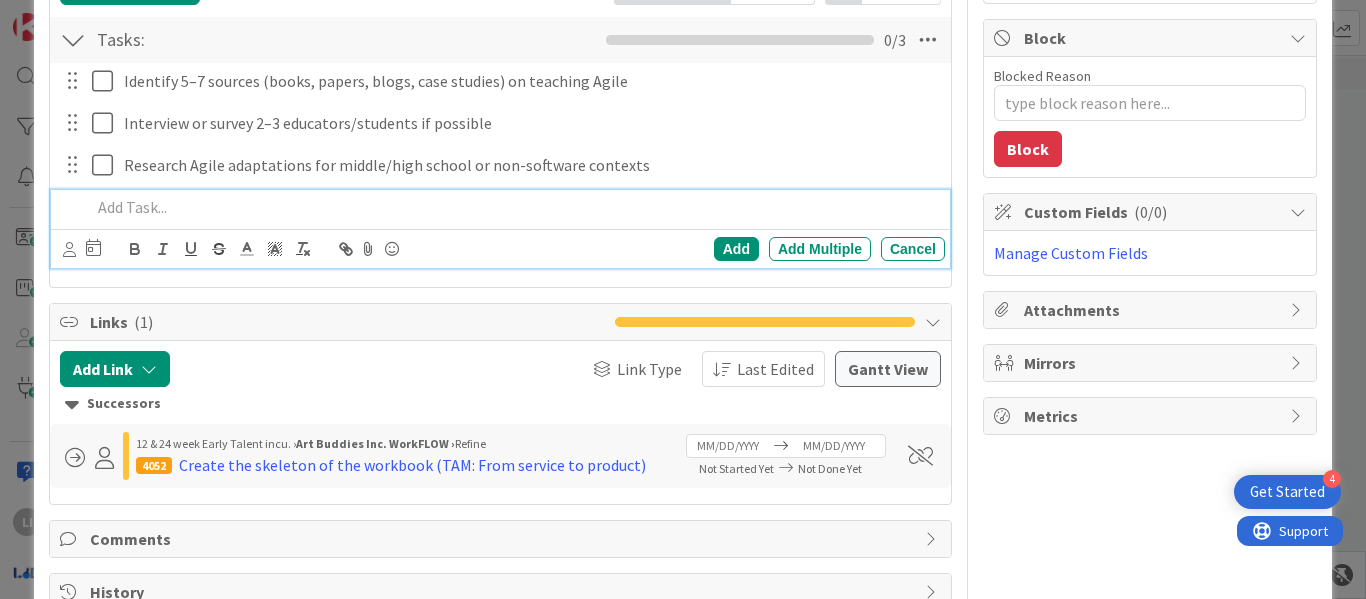 click at bounding box center [514, 207] 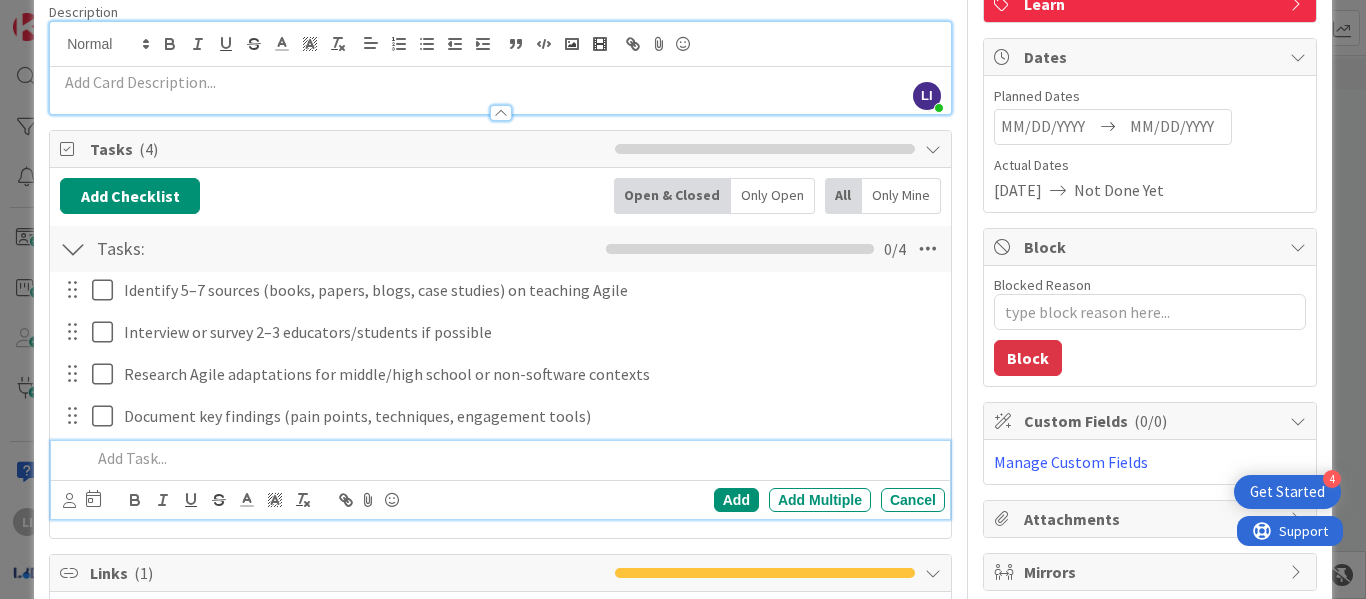 scroll, scrollTop: 151, scrollLeft: 0, axis: vertical 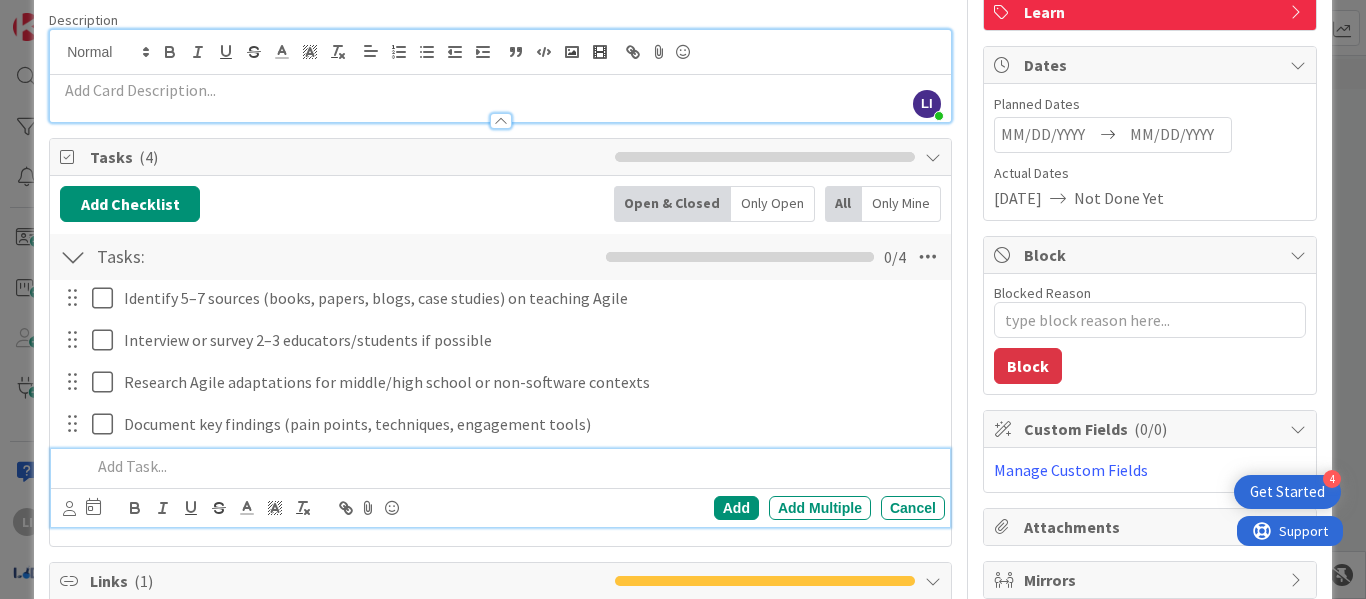 click on "Add Checklist Back Open & Closed Only Open All Only Mine" at bounding box center (500, 204) 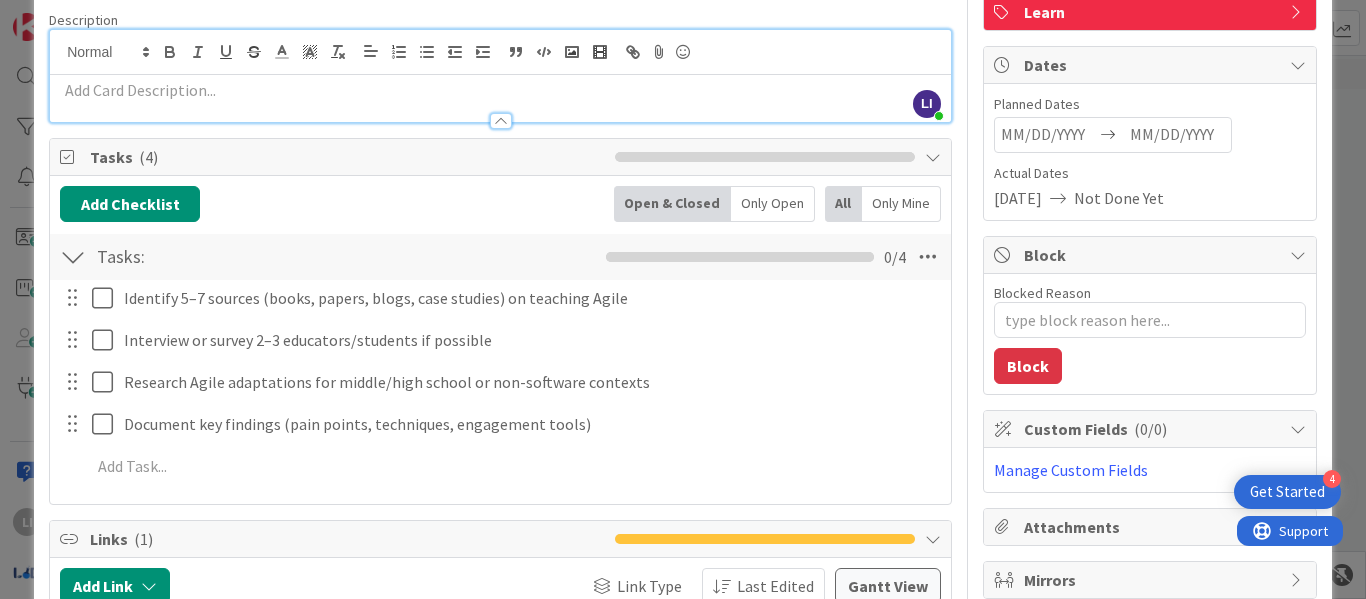 scroll, scrollTop: 0, scrollLeft: 0, axis: both 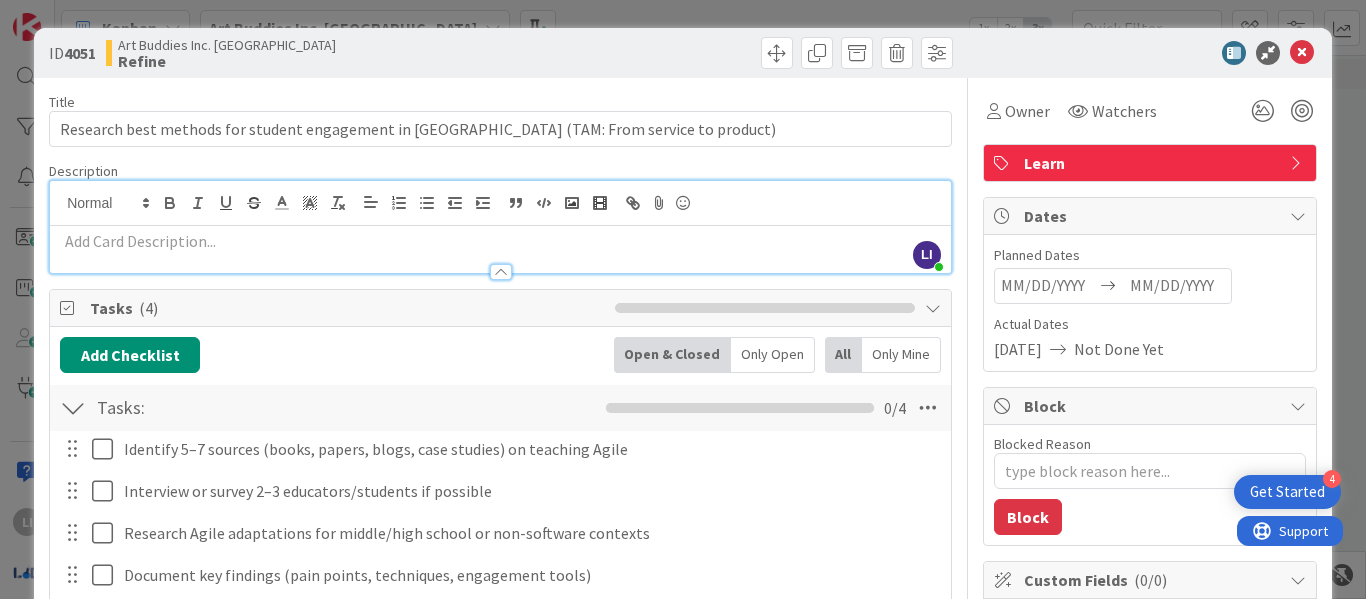 click at bounding box center (500, 262) 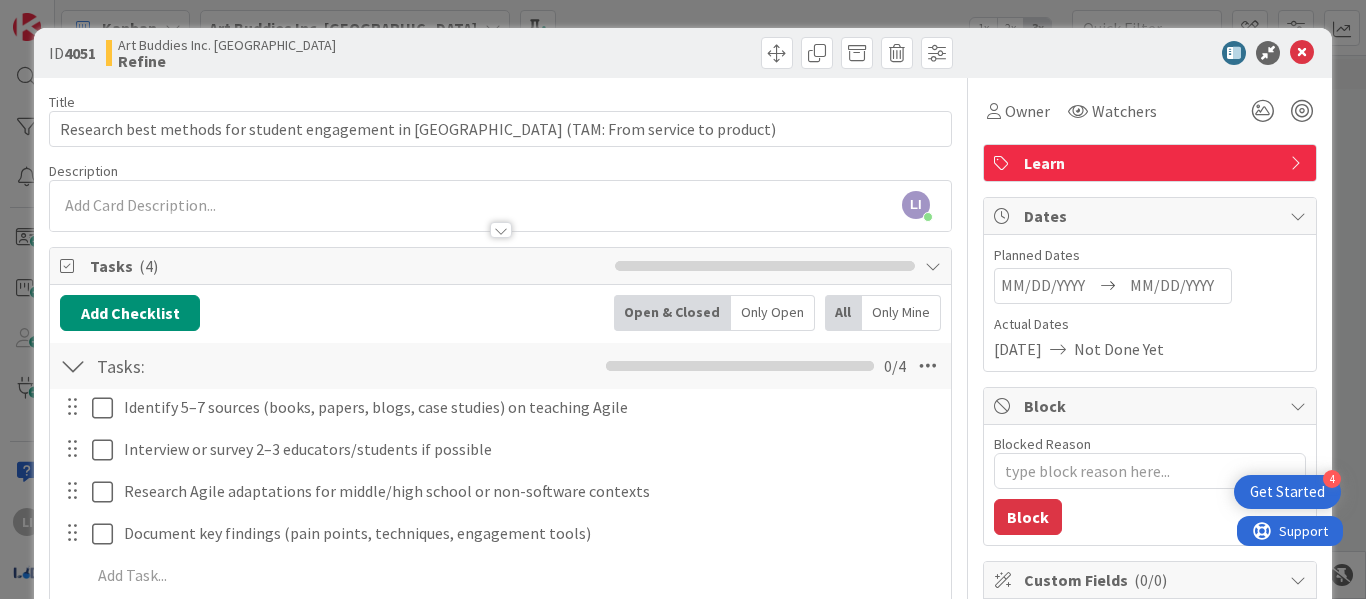click at bounding box center (500, 220) 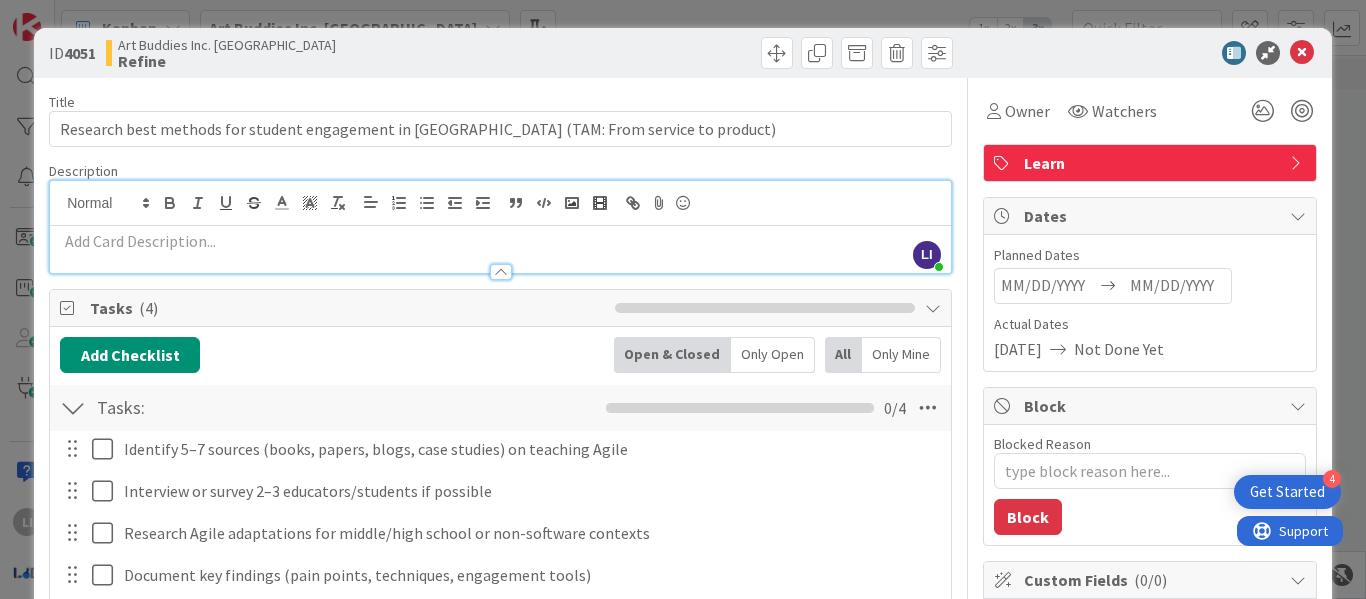 click at bounding box center (500, 241) 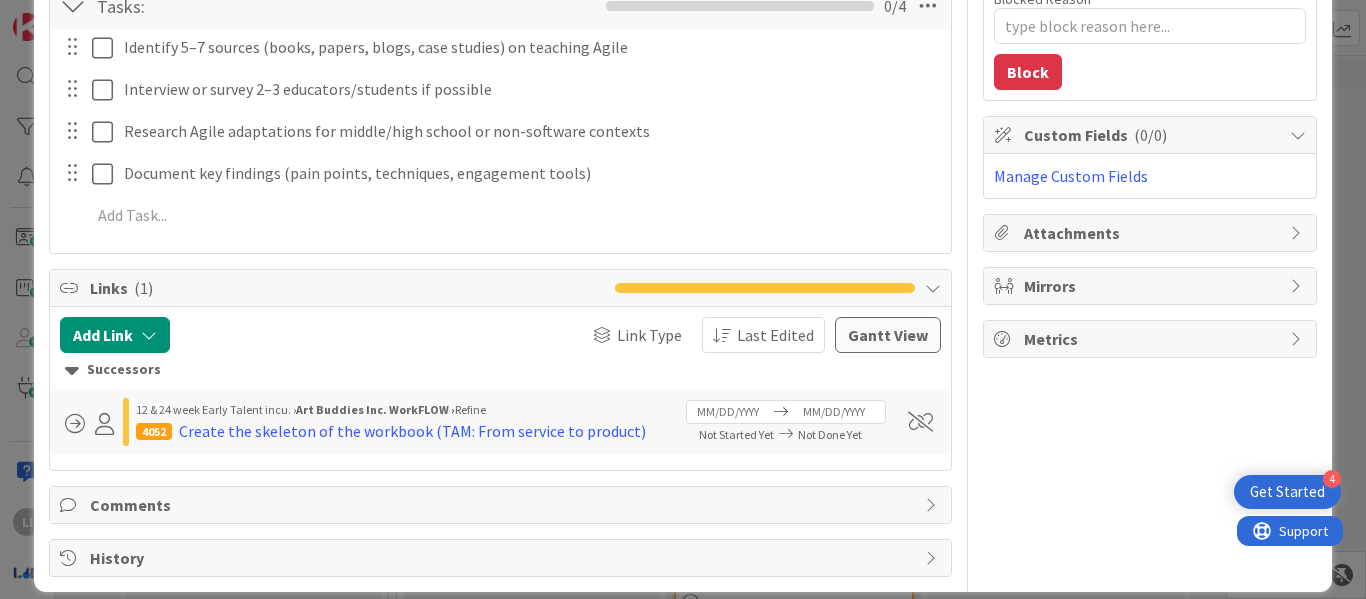 scroll, scrollTop: 466, scrollLeft: 0, axis: vertical 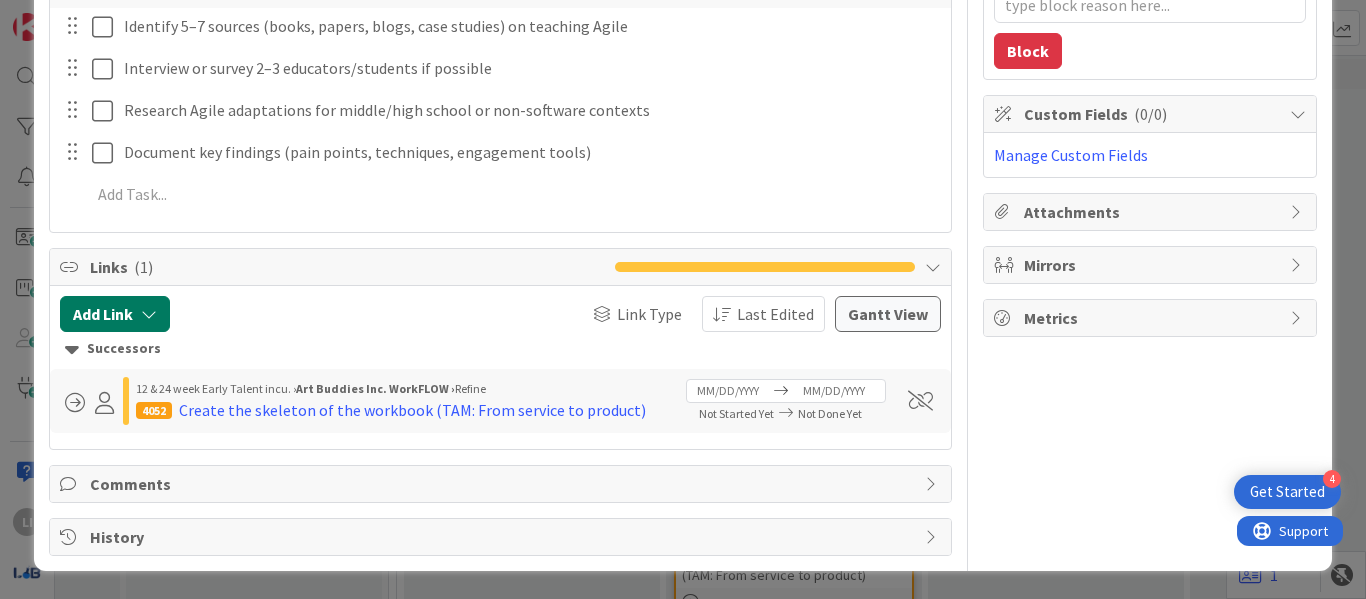 click on "Add Link" at bounding box center [115, 314] 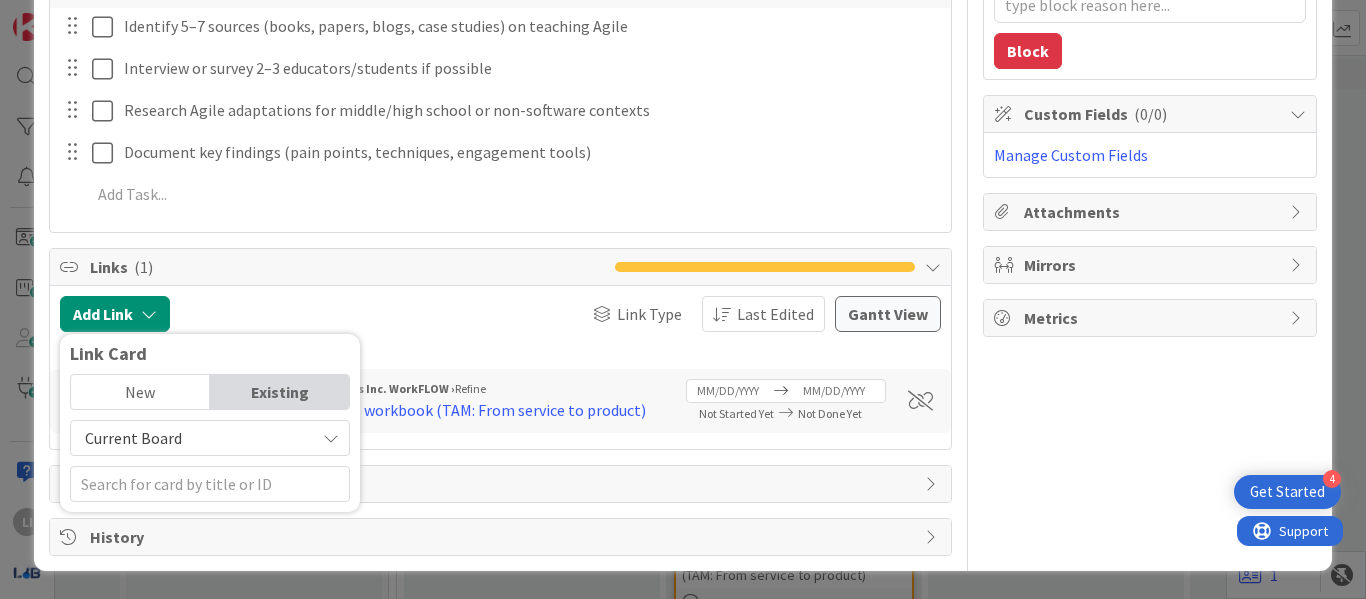 click on "Existing" at bounding box center [279, 392] 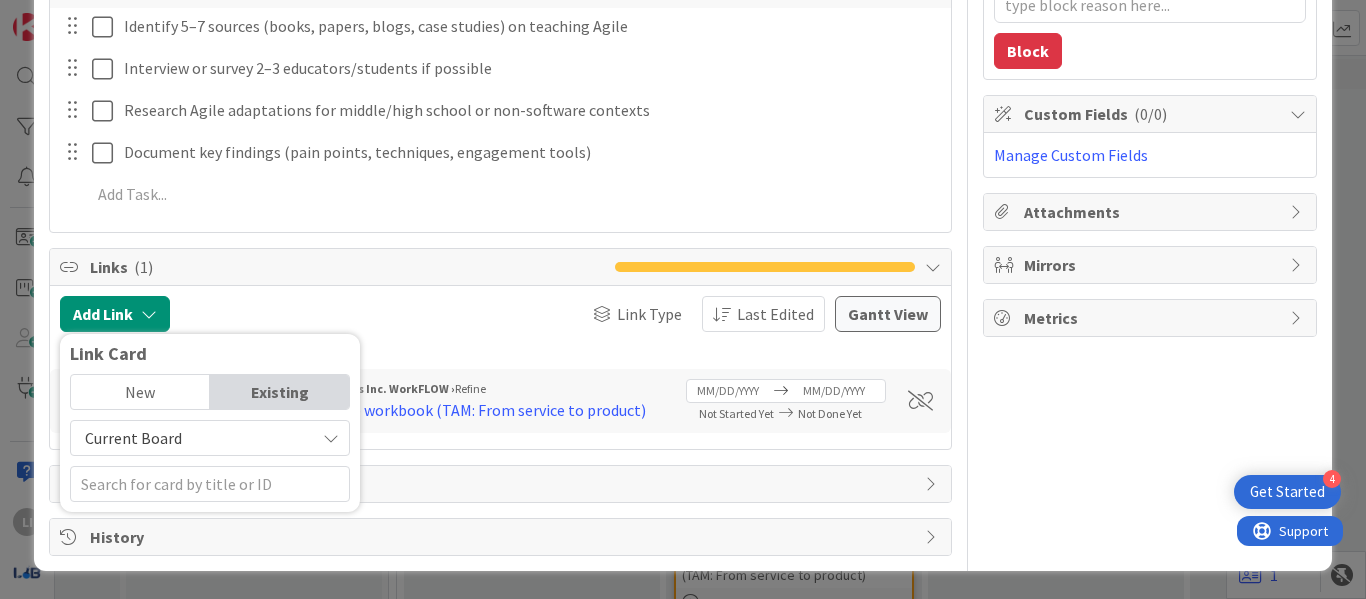 click on "New" at bounding box center [140, 392] 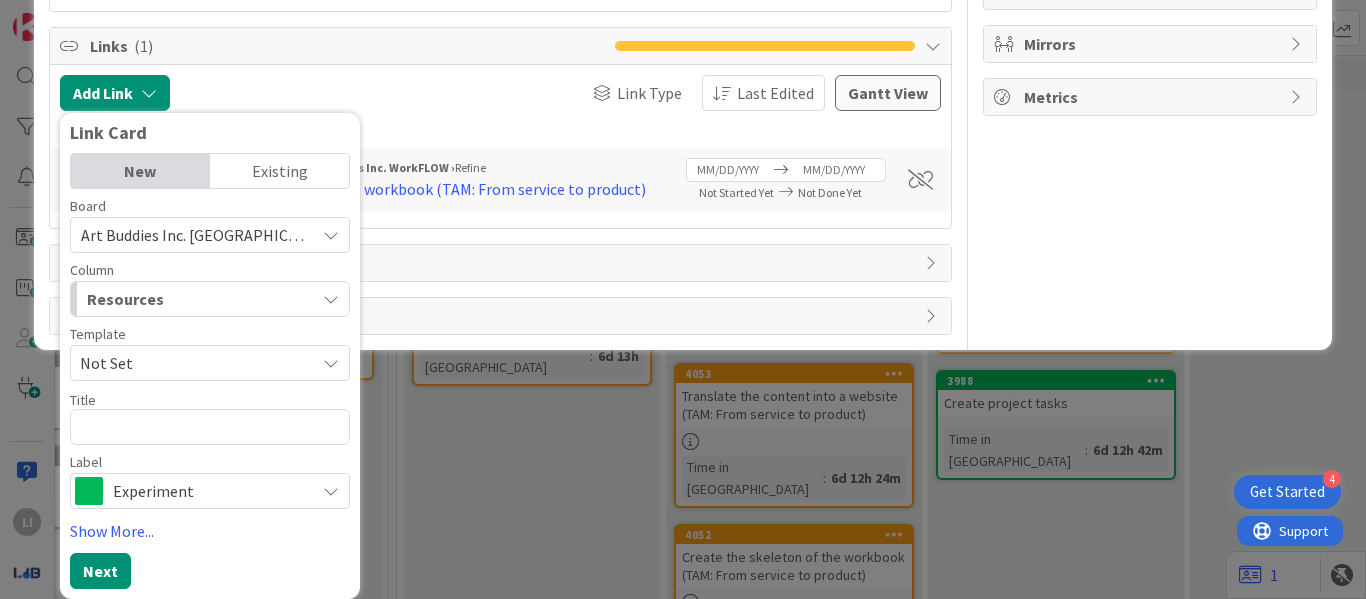click on "Existing" at bounding box center (279, 171) 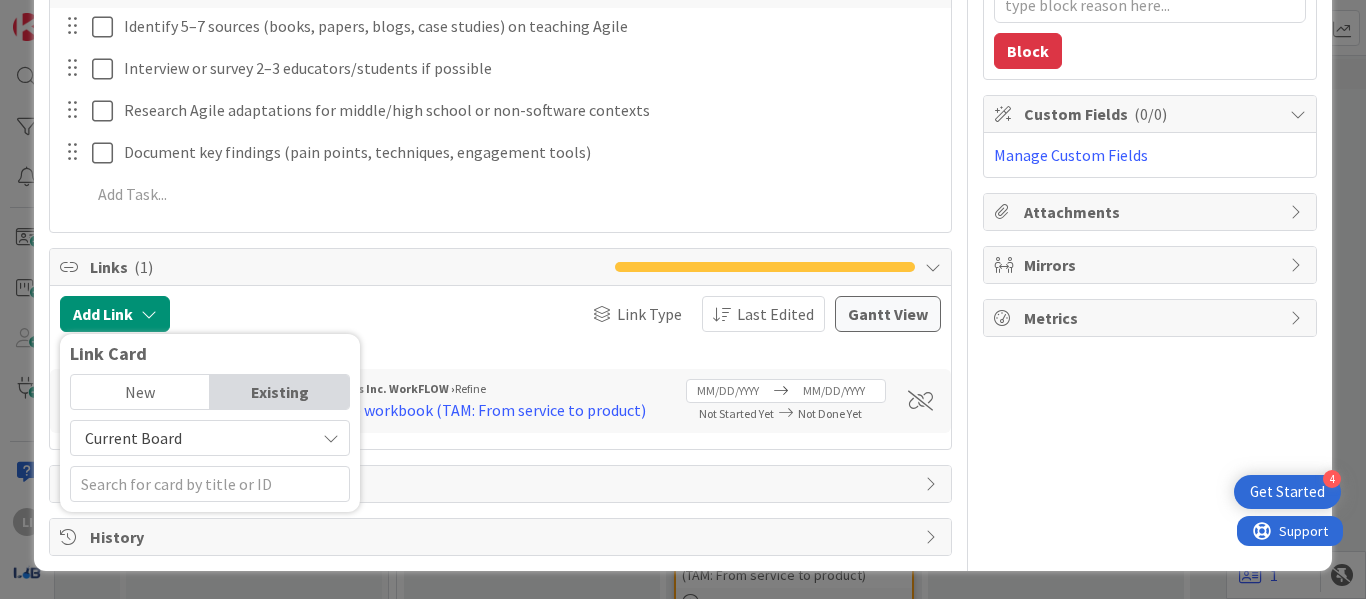 click on "Current Board" at bounding box center [193, 438] 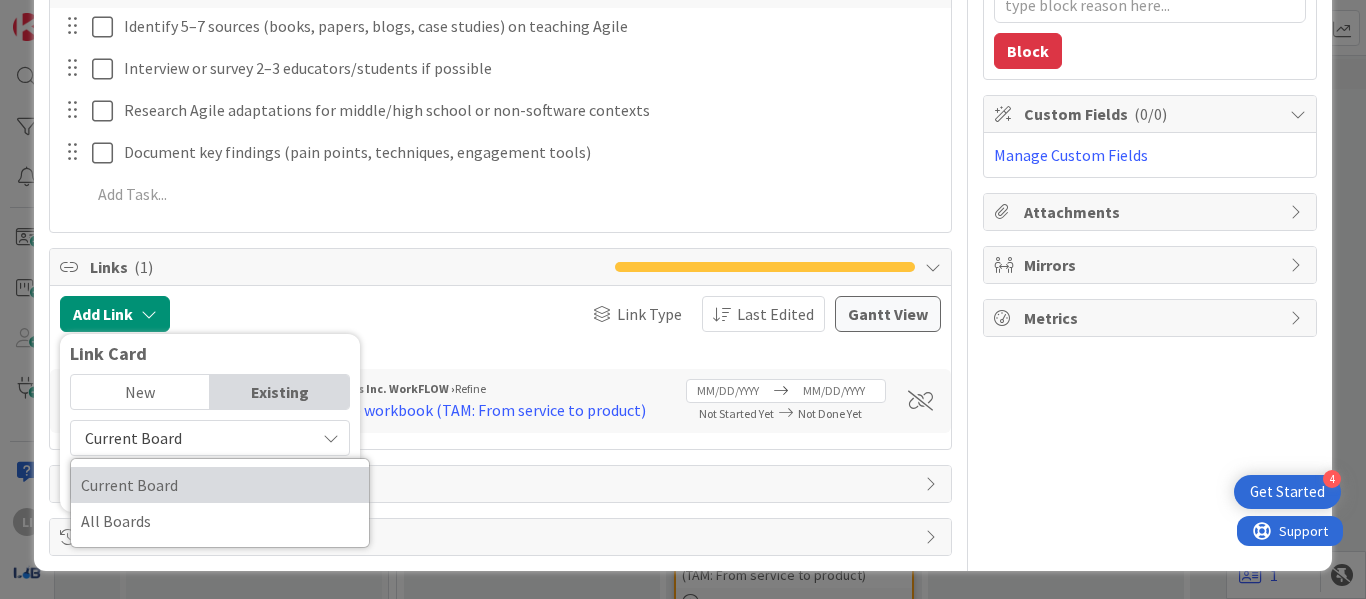 click on "Current Board" at bounding box center [220, 485] 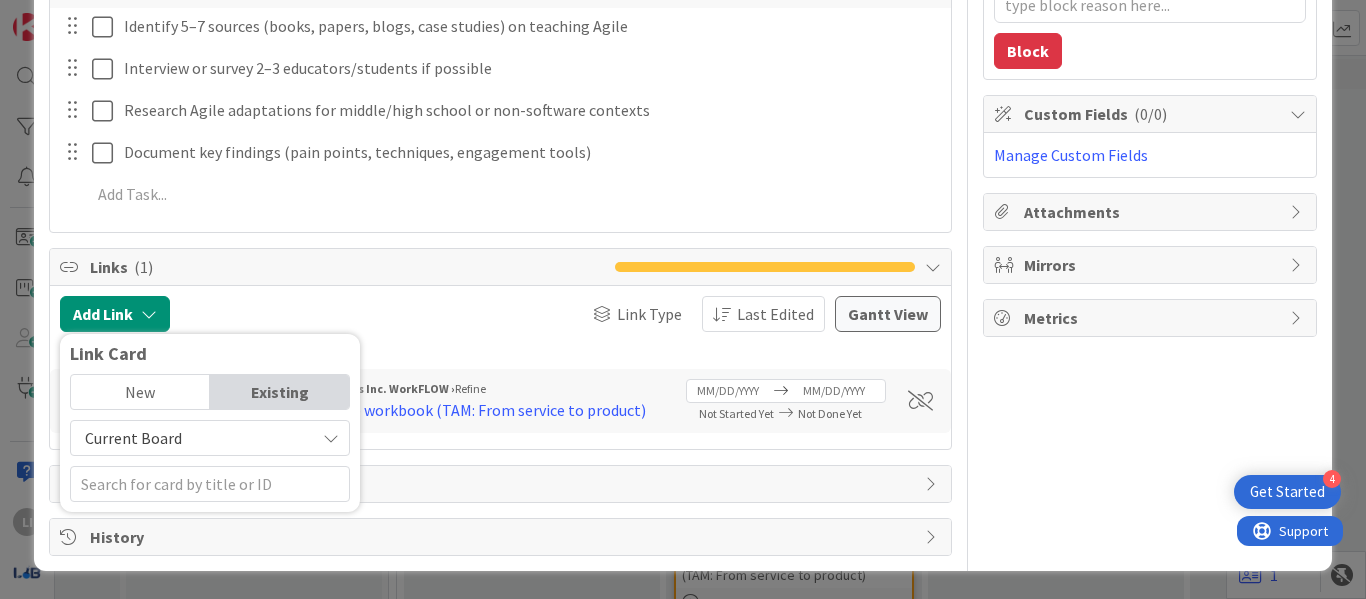 click on "Current Board" at bounding box center (210, 438) 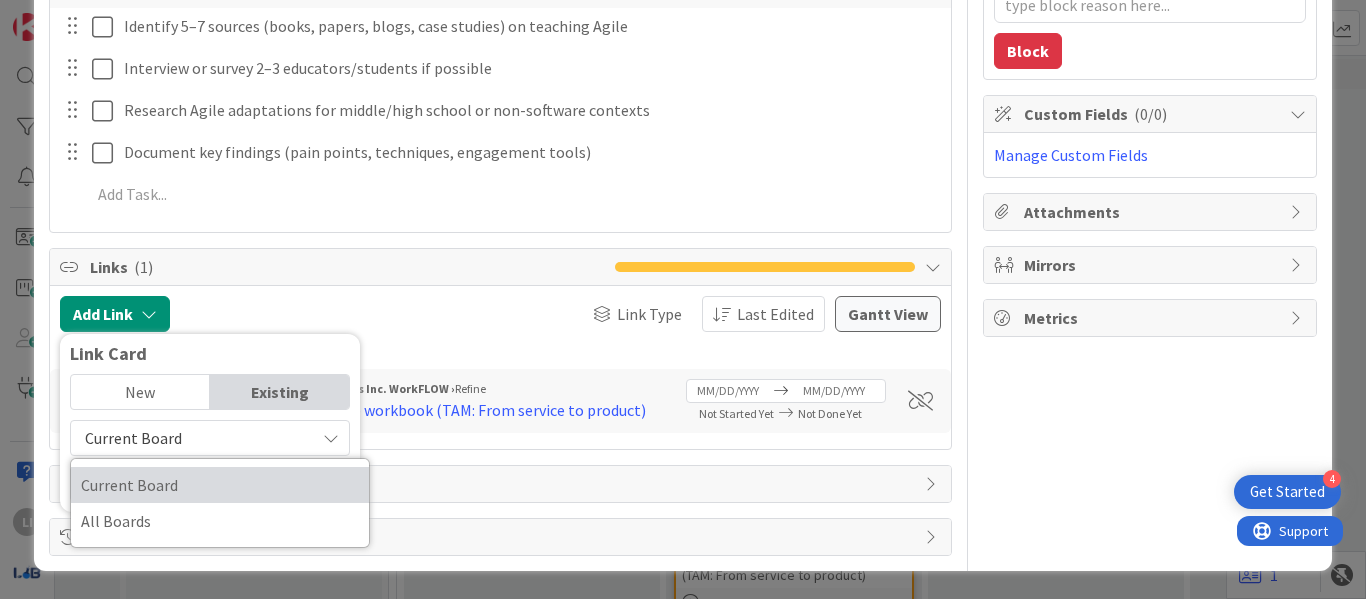 click on "Current Board" at bounding box center (220, 485) 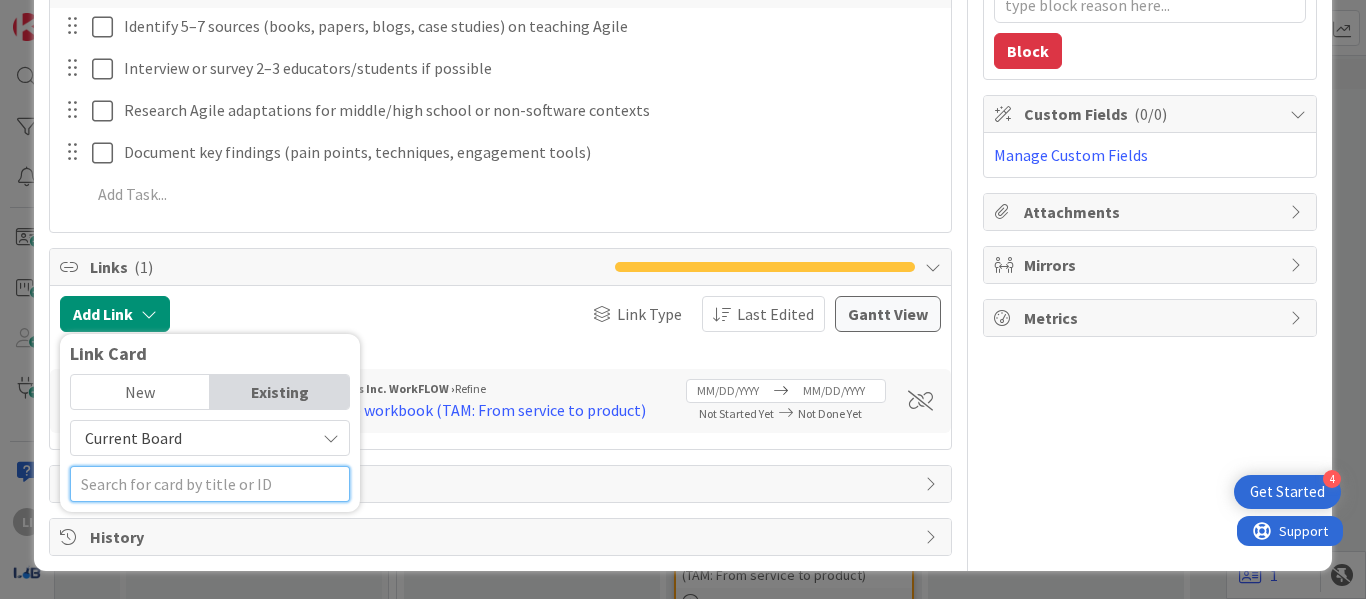 click at bounding box center [210, 484] 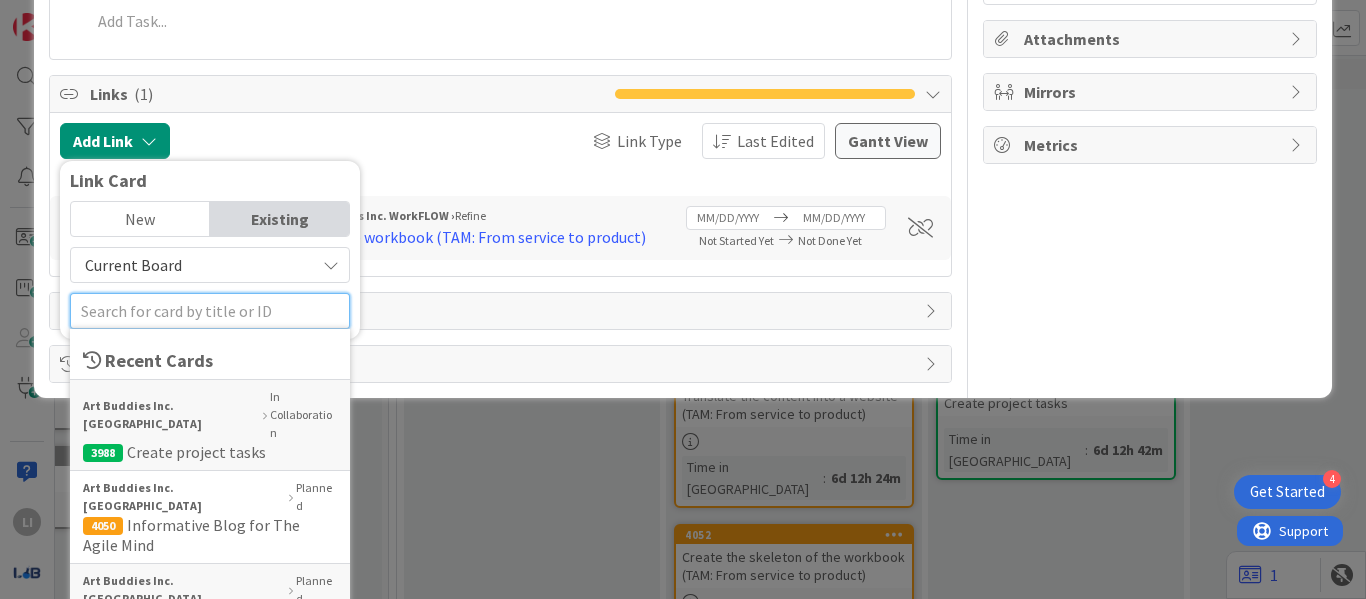 scroll, scrollTop: 732, scrollLeft: 0, axis: vertical 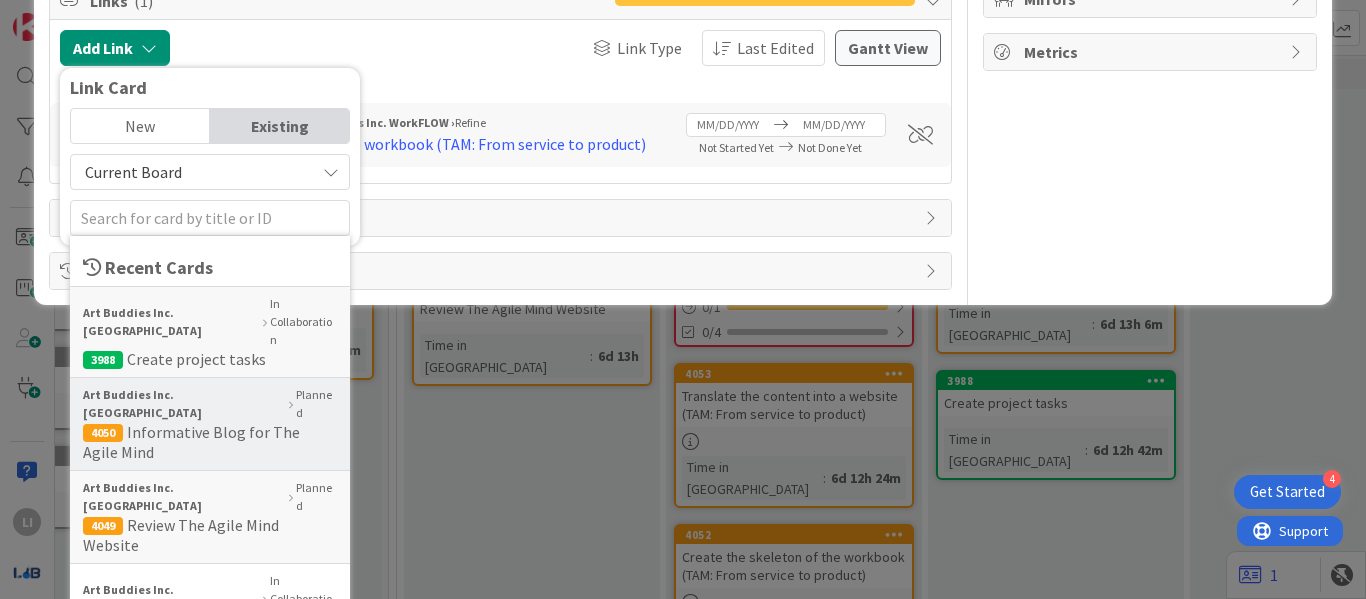 click on "Informative Blog for The Agile Mind" at bounding box center [191, 442] 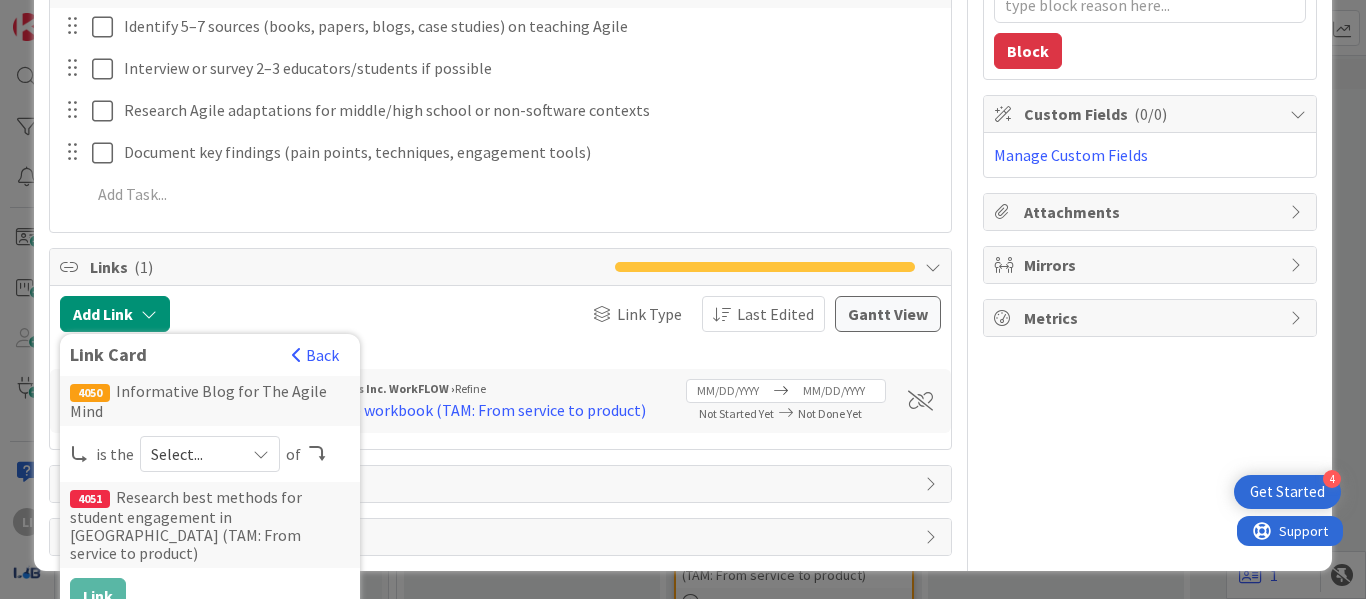 click on "Link Type Last Edited" at bounding box center (606, 314) 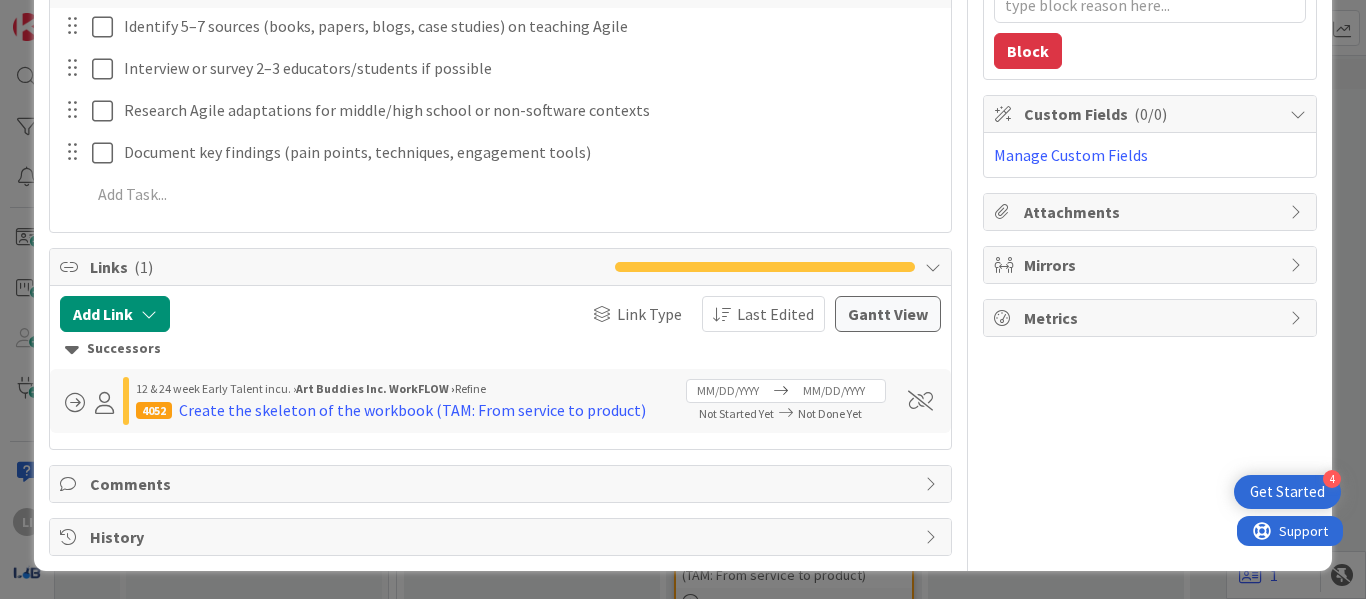 click on "Successors 12 & 24 week Early Talent incu. ›  Art Buddies Inc. WorkFLOW ›  Refine 4052 Create the skeleton of the workbook (TAM: From service to product) Navigate forward to interact with the calendar and select a date. Press the question mark key to get the keyboard shortcuts for changing dates. Navigate backward to interact with the calendar and select a date. Press the question mark key to get the keyboard shortcuts for changing dates. Not Started Yet Not Done Yet" at bounding box center [500, 382] 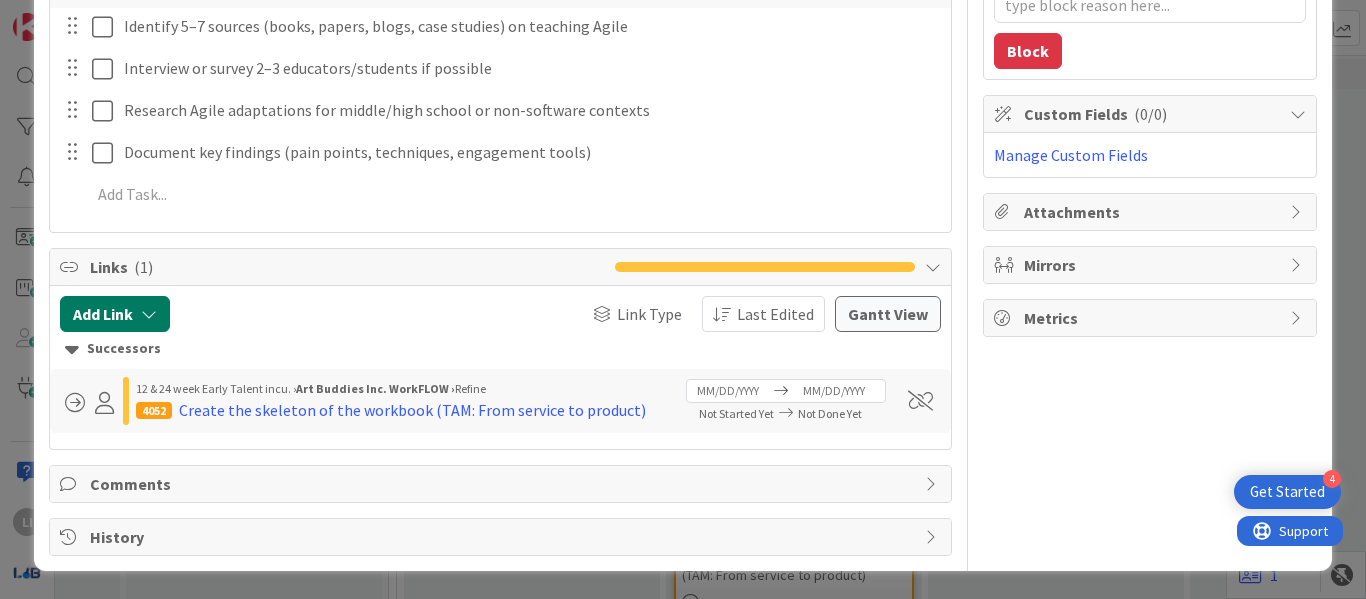click on "Add Link" at bounding box center [115, 314] 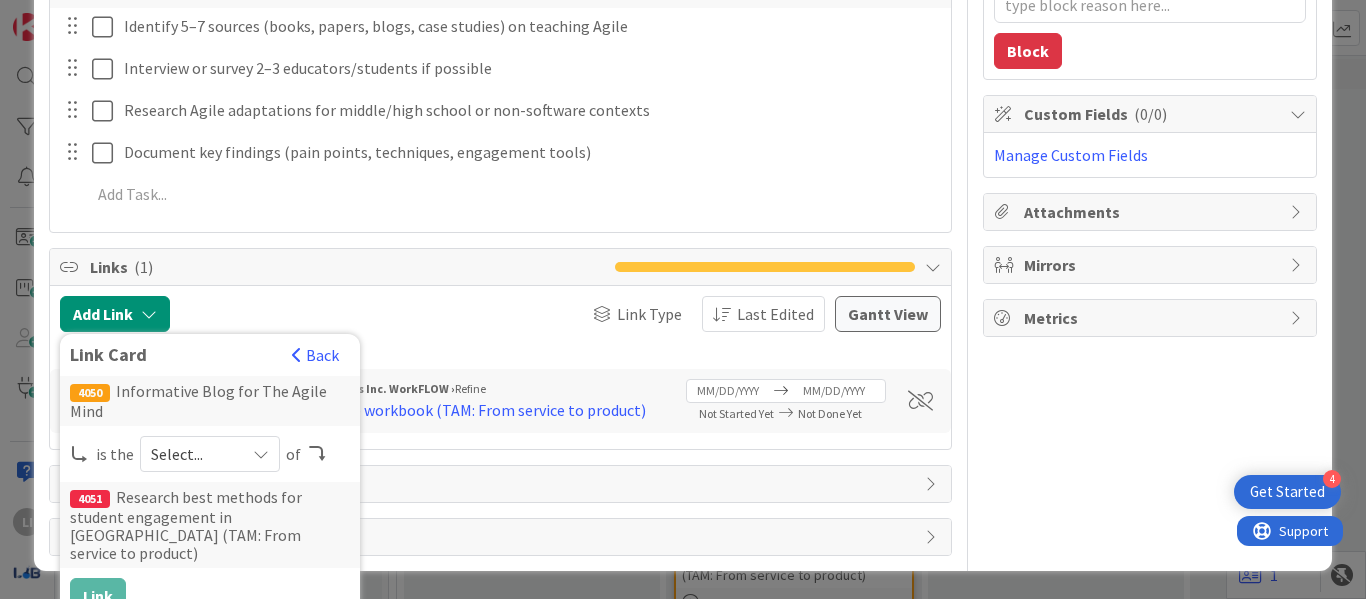 click on "Link Type Last Edited" at bounding box center (606, 314) 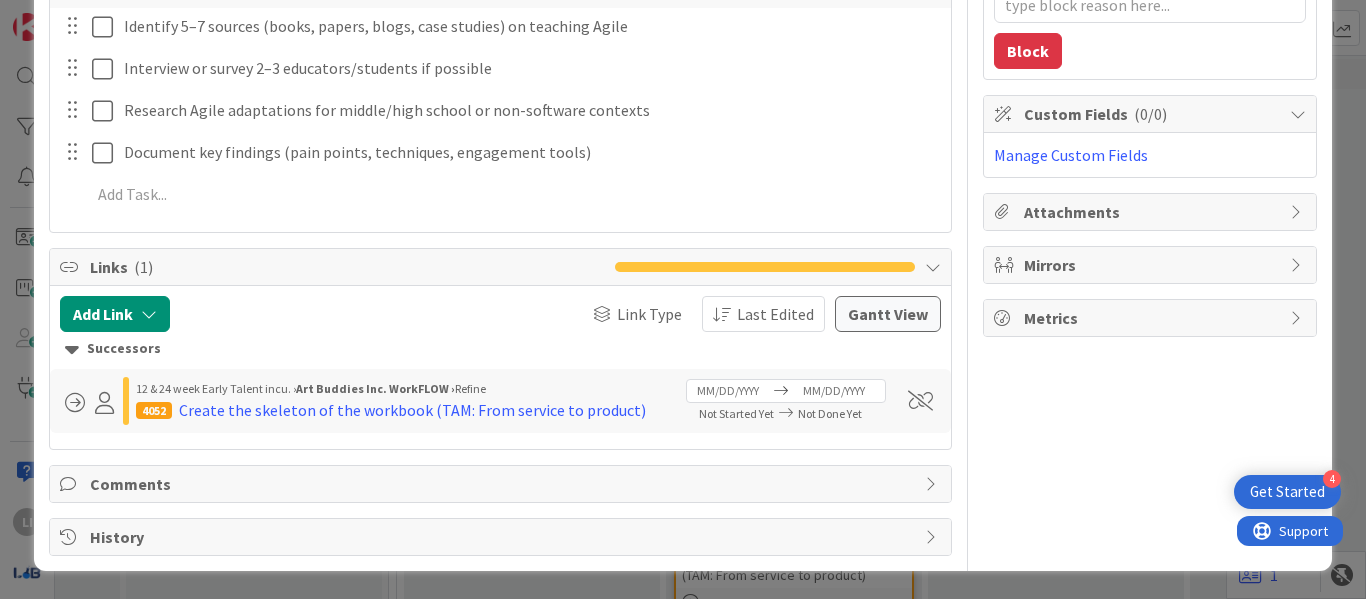 click on "Successors" at bounding box center [500, 349] 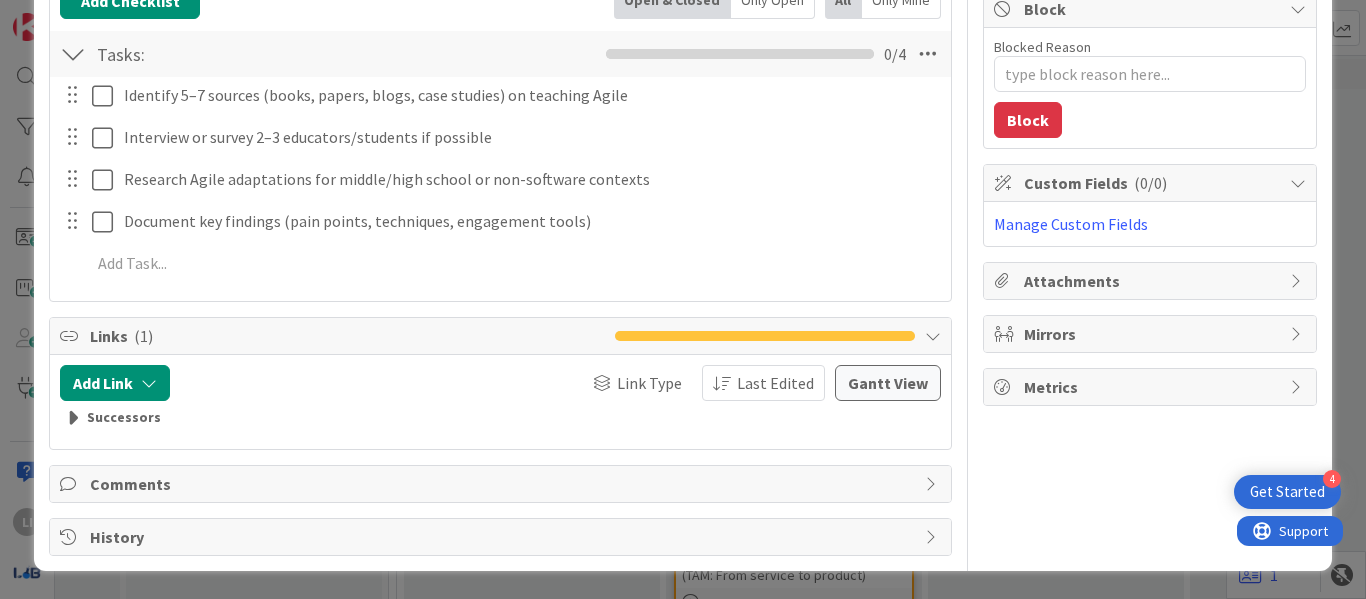 scroll, scrollTop: 397, scrollLeft: 0, axis: vertical 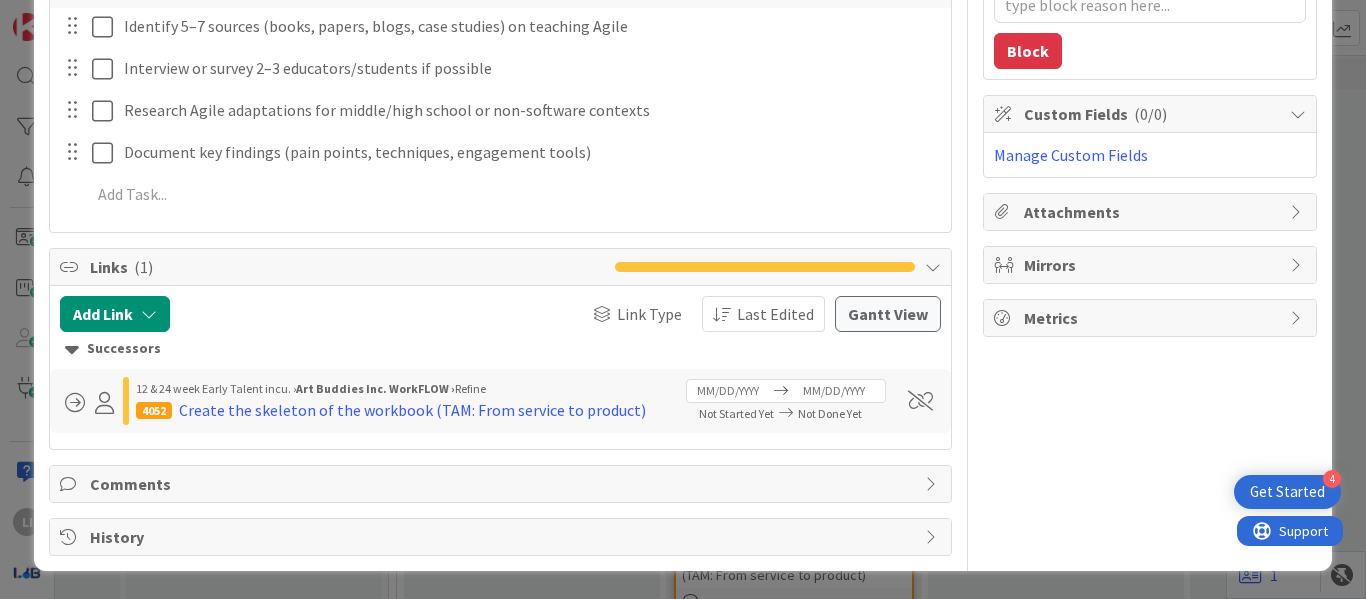click on "12 & 24 week Early Talent incu. ›" at bounding box center (216, 388) 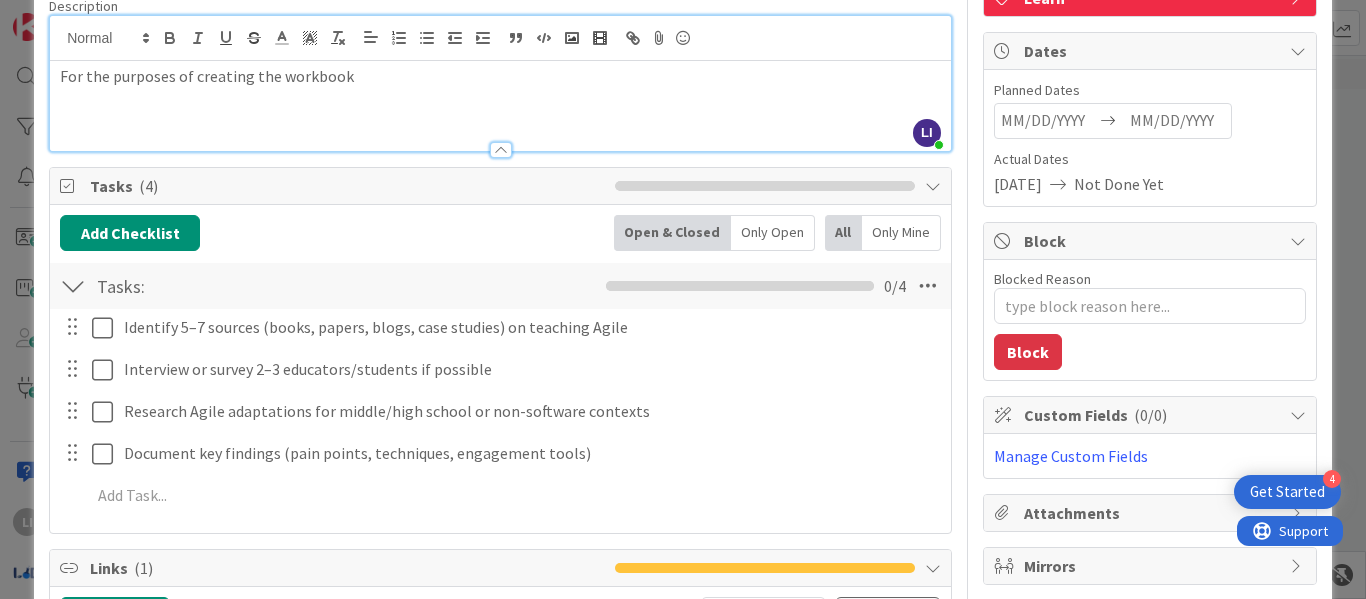 scroll, scrollTop: 164, scrollLeft: 0, axis: vertical 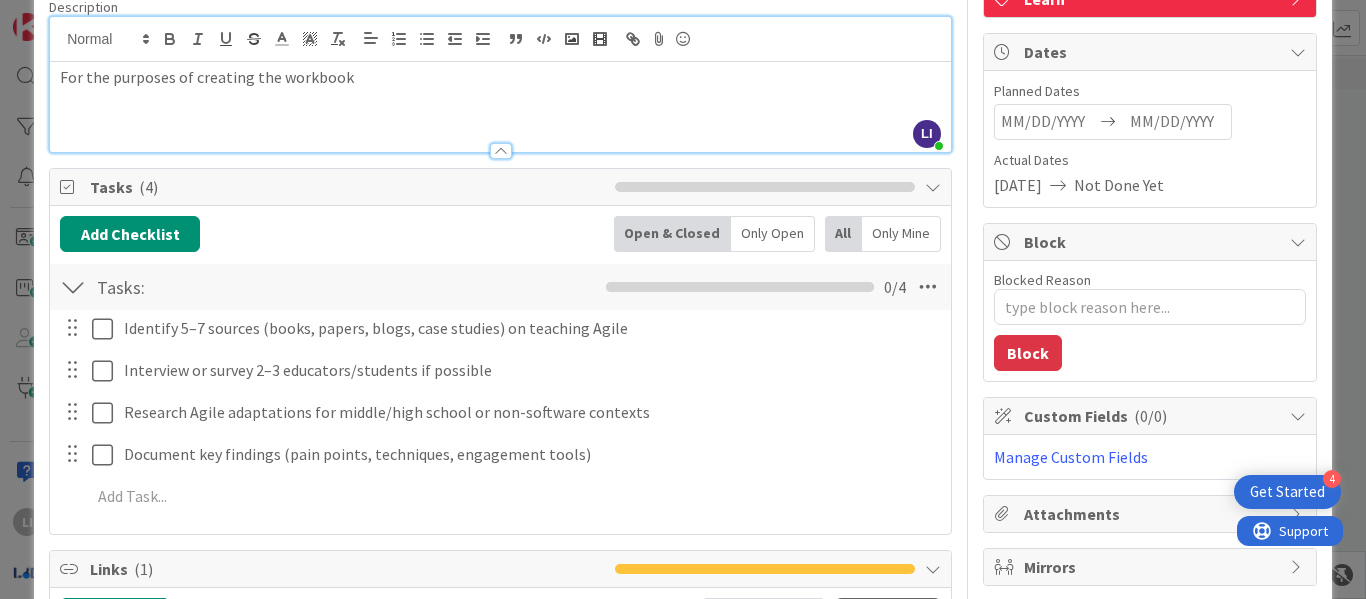 click on "For the purposes of creating the workbook" at bounding box center (500, 77) 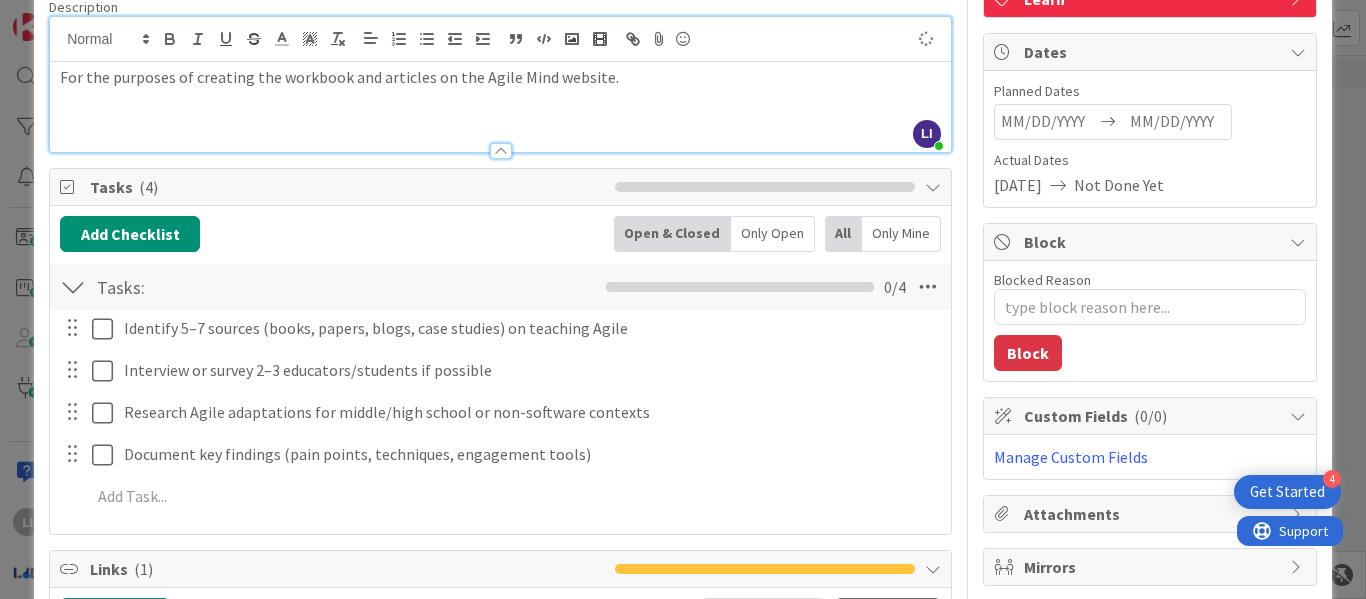 click on "For the purposes of creating the workbook and articles on the Agile Mind website." at bounding box center (500, 77) 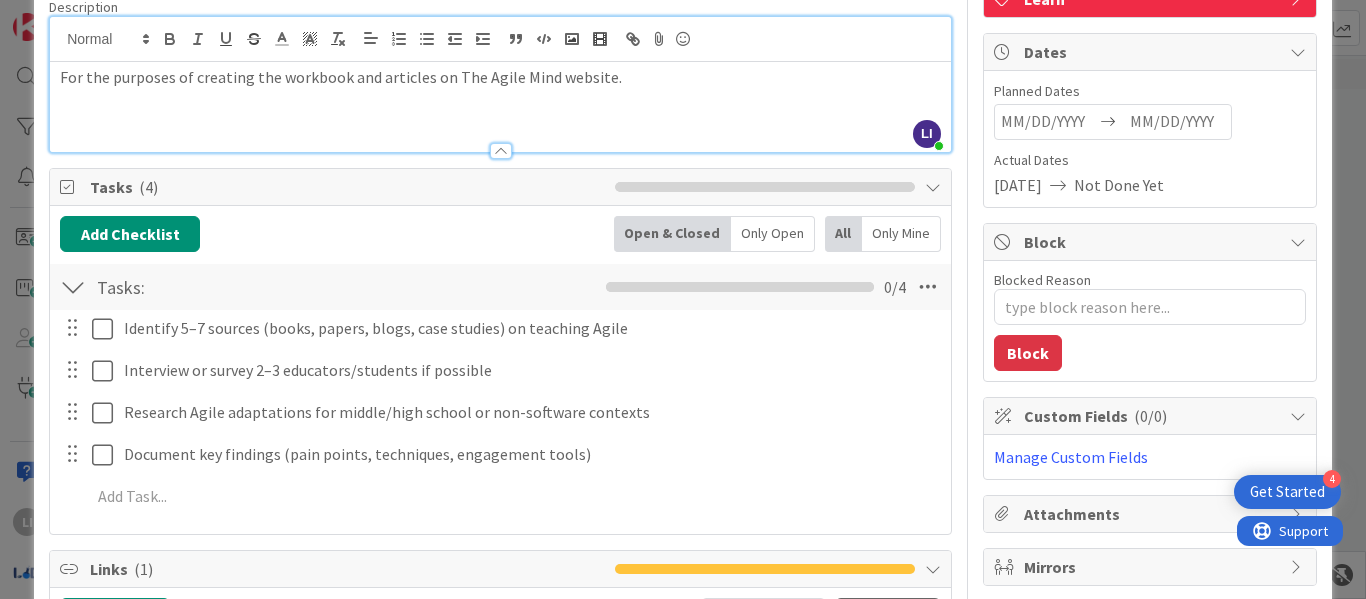 click on "For the purposes of creating the workbook and articles on The Agile Mind website." at bounding box center [500, 107] 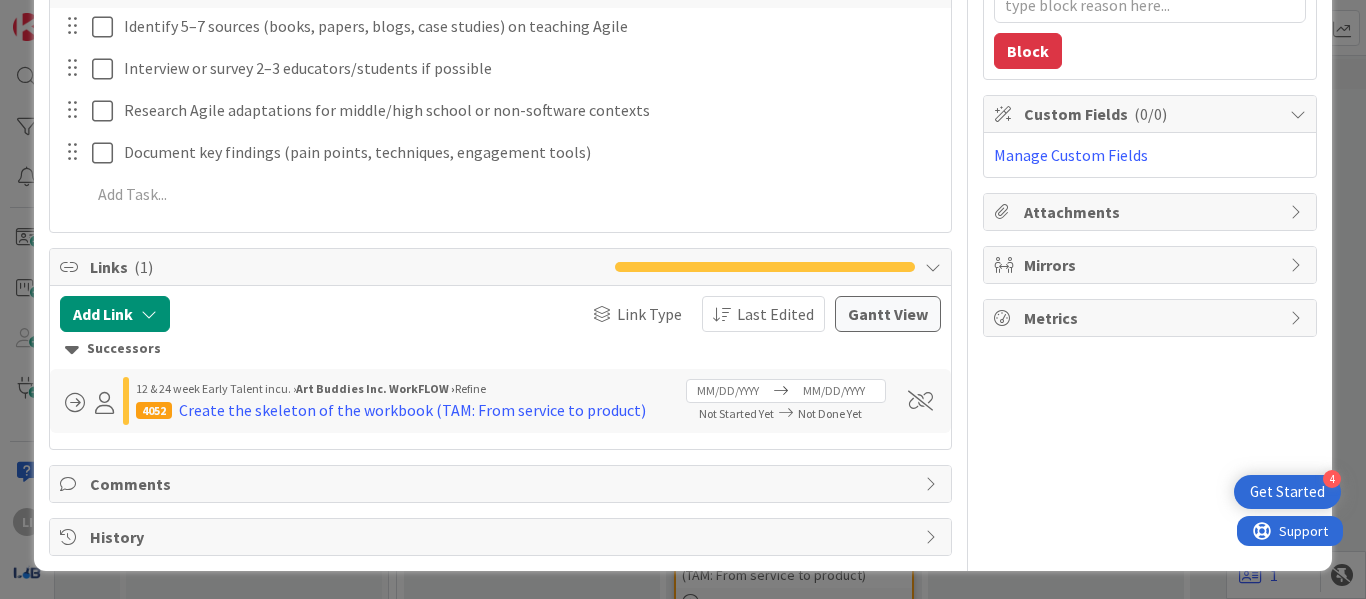 scroll, scrollTop: 0, scrollLeft: 0, axis: both 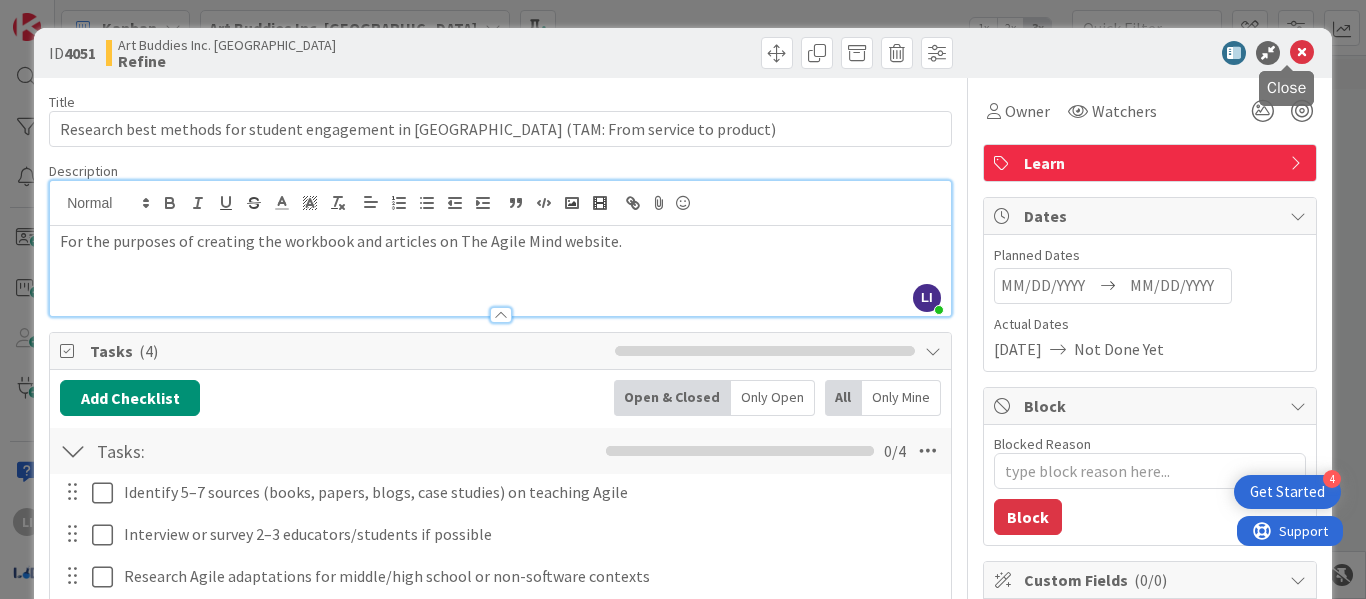 click at bounding box center [1302, 53] 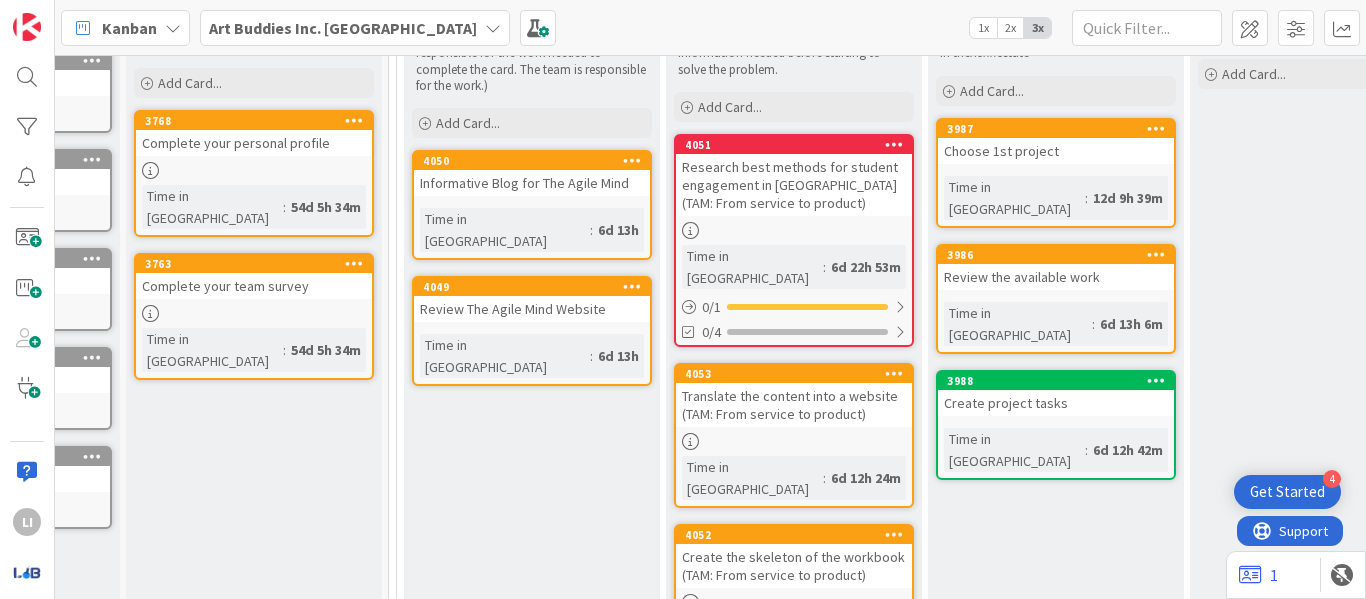 scroll, scrollTop: 0, scrollLeft: 0, axis: both 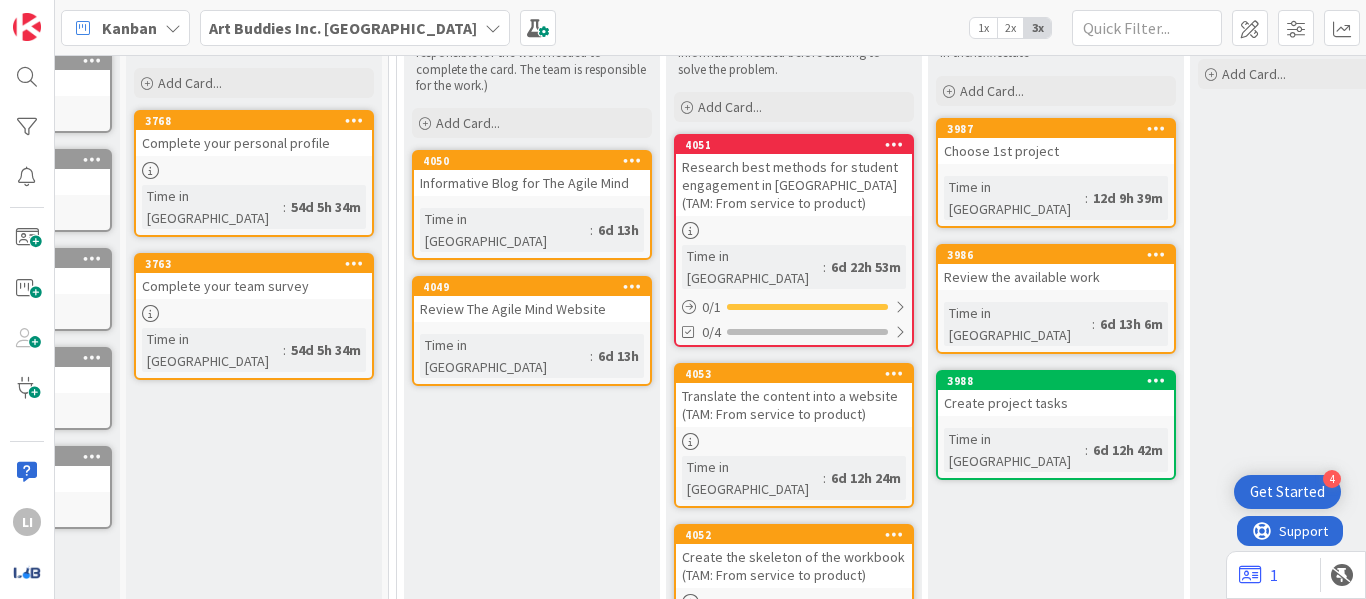 click on "Research best methods for student engagement in [GEOGRAPHIC_DATA] (TAM: From service to product)" at bounding box center (794, 185) 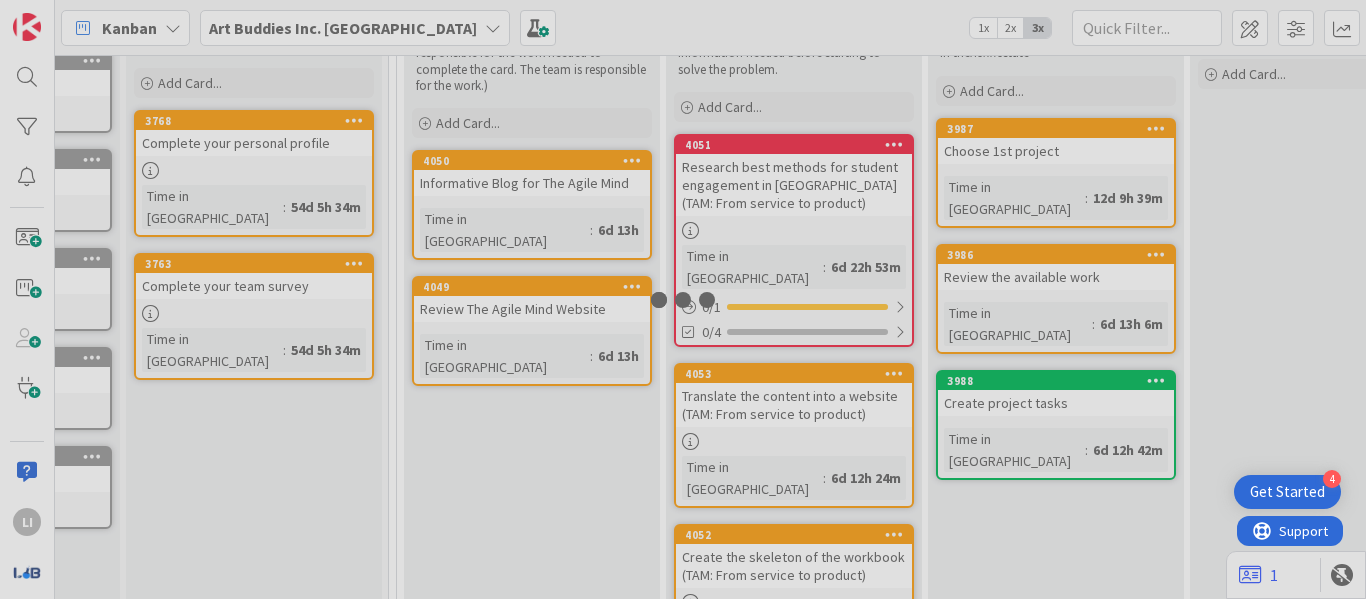 scroll, scrollTop: 0, scrollLeft: 0, axis: both 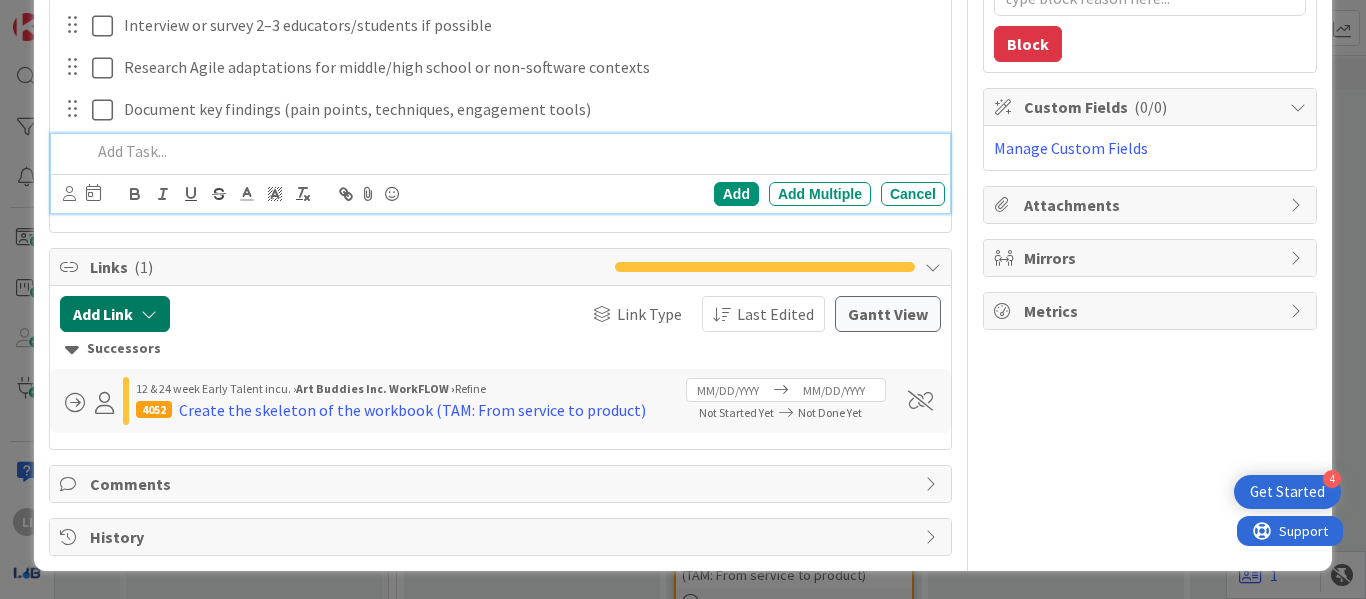 click on "Add Link" at bounding box center [115, 314] 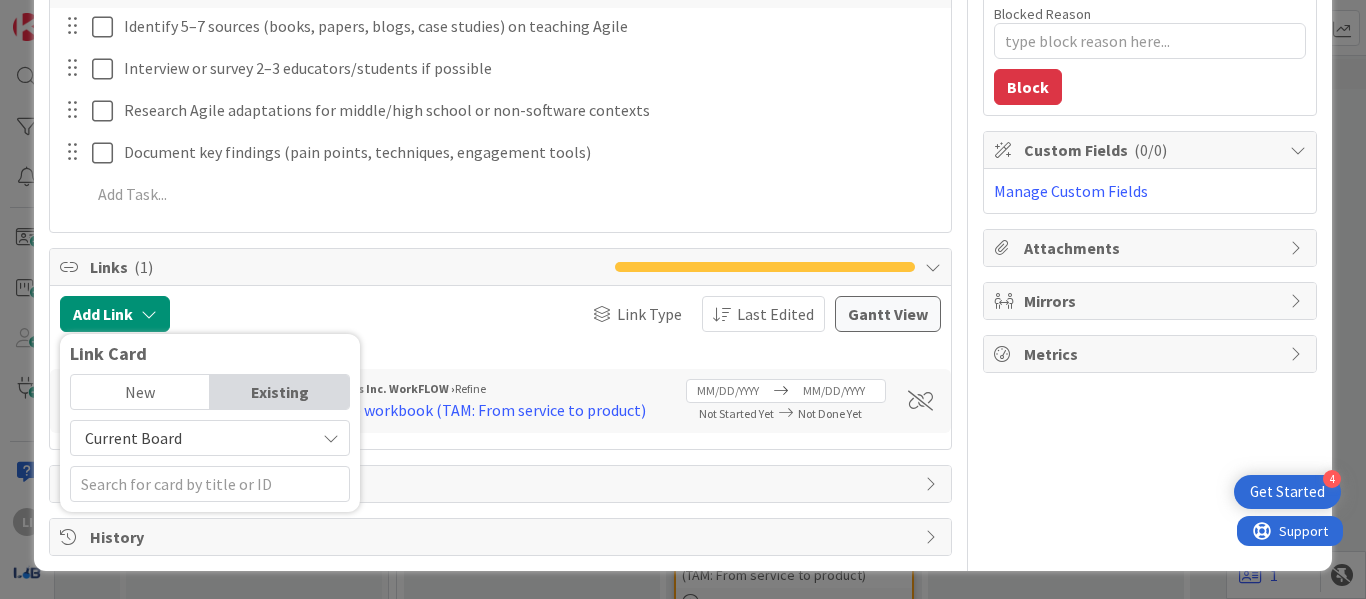 click on "Current Board" at bounding box center (133, 438) 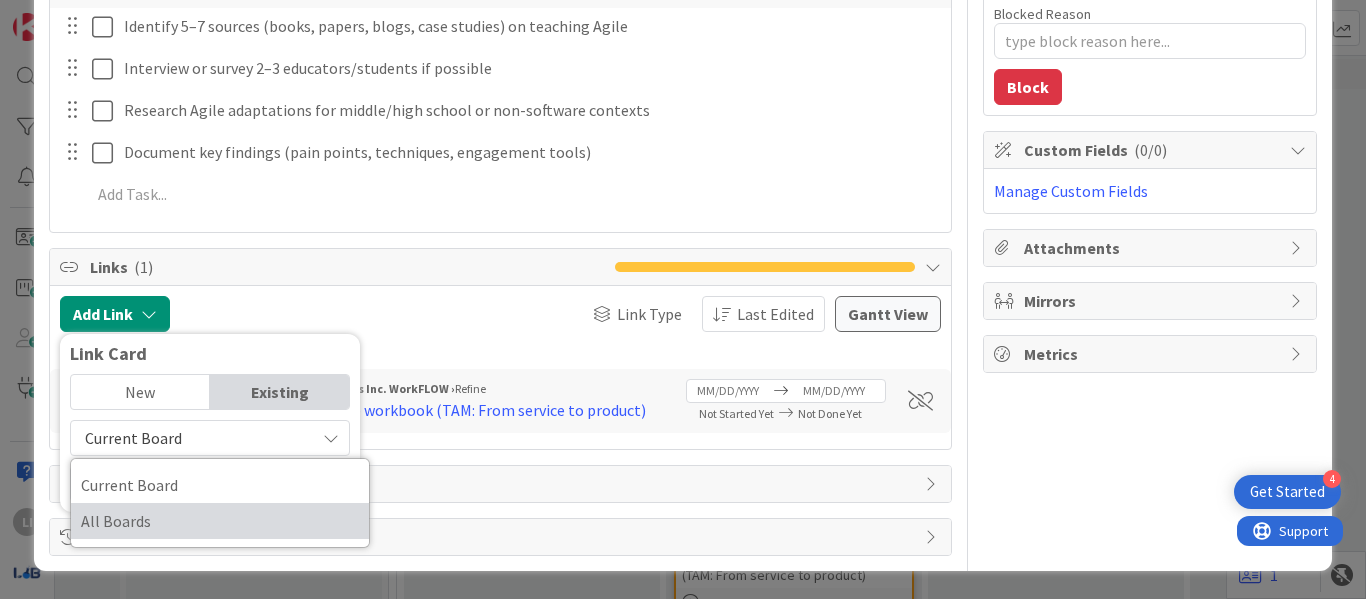 click on "All Boards" at bounding box center (220, 521) 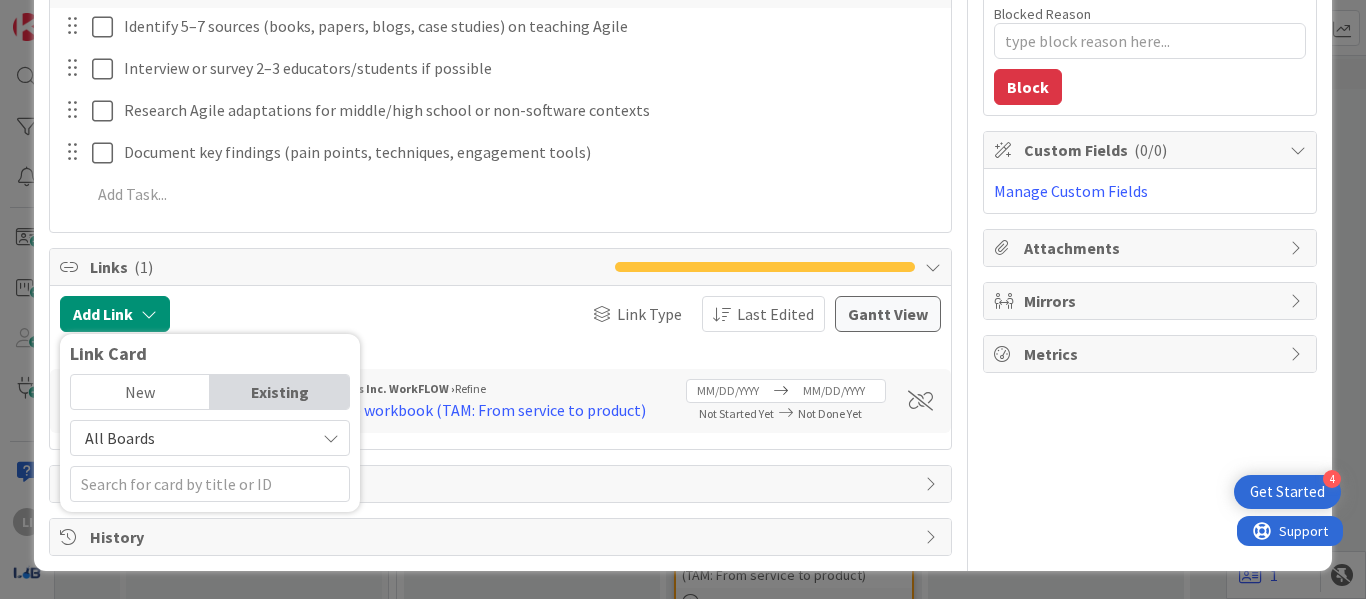click on "Link Type Last Edited" at bounding box center [606, 314] 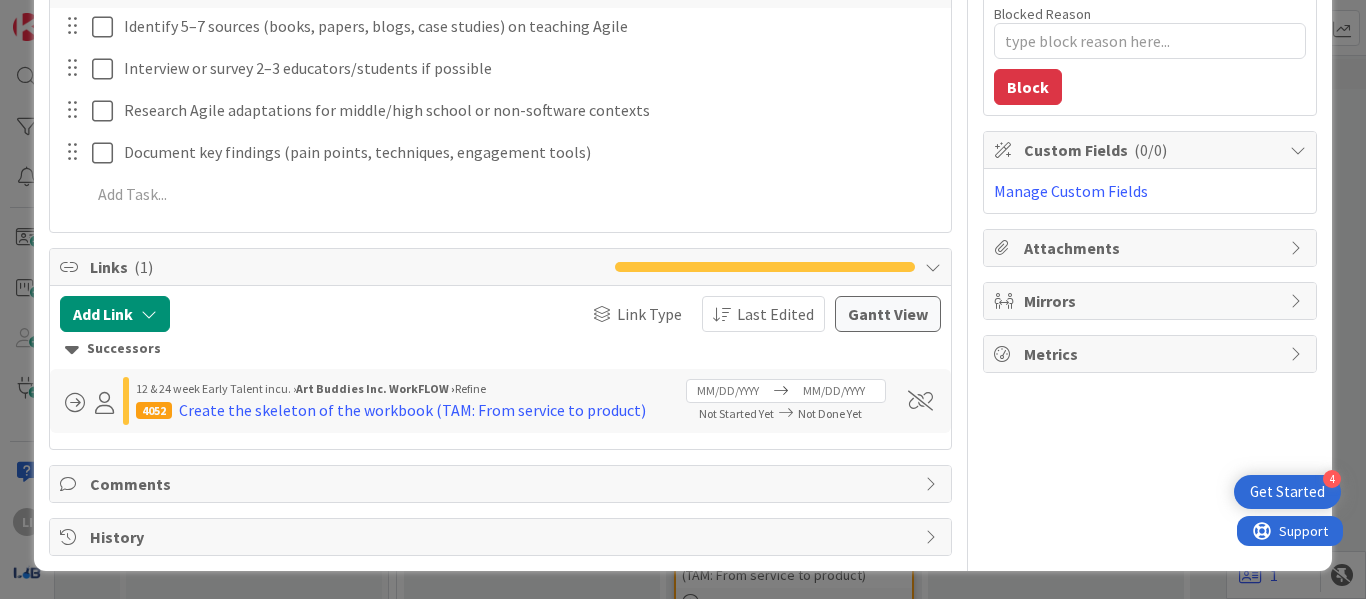 scroll, scrollTop: 0, scrollLeft: 0, axis: both 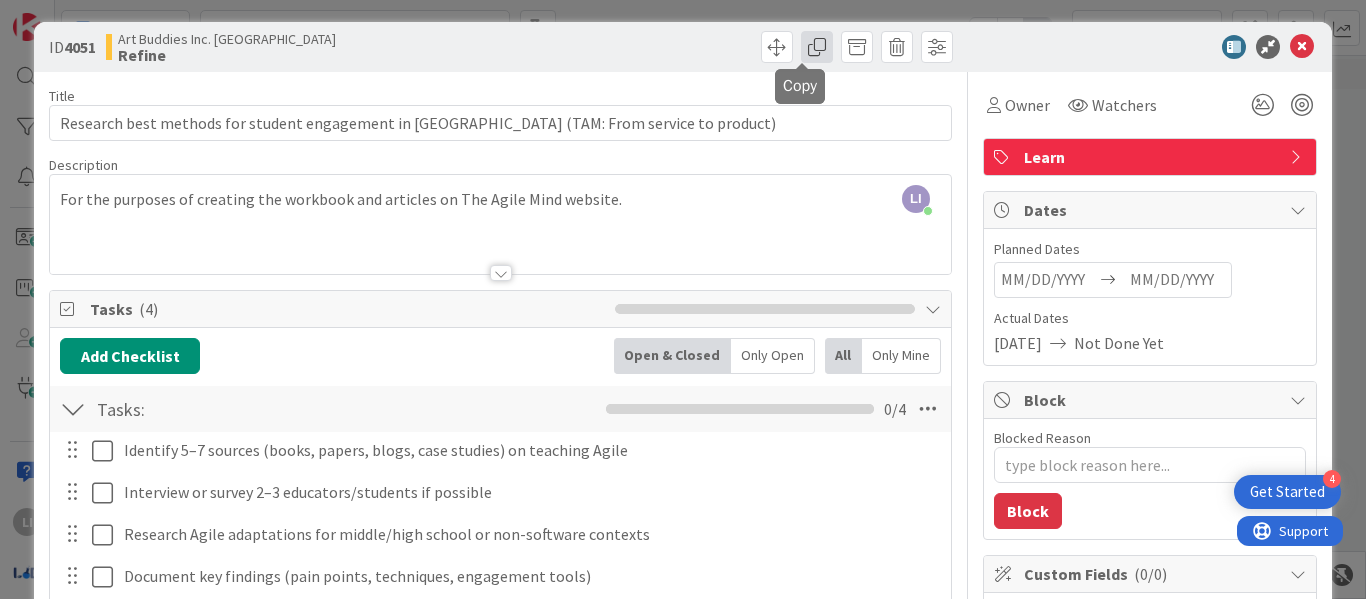 click at bounding box center (817, 47) 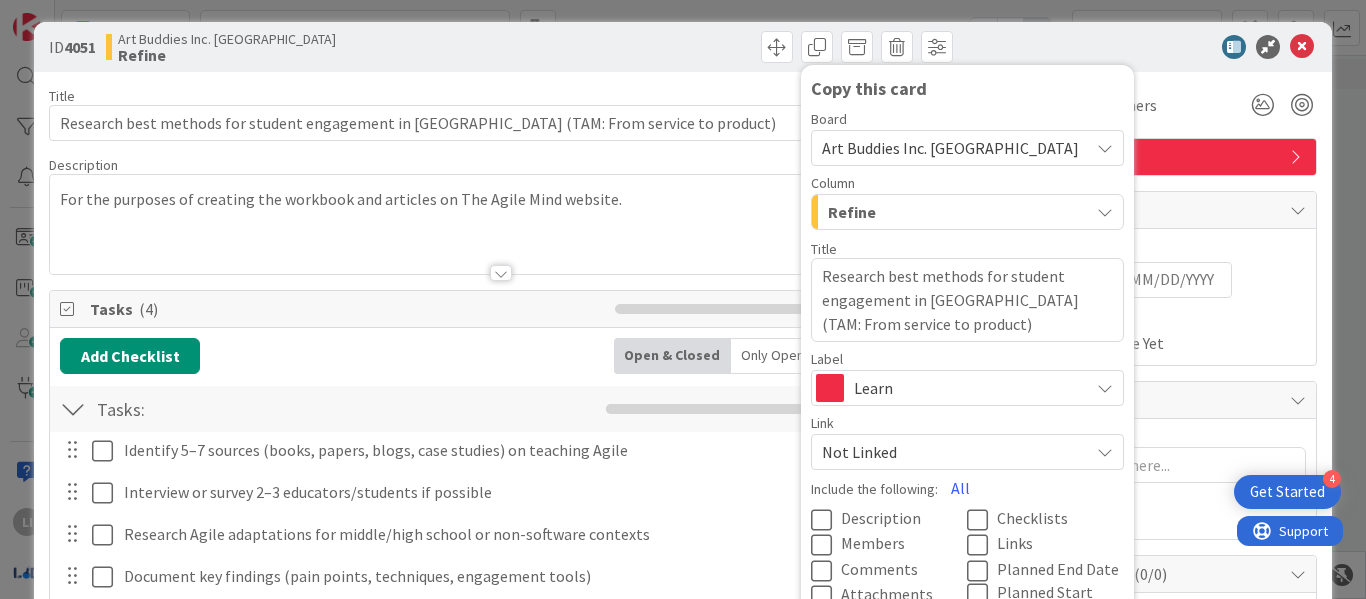 click on "Art Buddies Inc. WorkFLOW" at bounding box center [950, 148] 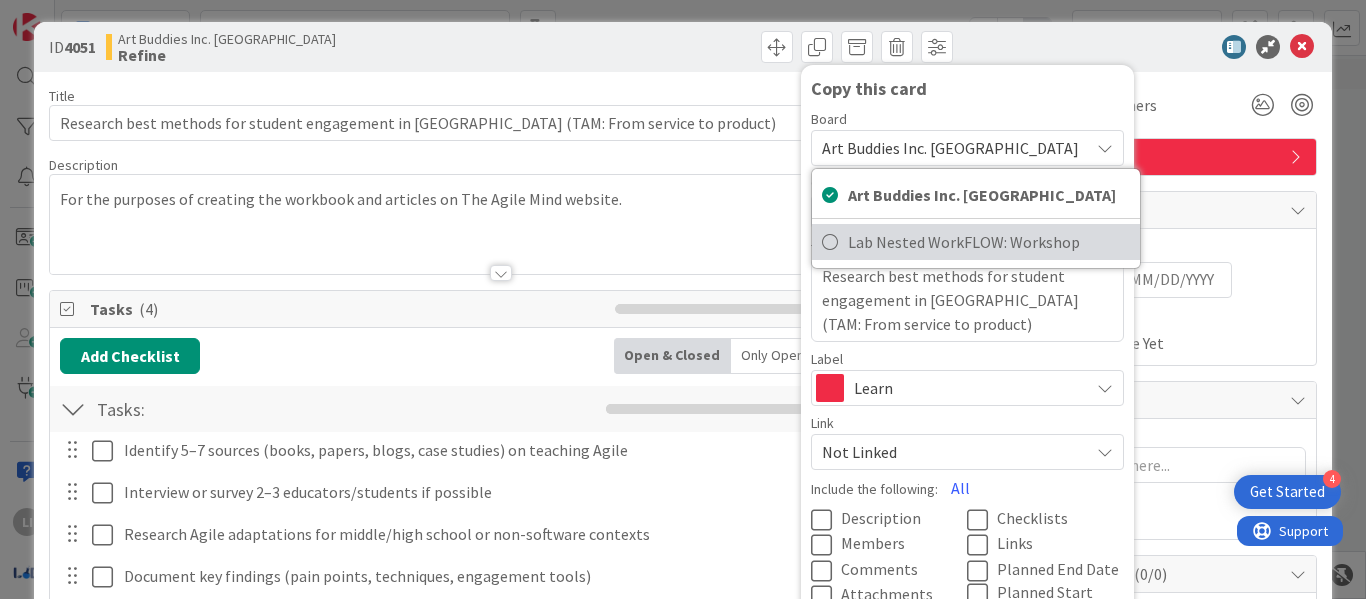 click at bounding box center [830, 242] 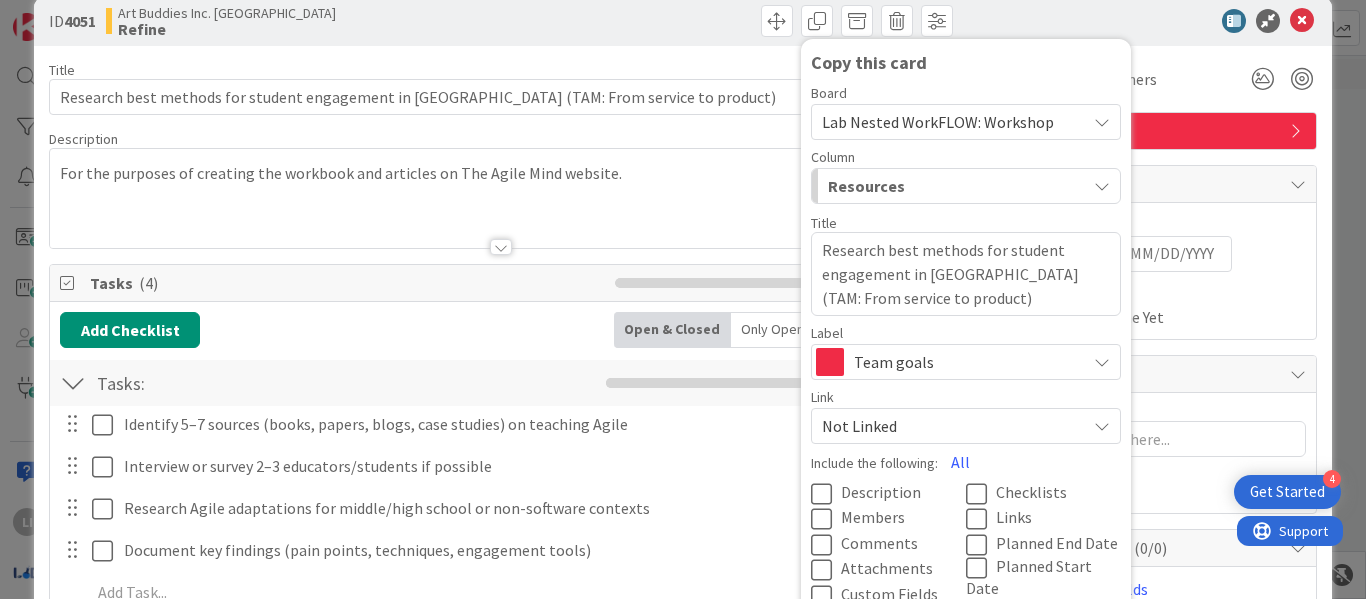 scroll, scrollTop: 36, scrollLeft: 0, axis: vertical 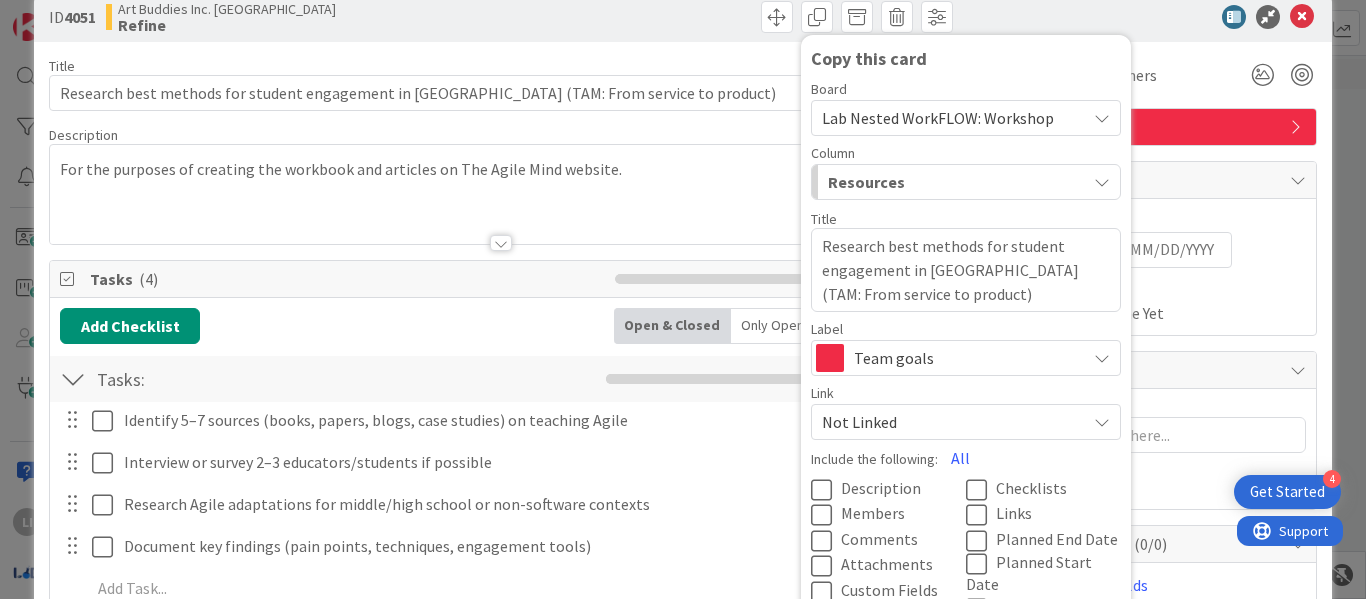 click on "Resources" at bounding box center [954, 182] 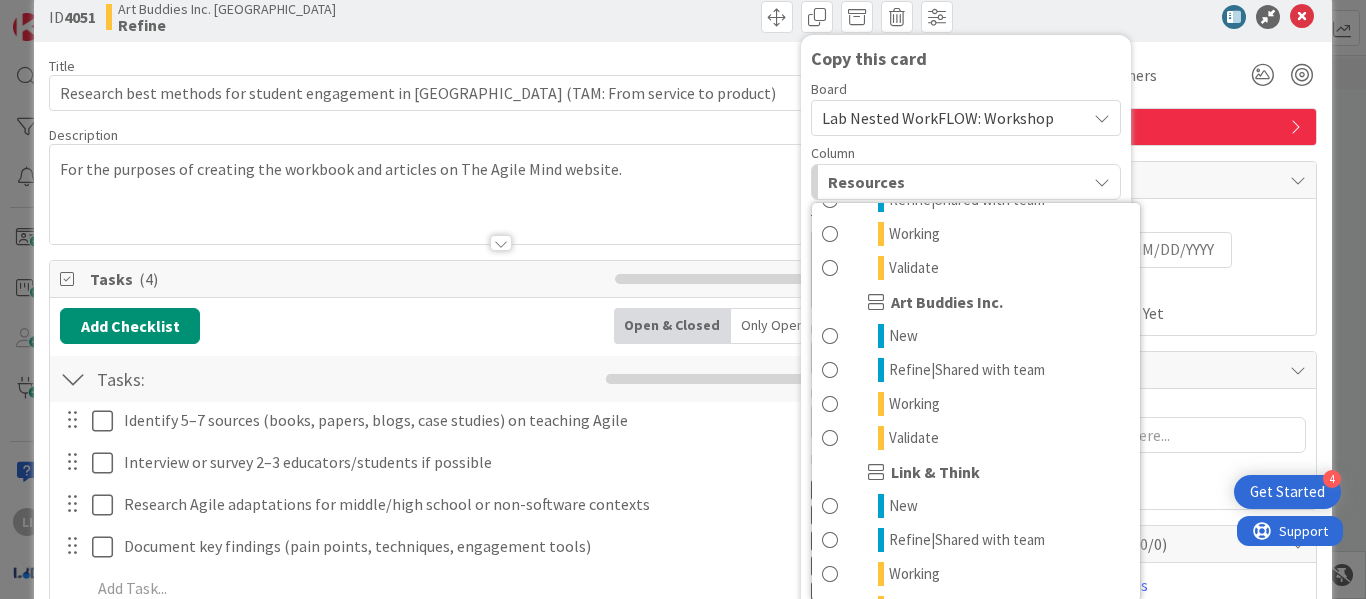scroll, scrollTop: 981, scrollLeft: 0, axis: vertical 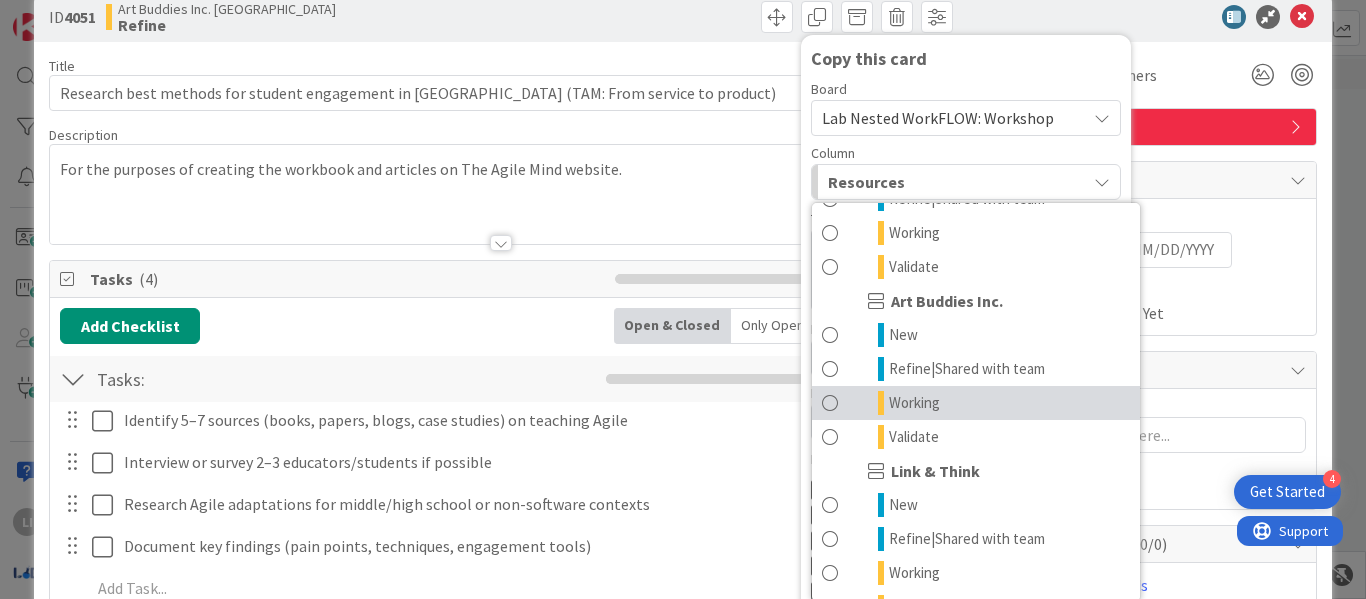 click at bounding box center (830, 403) 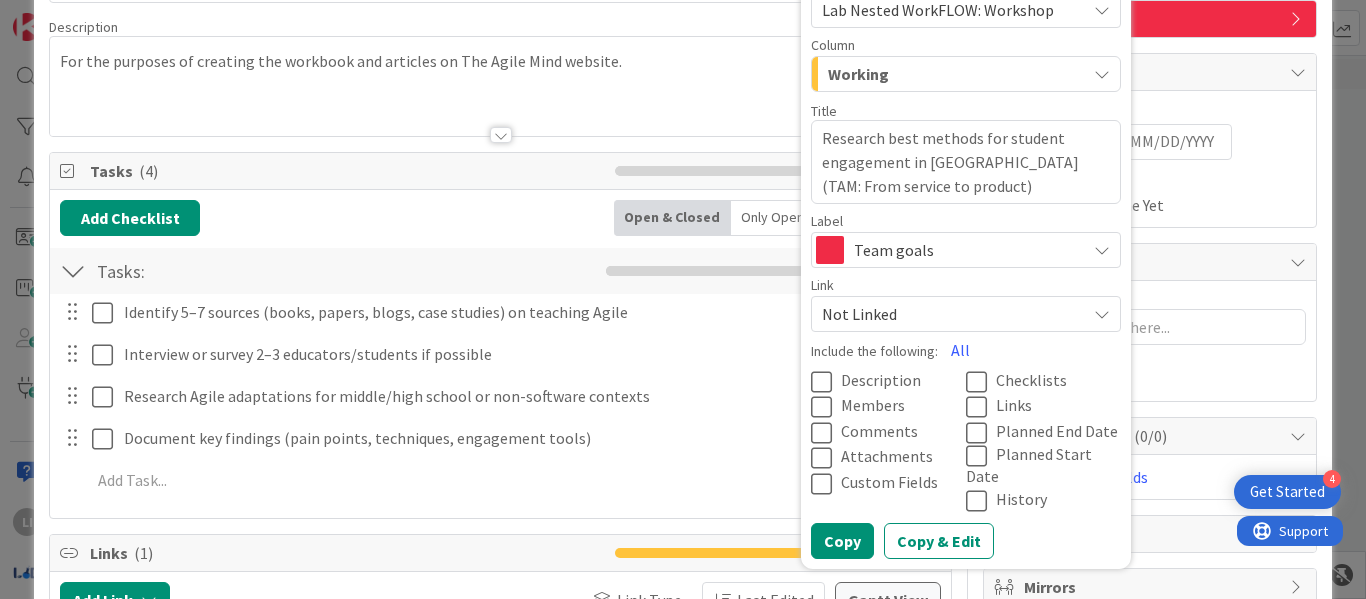 scroll, scrollTop: 145, scrollLeft: 0, axis: vertical 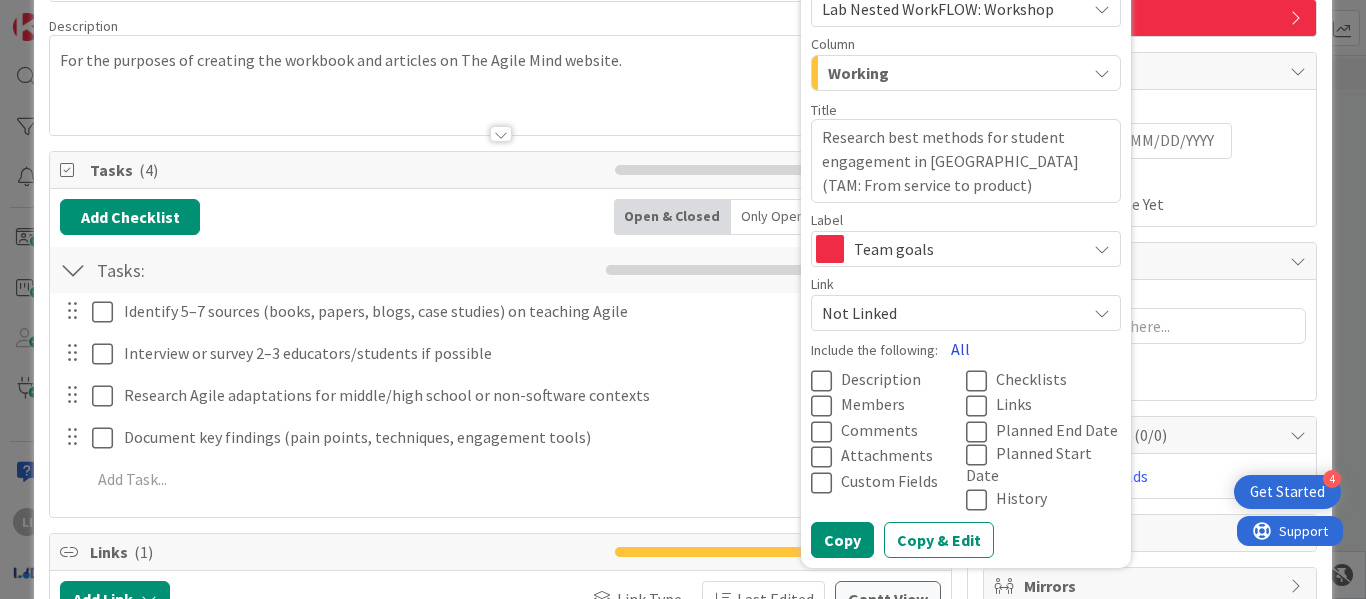 click on "All" at bounding box center [960, 349] 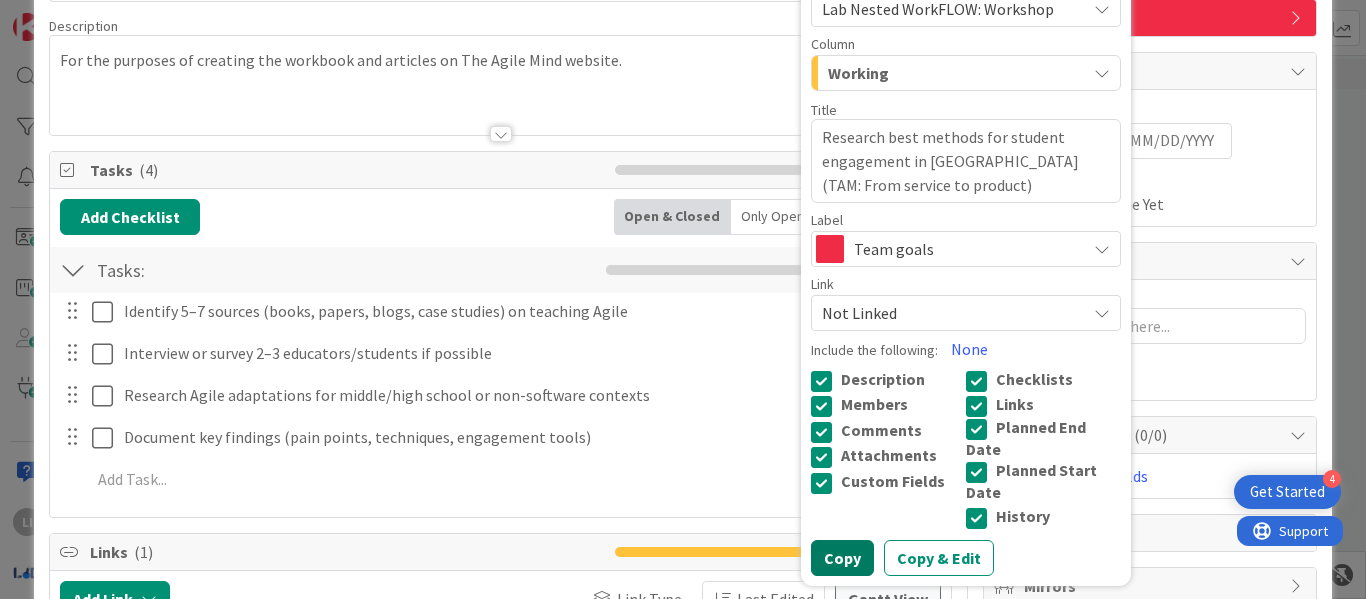 click on "Copy" at bounding box center [842, 558] 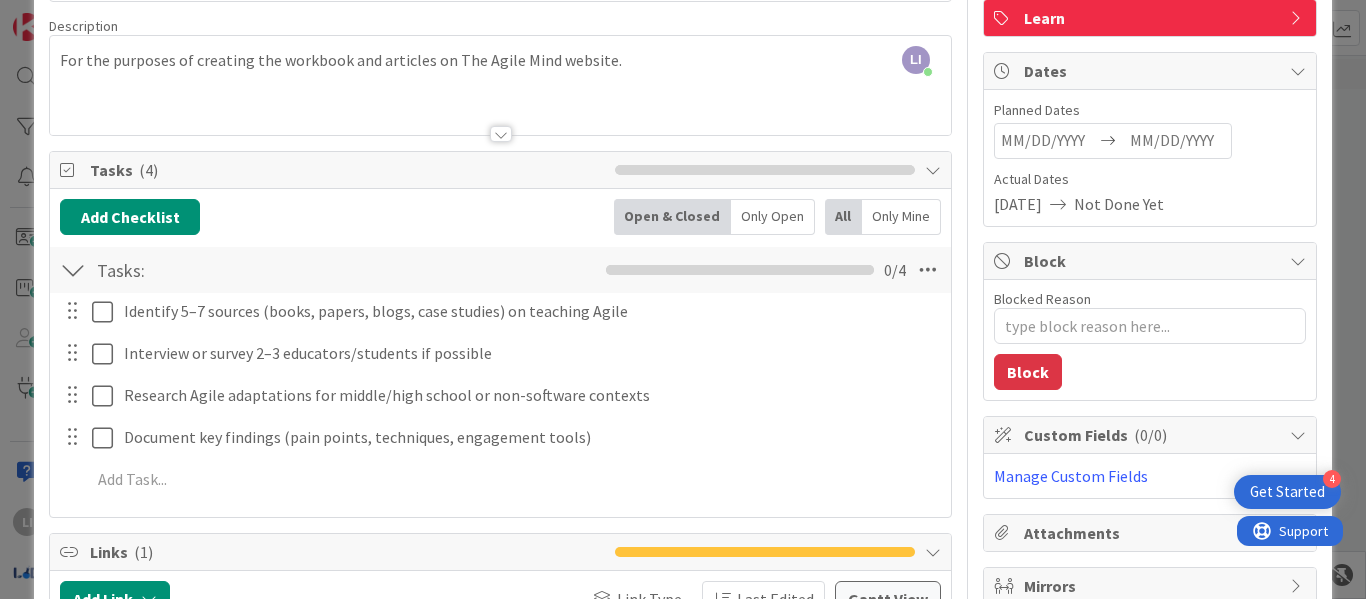 scroll, scrollTop: 0, scrollLeft: 0, axis: both 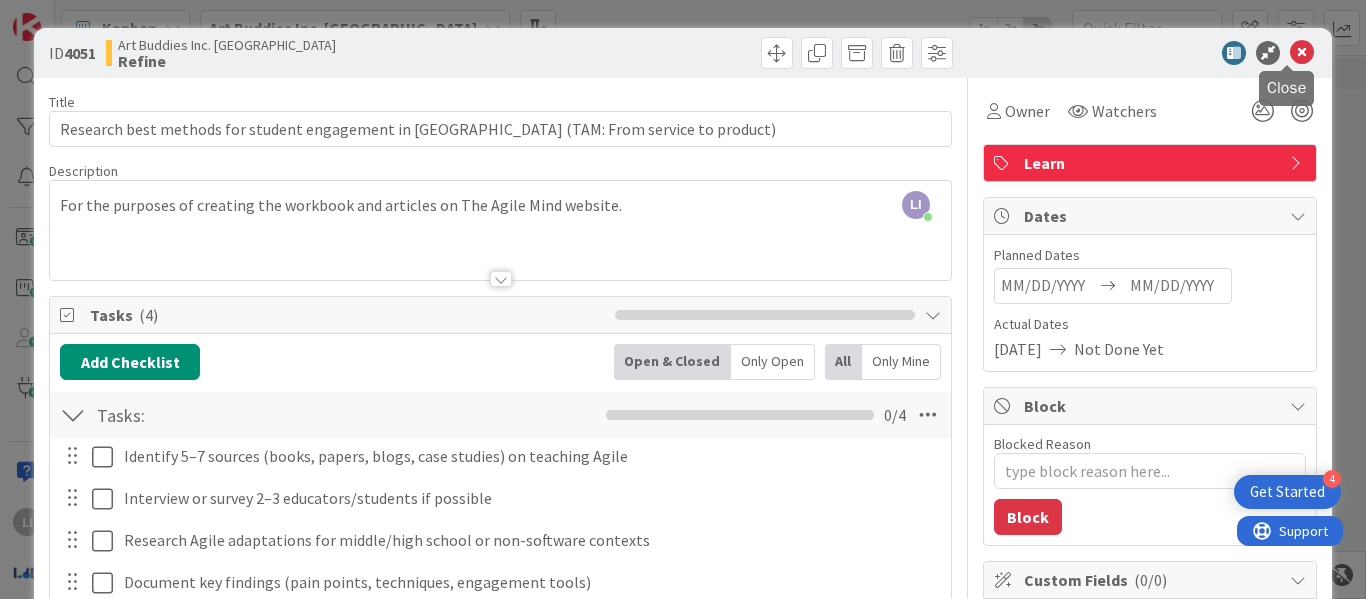 click at bounding box center [1302, 53] 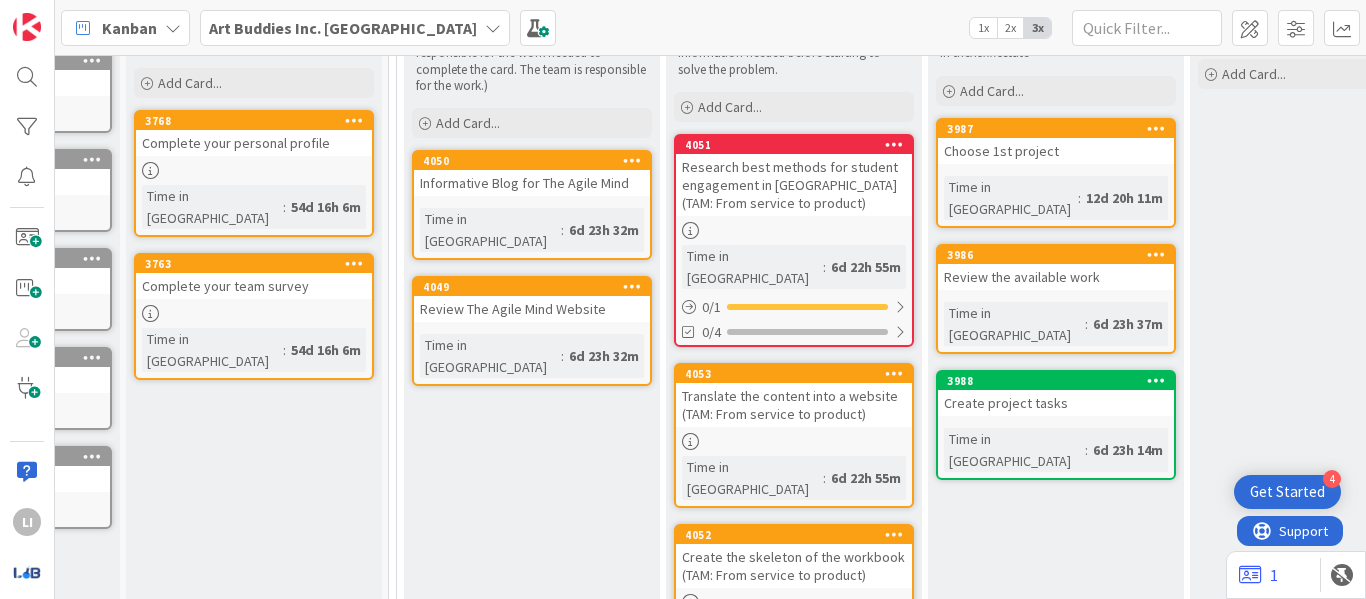 scroll, scrollTop: 0, scrollLeft: 0, axis: both 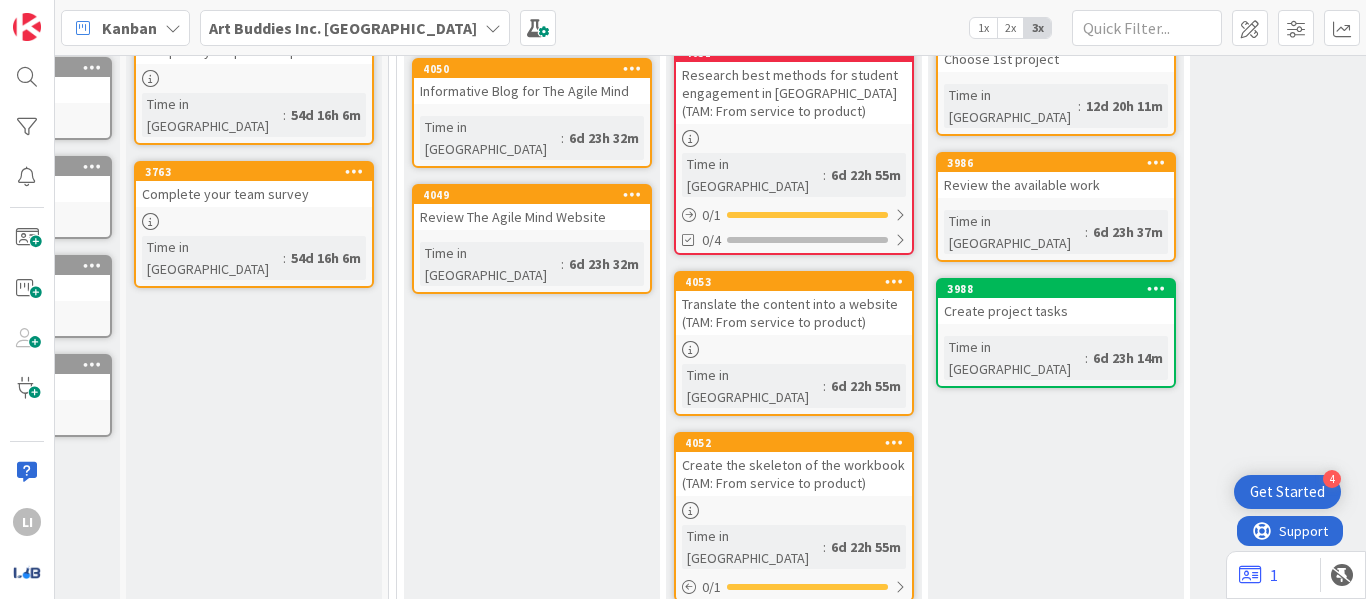click on "Translate the content into a website (TAM: From service to product)" at bounding box center (794, 313) 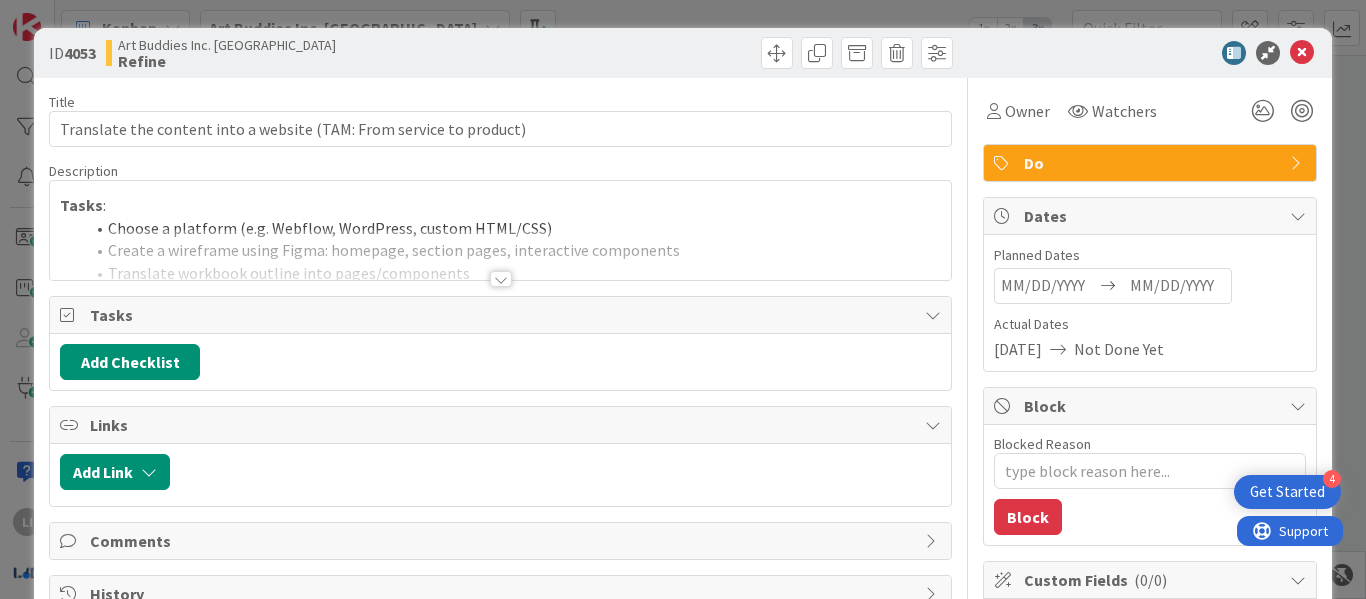 scroll, scrollTop: 0, scrollLeft: 0, axis: both 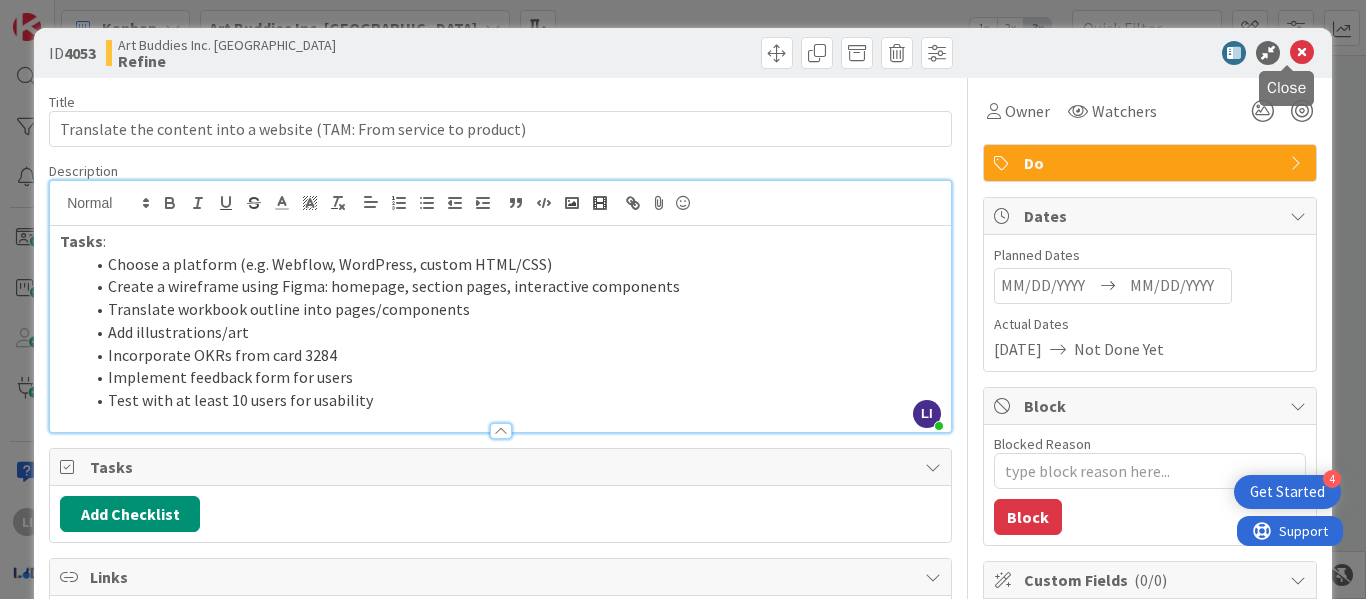 click at bounding box center [1302, 53] 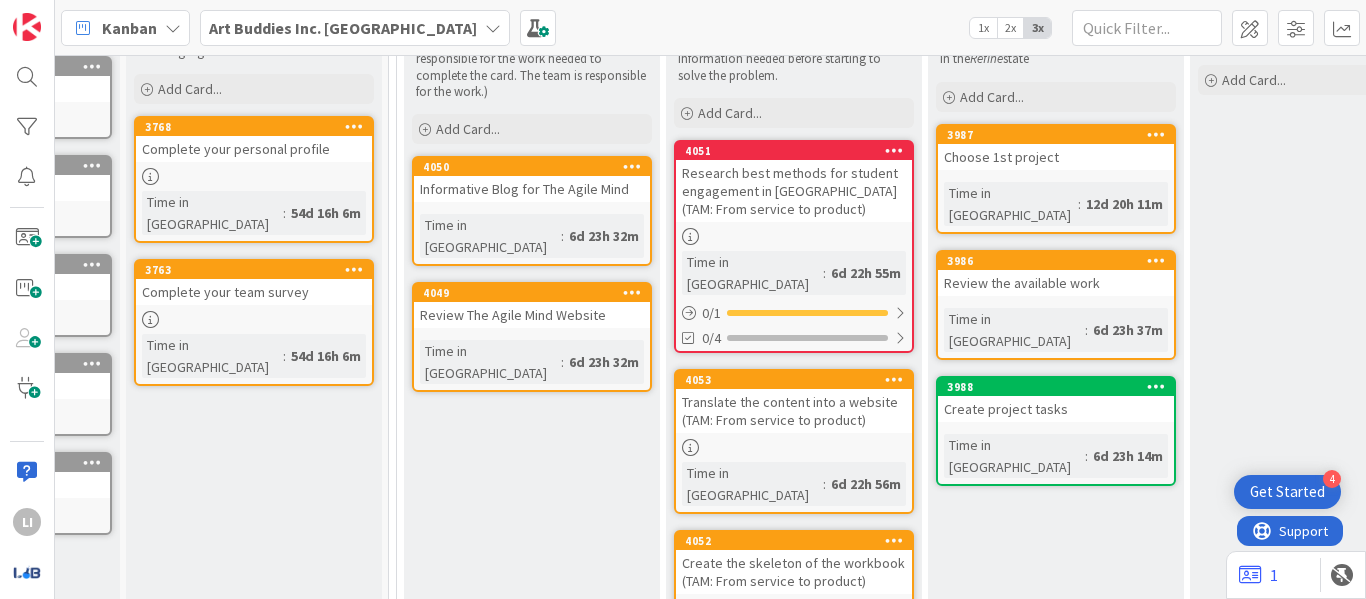 scroll, scrollTop: 370, scrollLeft: 198, axis: both 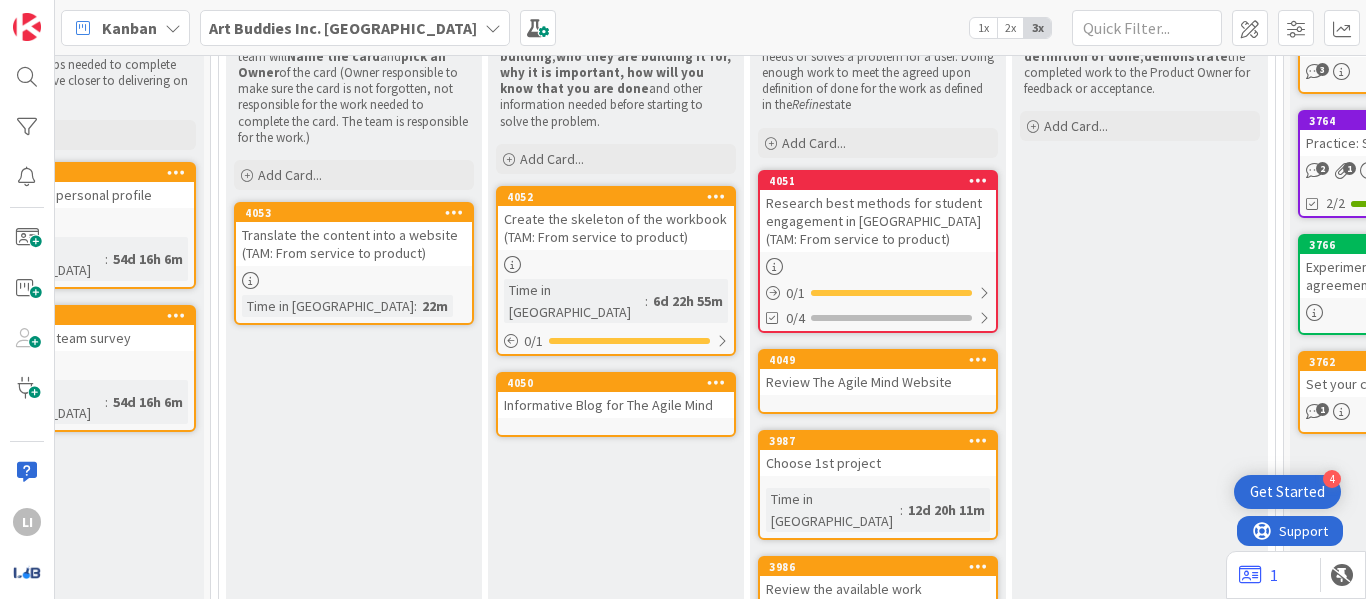 click at bounding box center [716, 382] 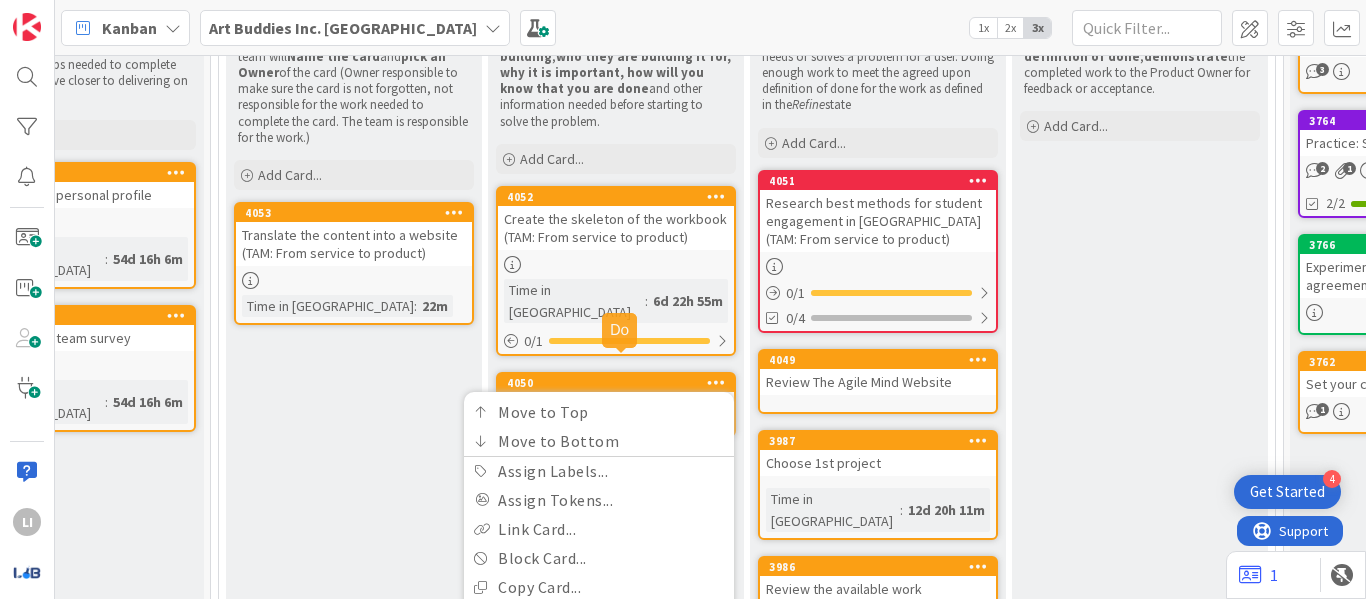 click on "4050" at bounding box center [620, 383] 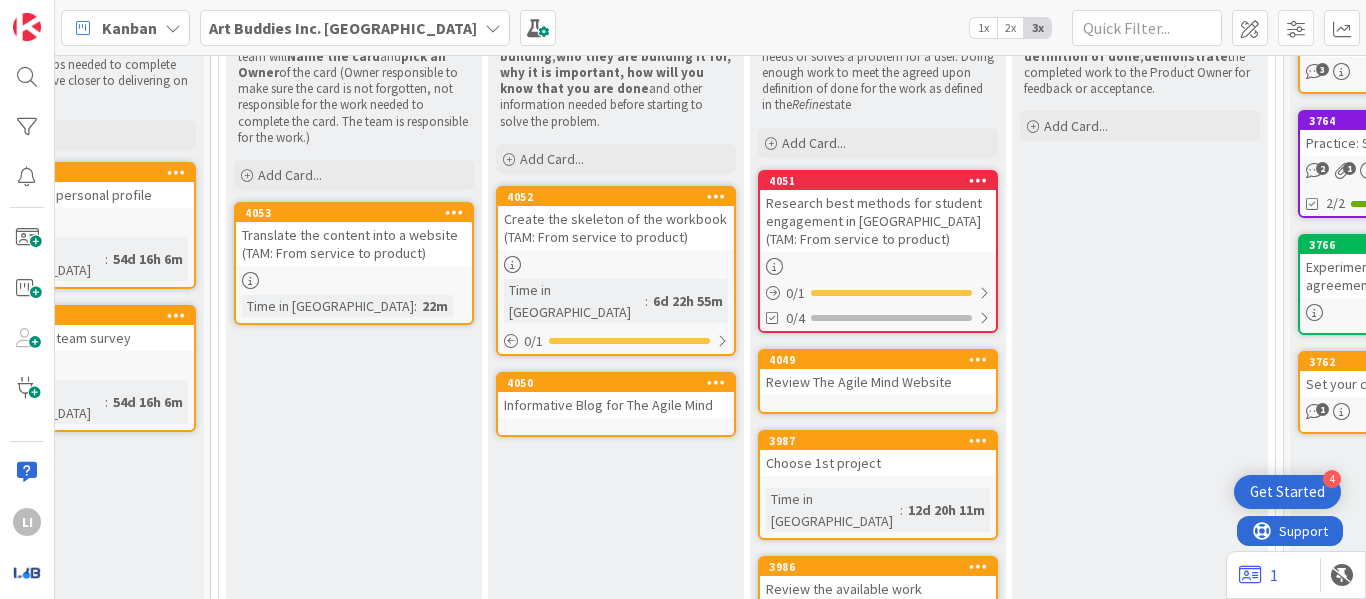type on "x" 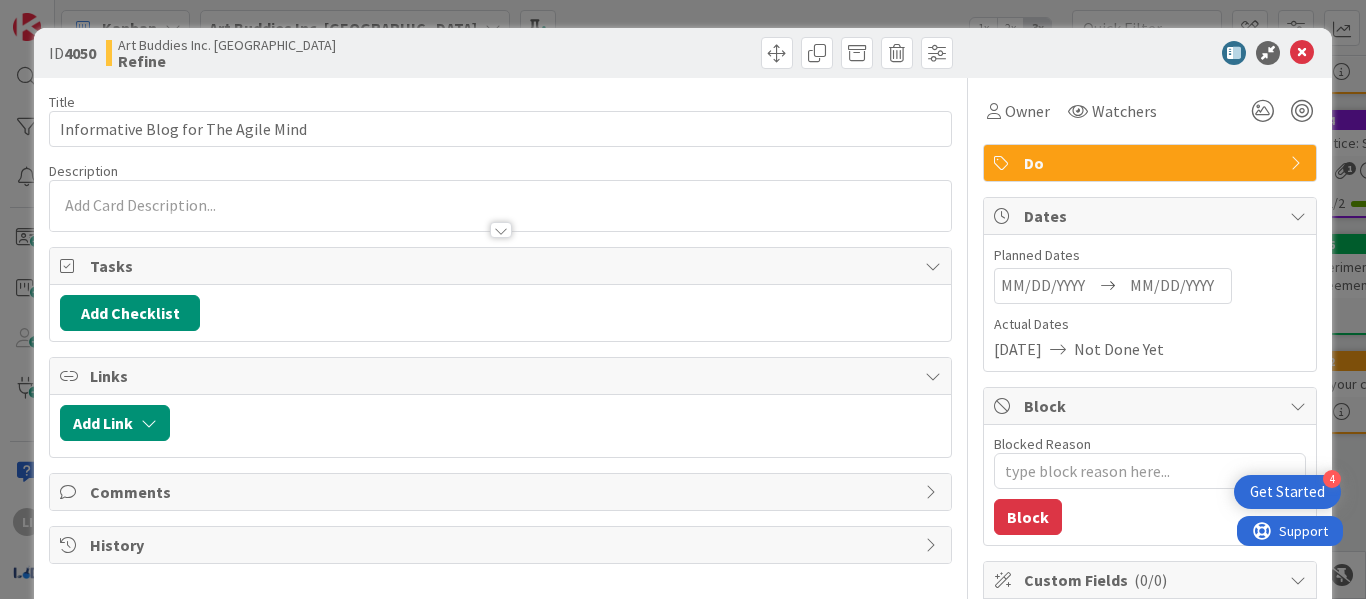 scroll, scrollTop: 0, scrollLeft: 0, axis: both 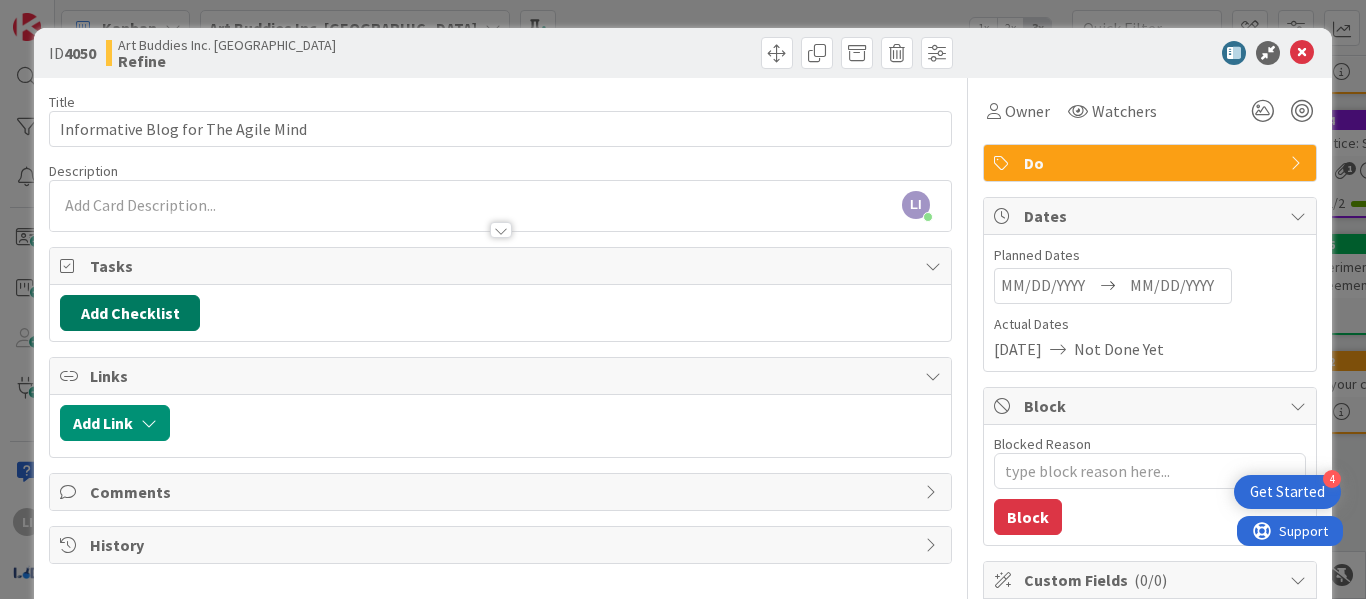 click on "Add Checklist" at bounding box center [130, 313] 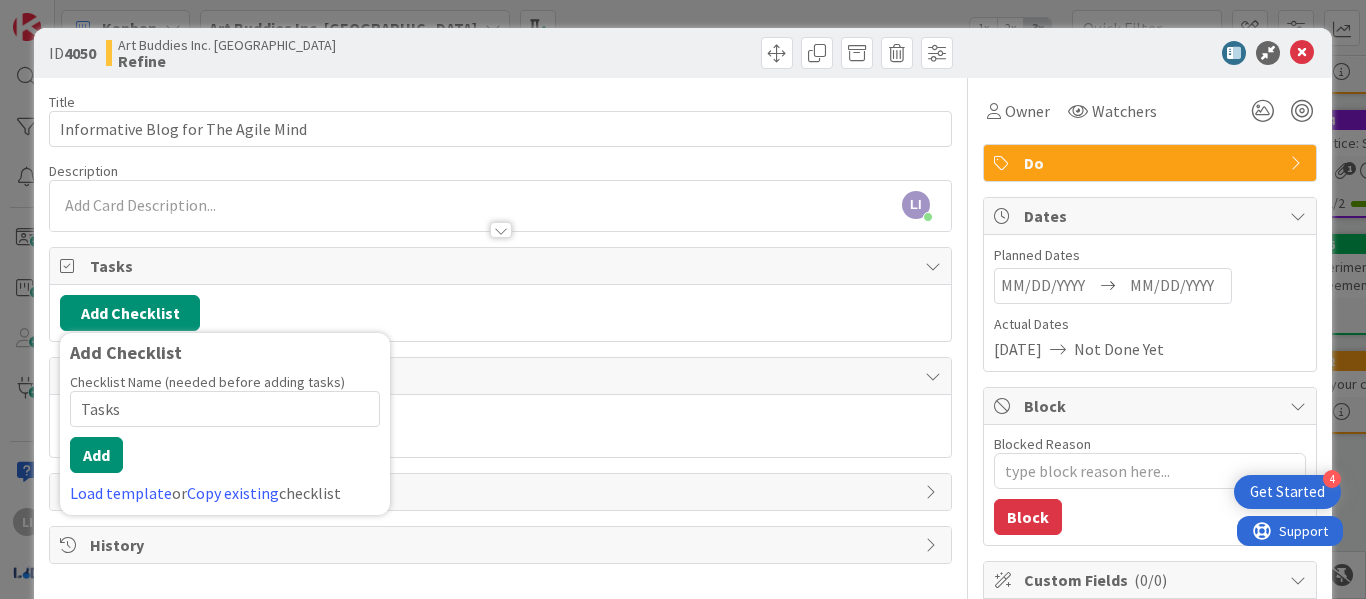 type on "Tasks:" 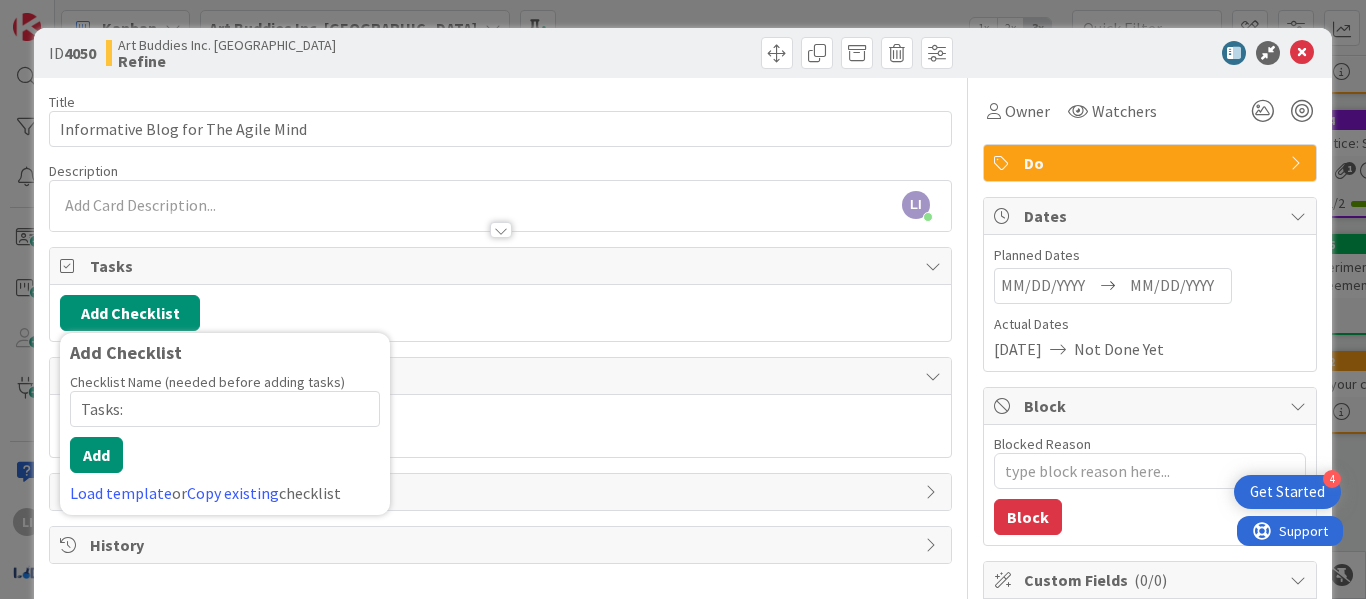 type on "x" 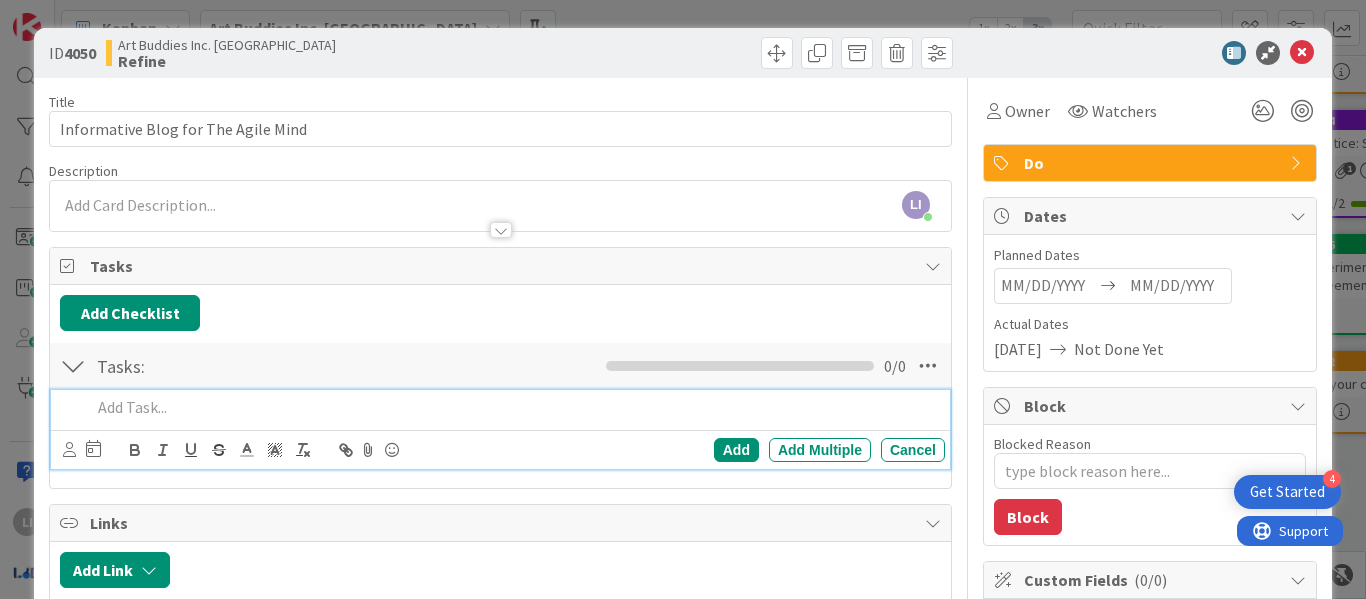 type 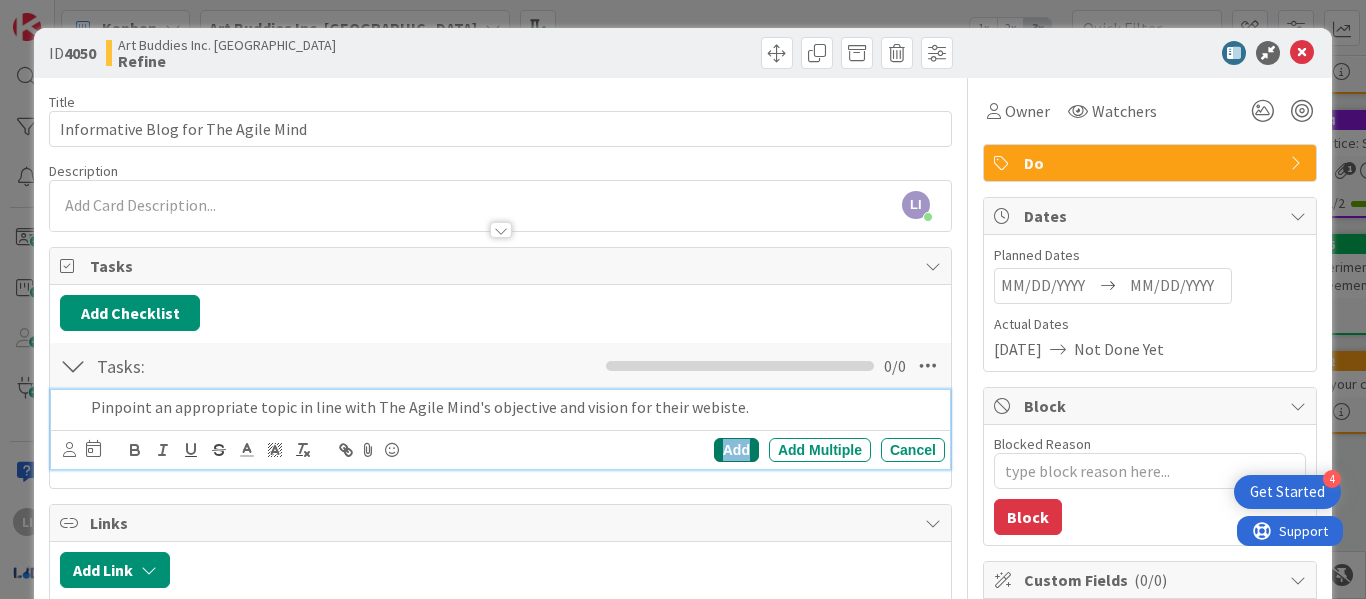 click on "Add" at bounding box center (736, 450) 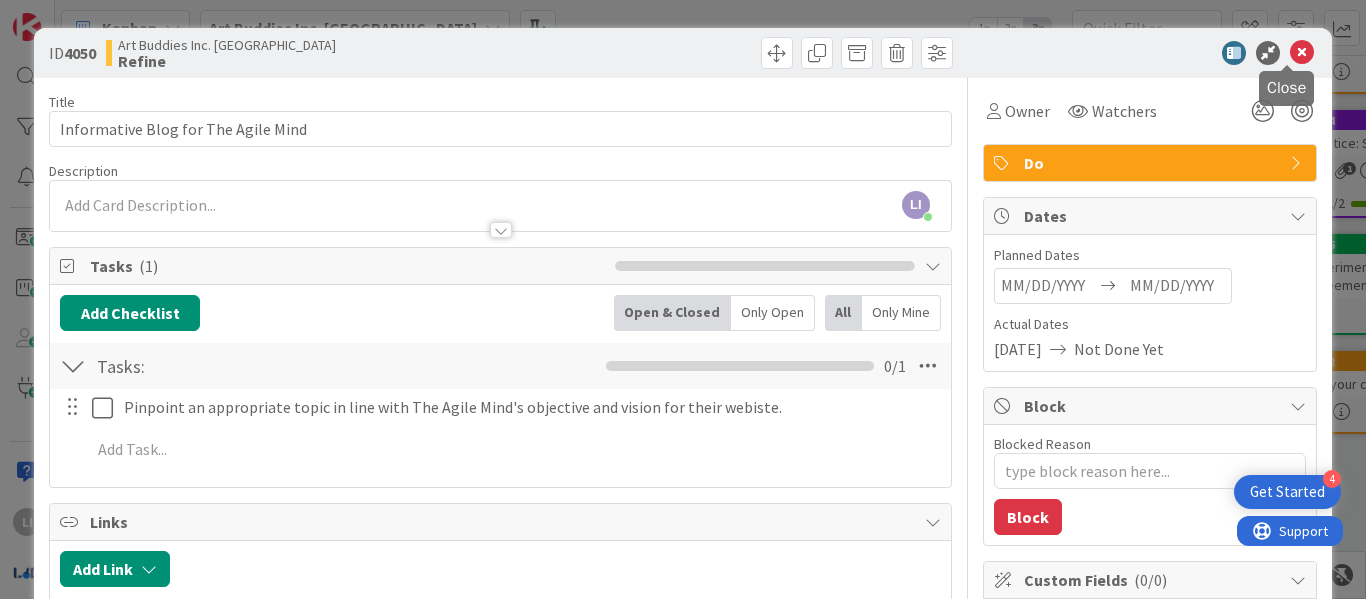 click at bounding box center (1302, 53) 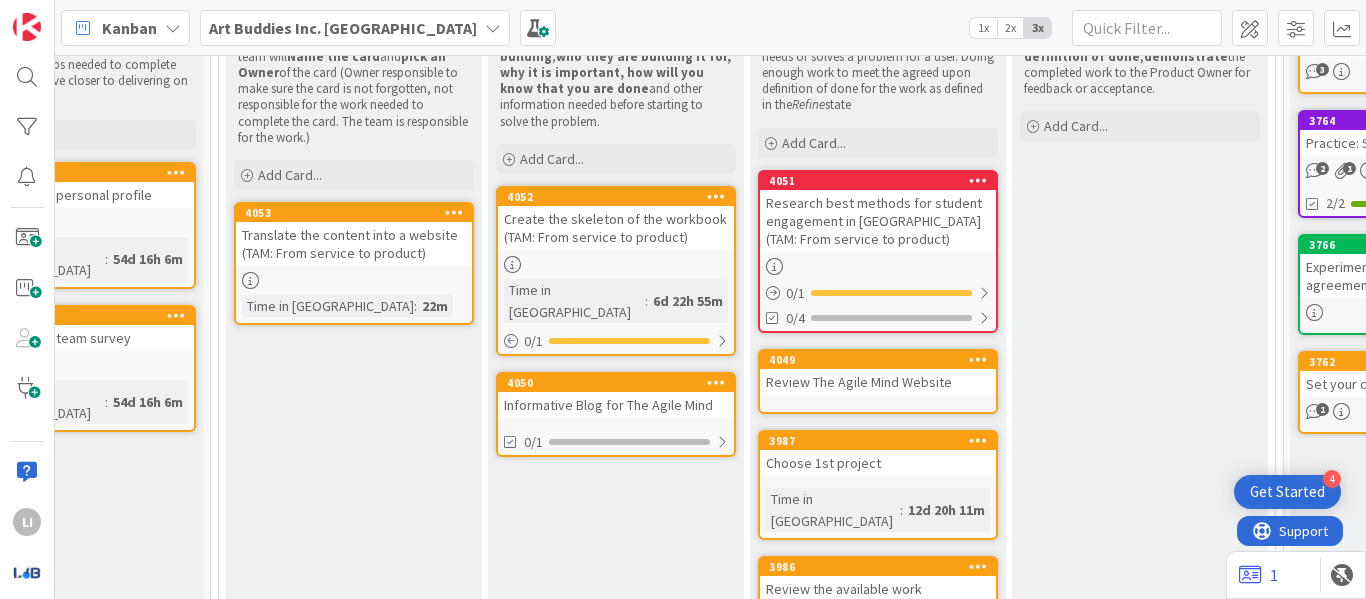 scroll, scrollTop: 0, scrollLeft: 0, axis: both 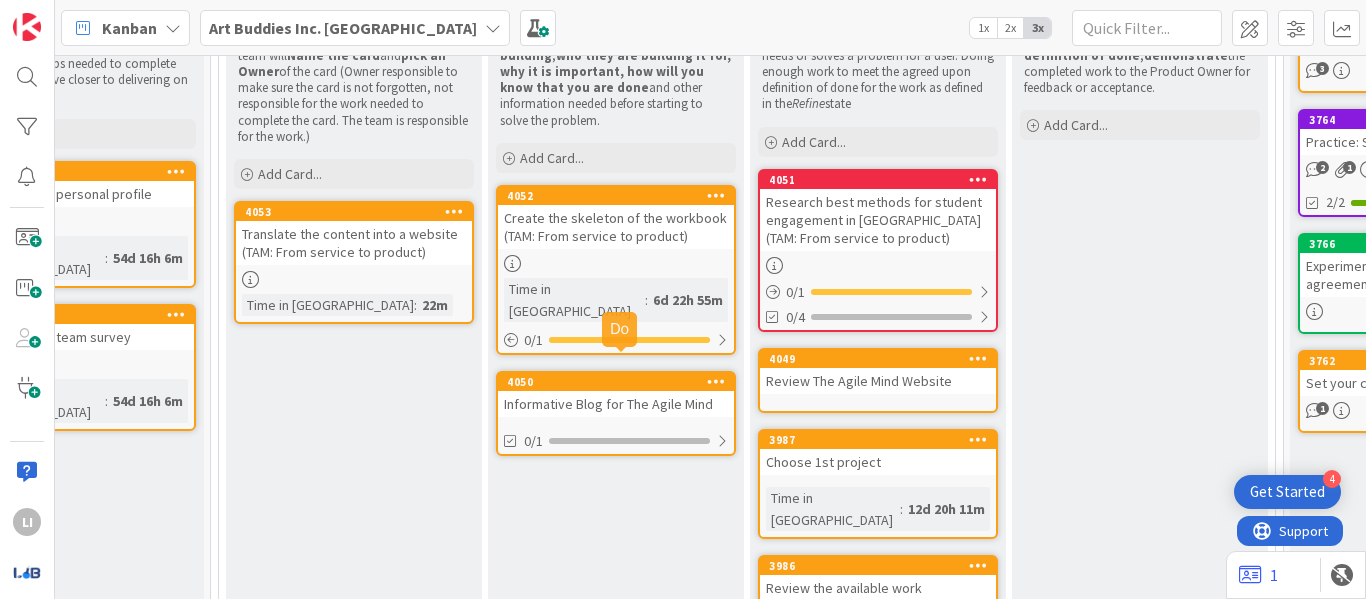 click on "Informative Blog for The Agile Mind" at bounding box center (616, 404) 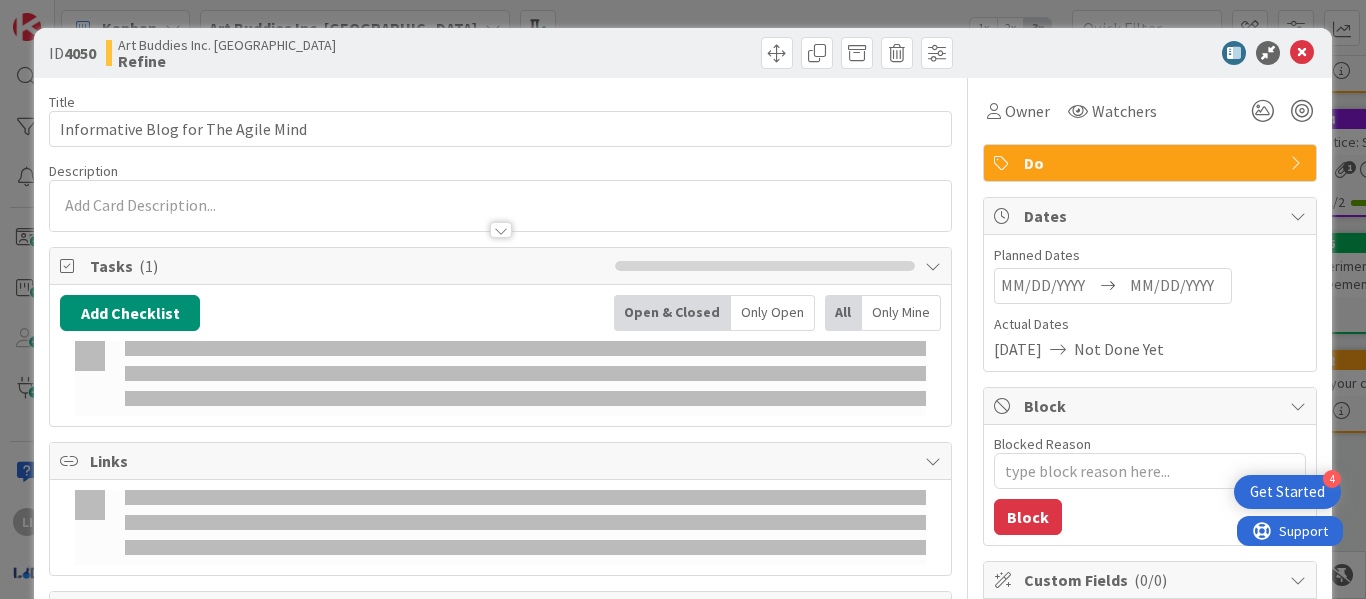 type on "x" 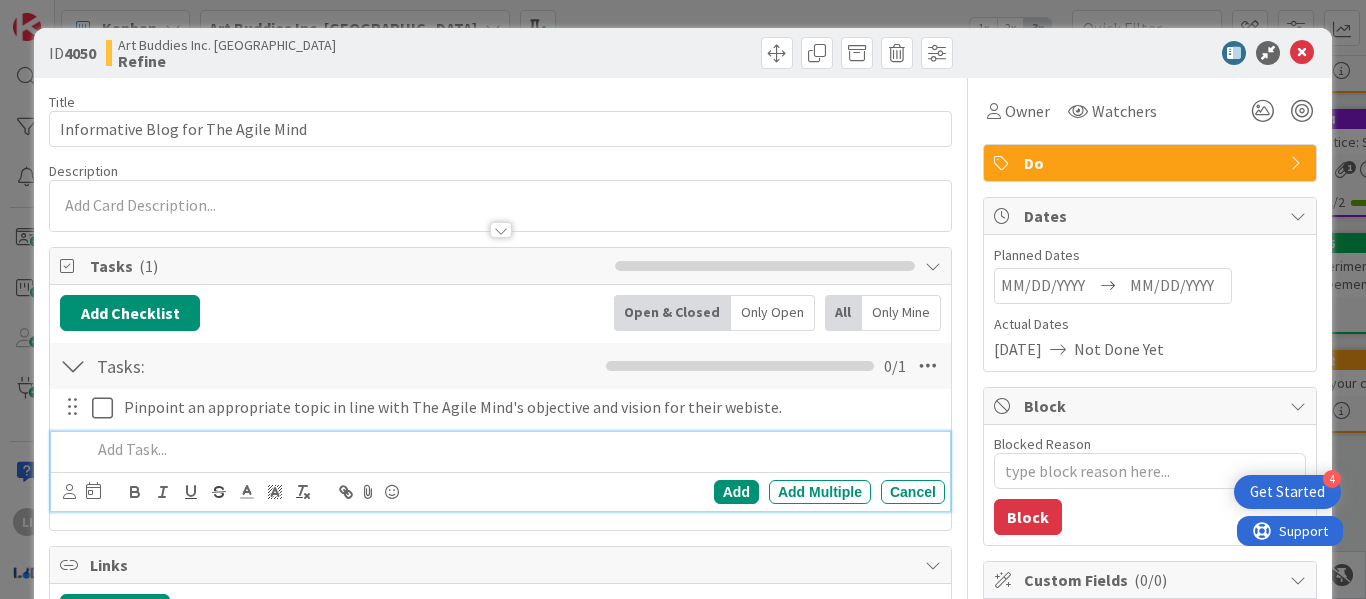 scroll, scrollTop: 0, scrollLeft: 0, axis: both 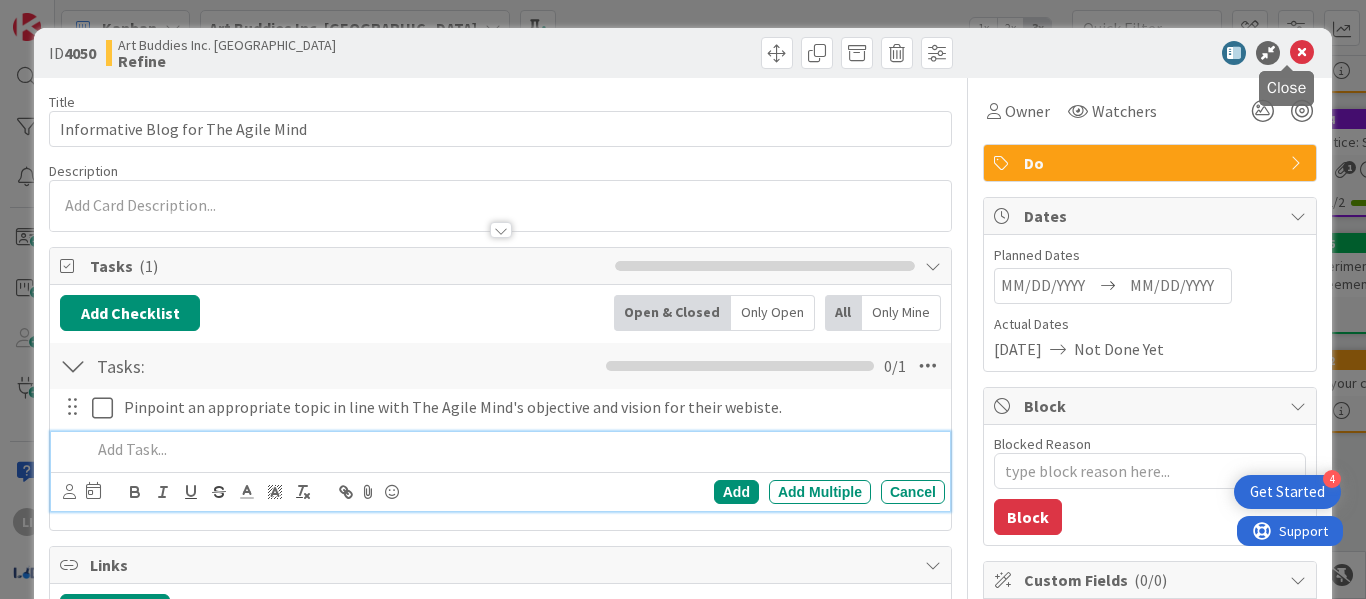 click at bounding box center [1302, 53] 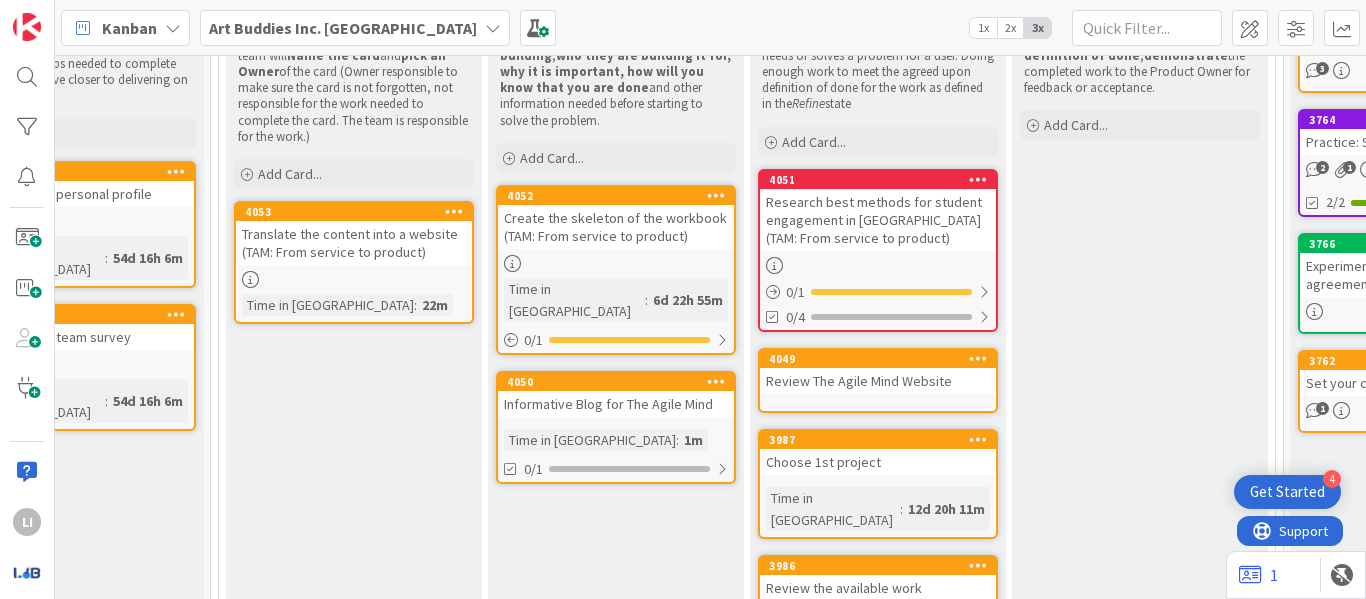 scroll, scrollTop: 0, scrollLeft: 0, axis: both 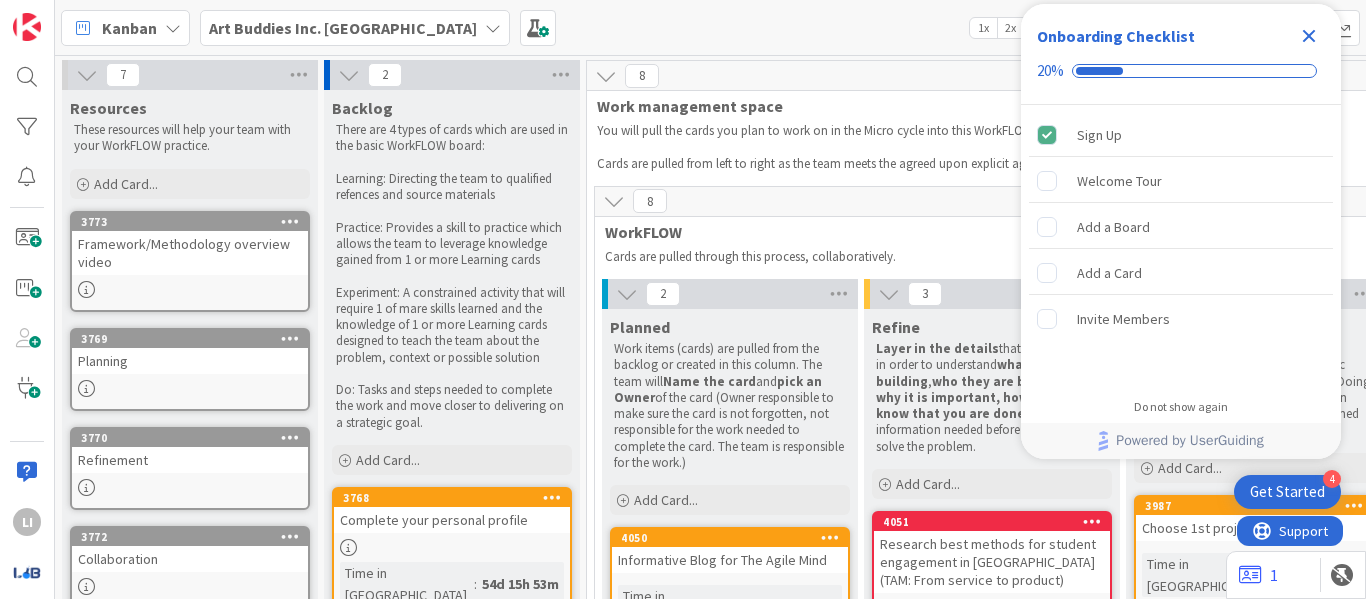 click 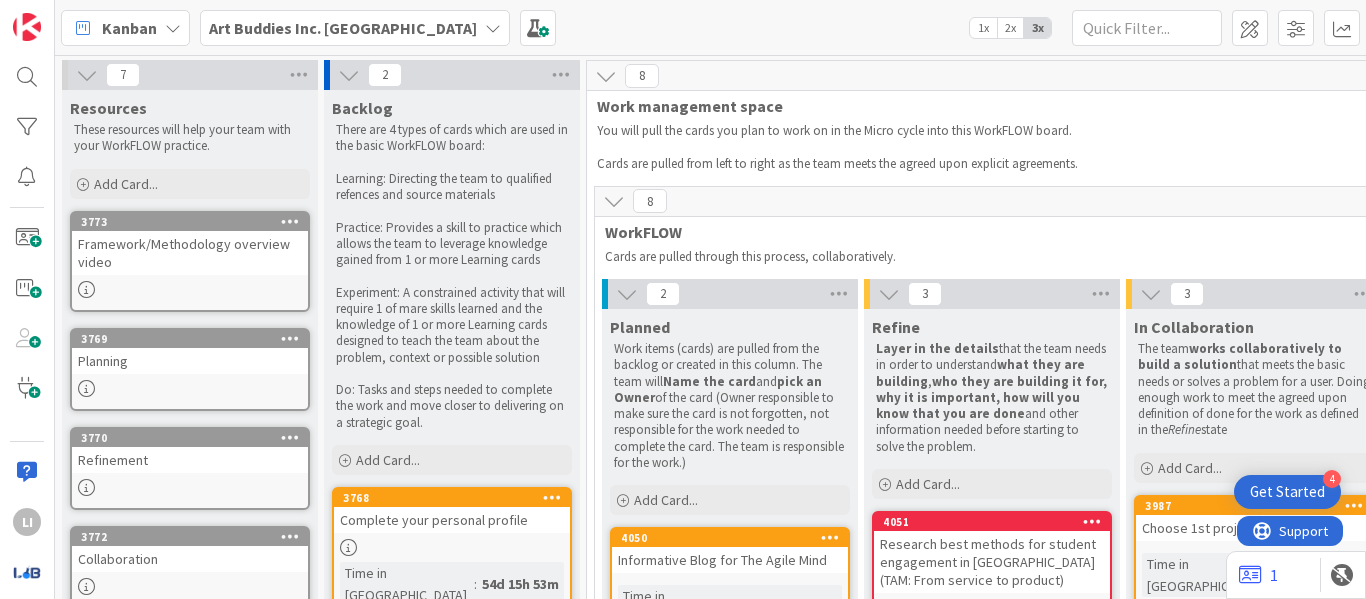 scroll, scrollTop: 0, scrollLeft: 0, axis: both 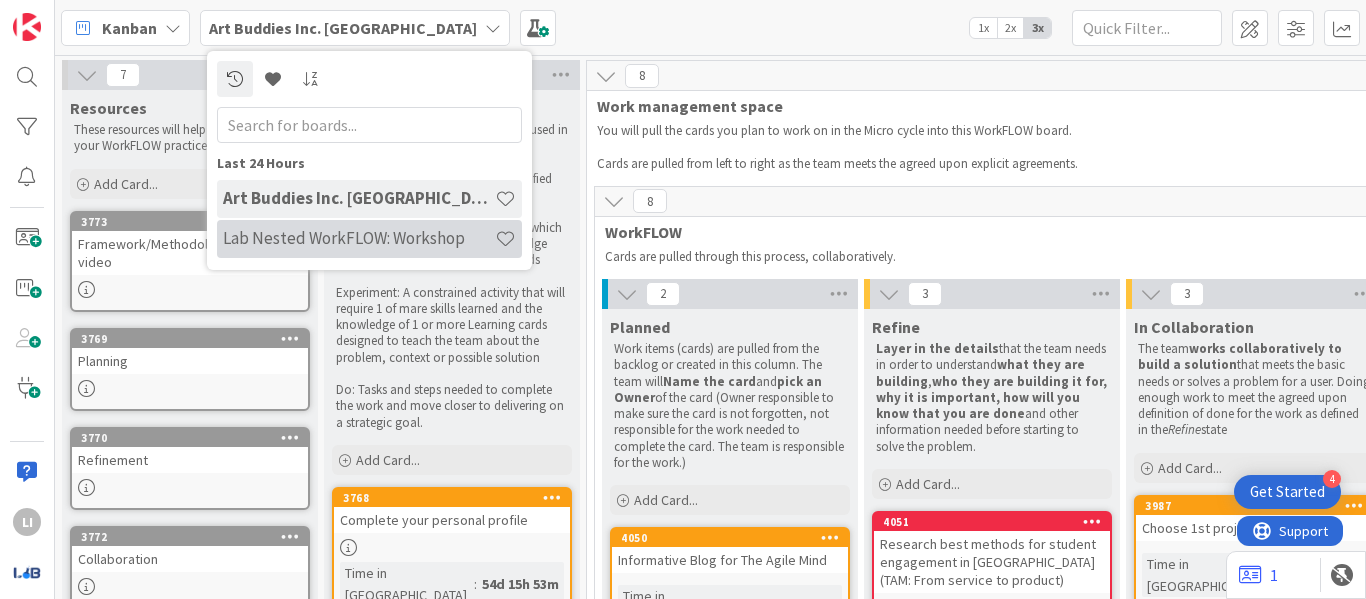 click on "Lab Nested WorkFLOW: Workshop" at bounding box center [359, 238] 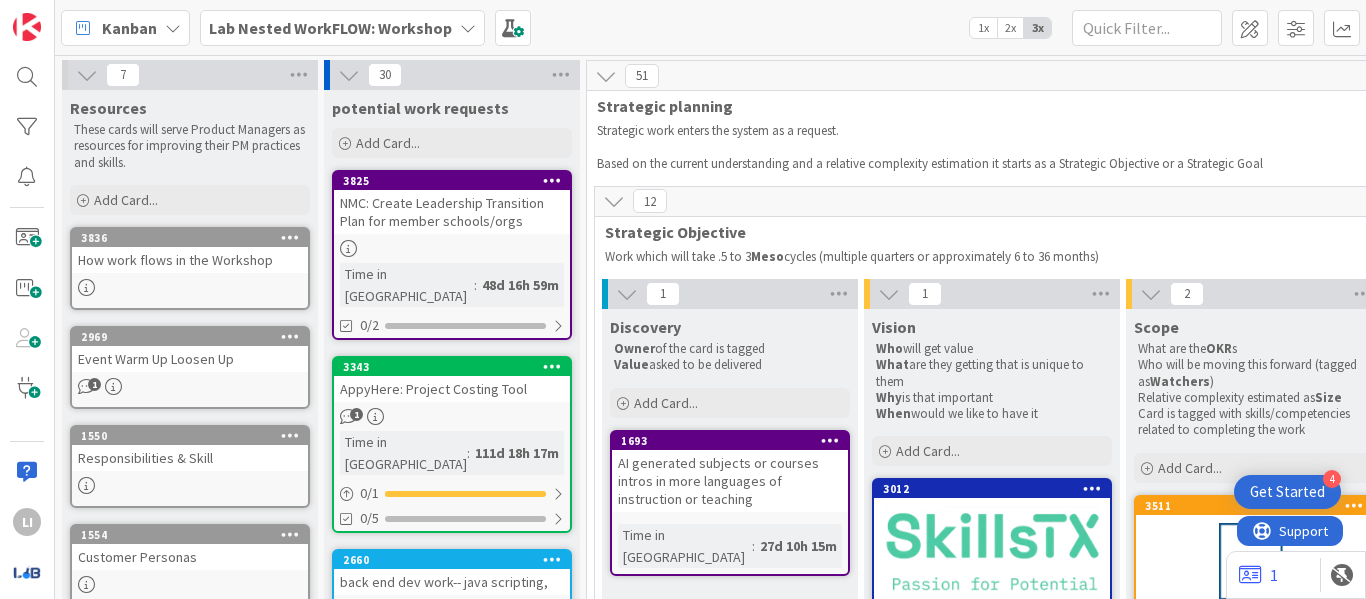 scroll, scrollTop: 0, scrollLeft: 0, axis: both 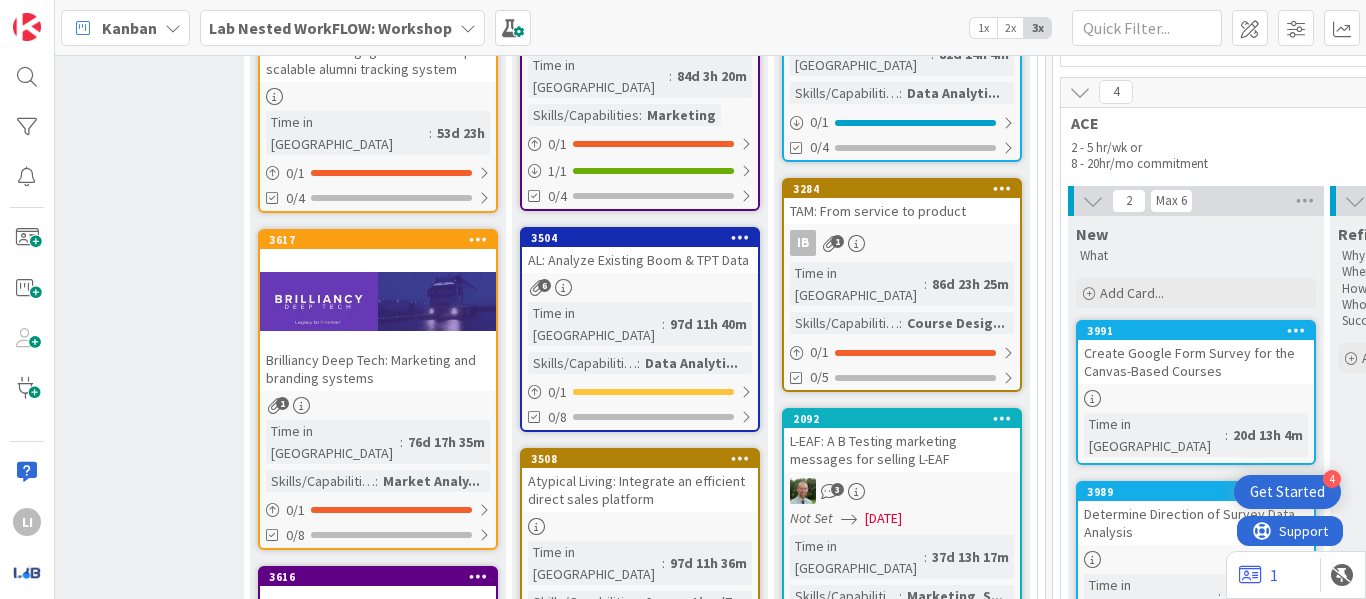 click on "TAM: From service to product" at bounding box center [902, 211] 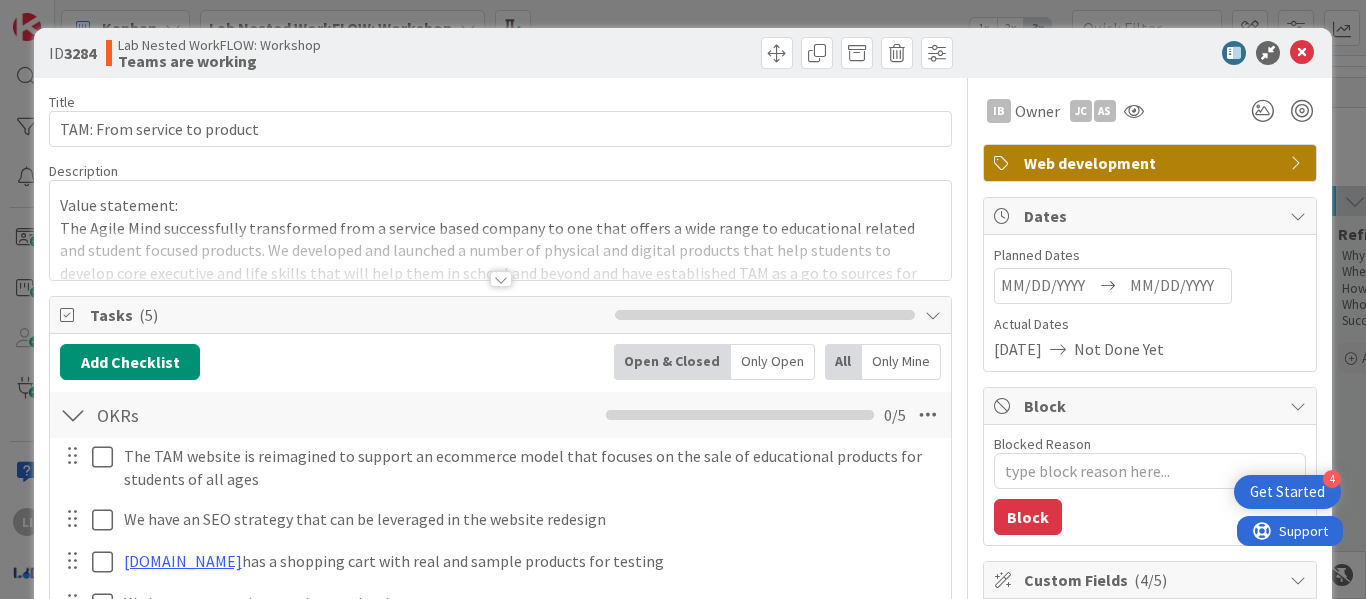 scroll, scrollTop: 0, scrollLeft: 0, axis: both 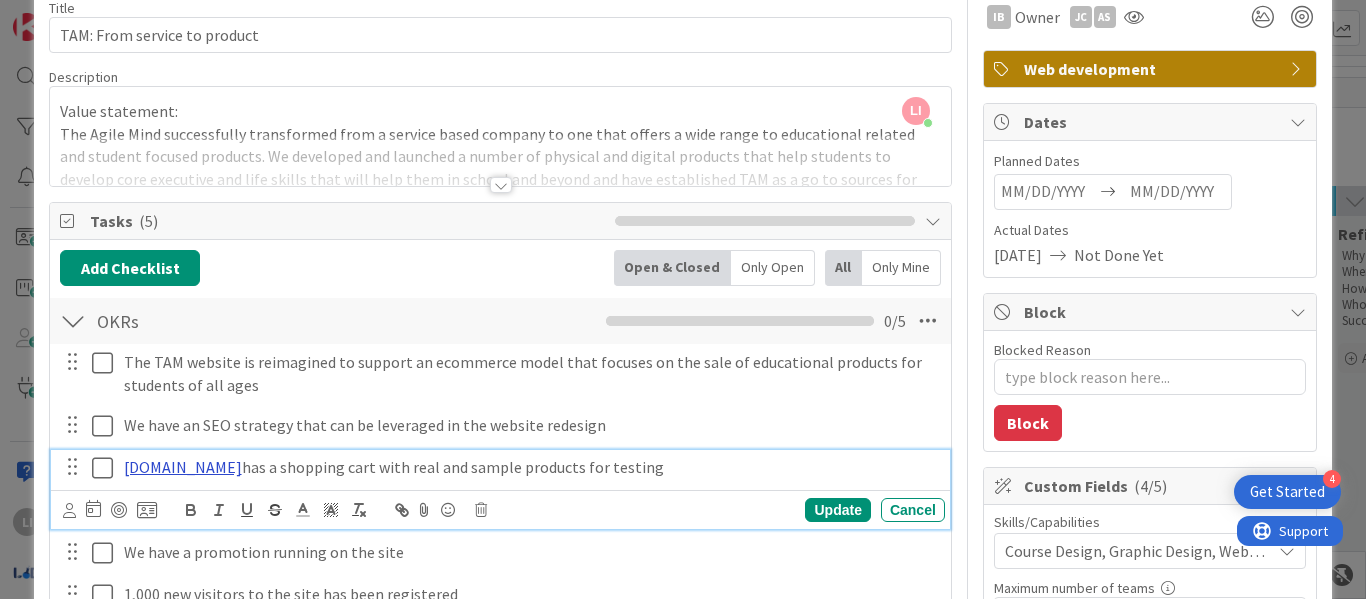 click on "www.The-Agile-Mind.com" at bounding box center (183, 467) 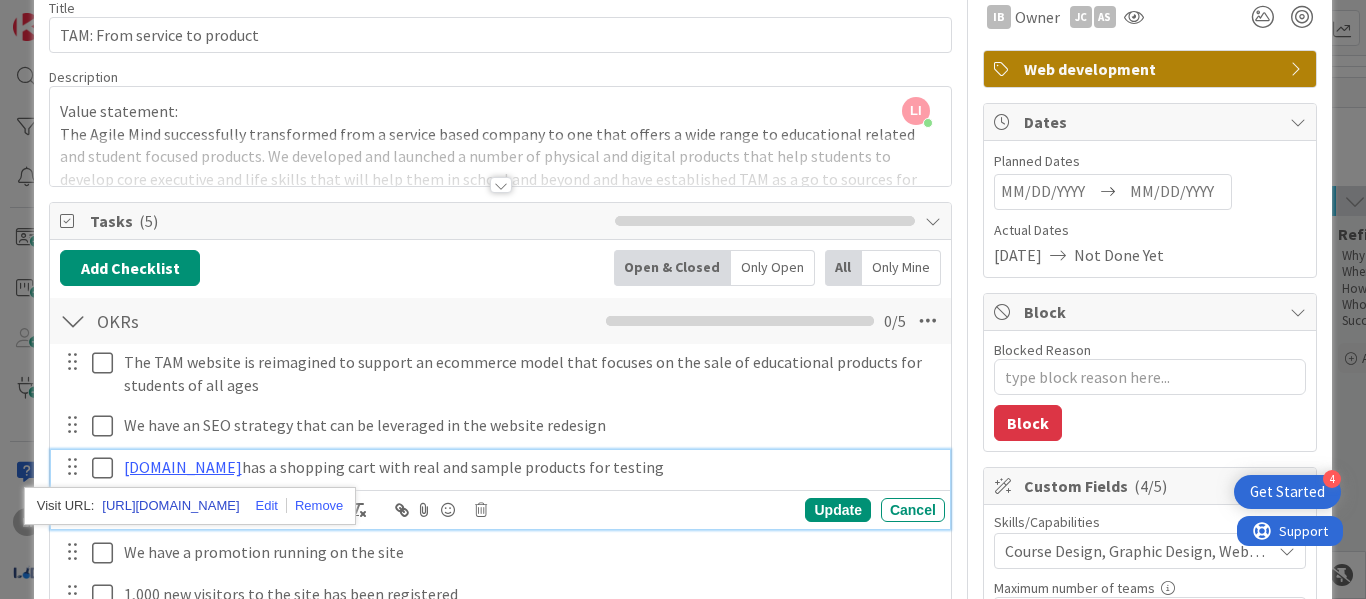 click on "http://www.the-agile-mind.com" at bounding box center (170, 506) 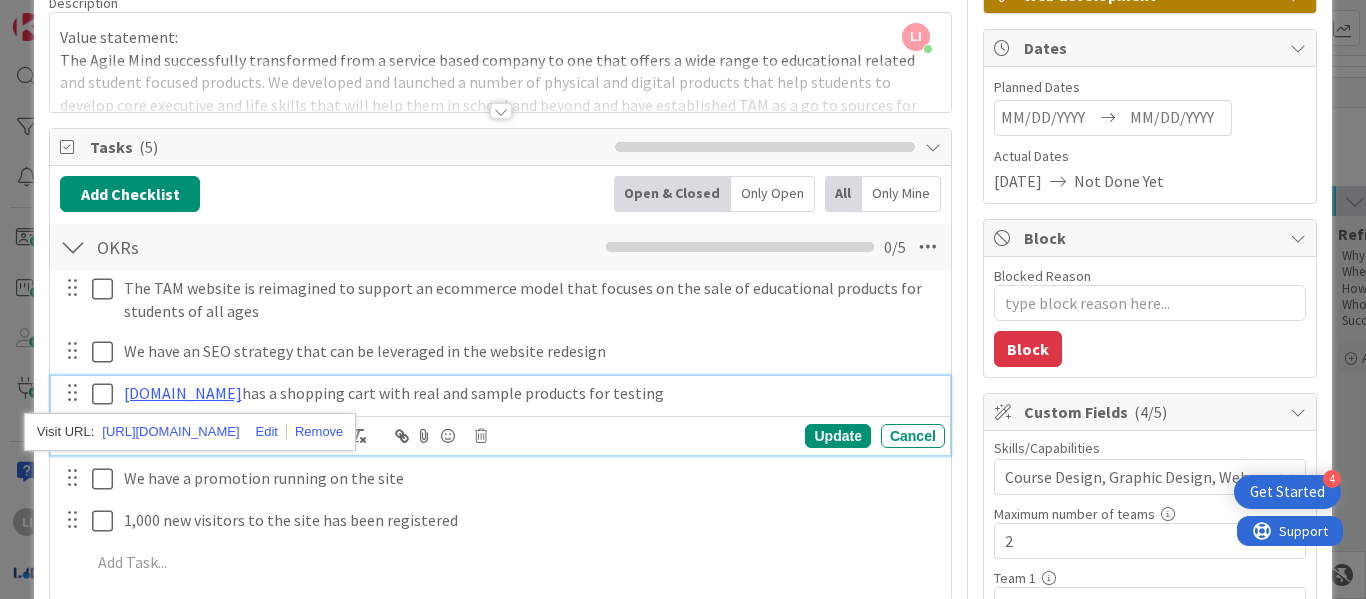 click at bounding box center (501, 111) 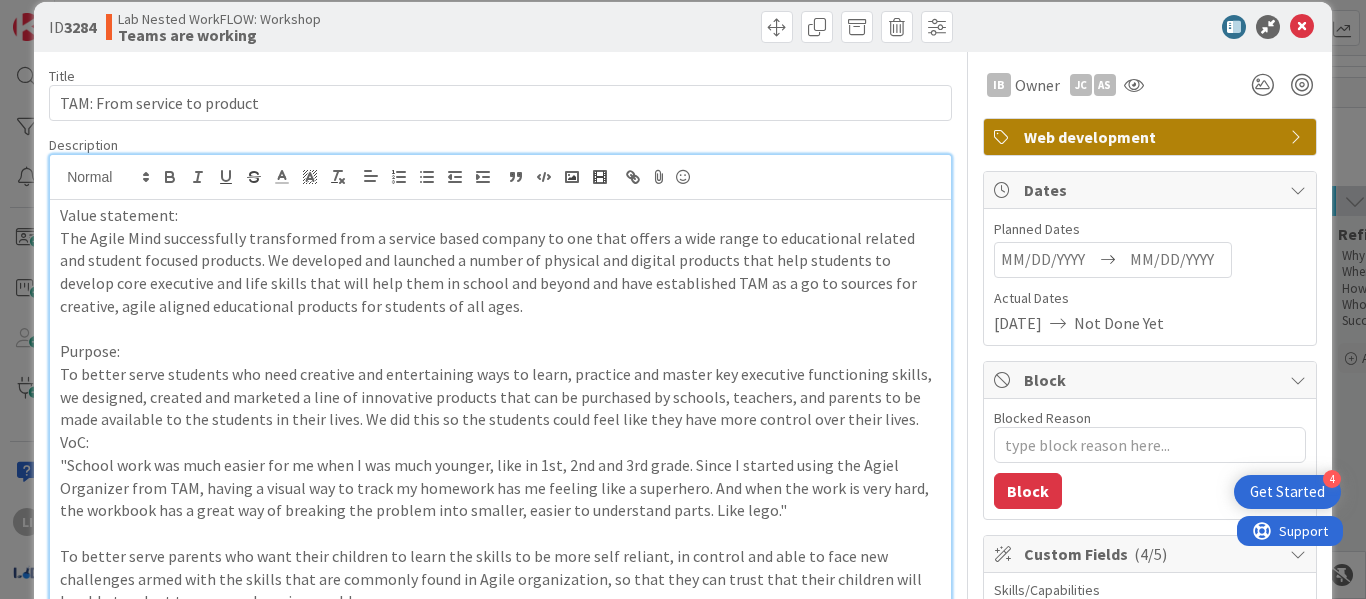 scroll, scrollTop: 0, scrollLeft: 0, axis: both 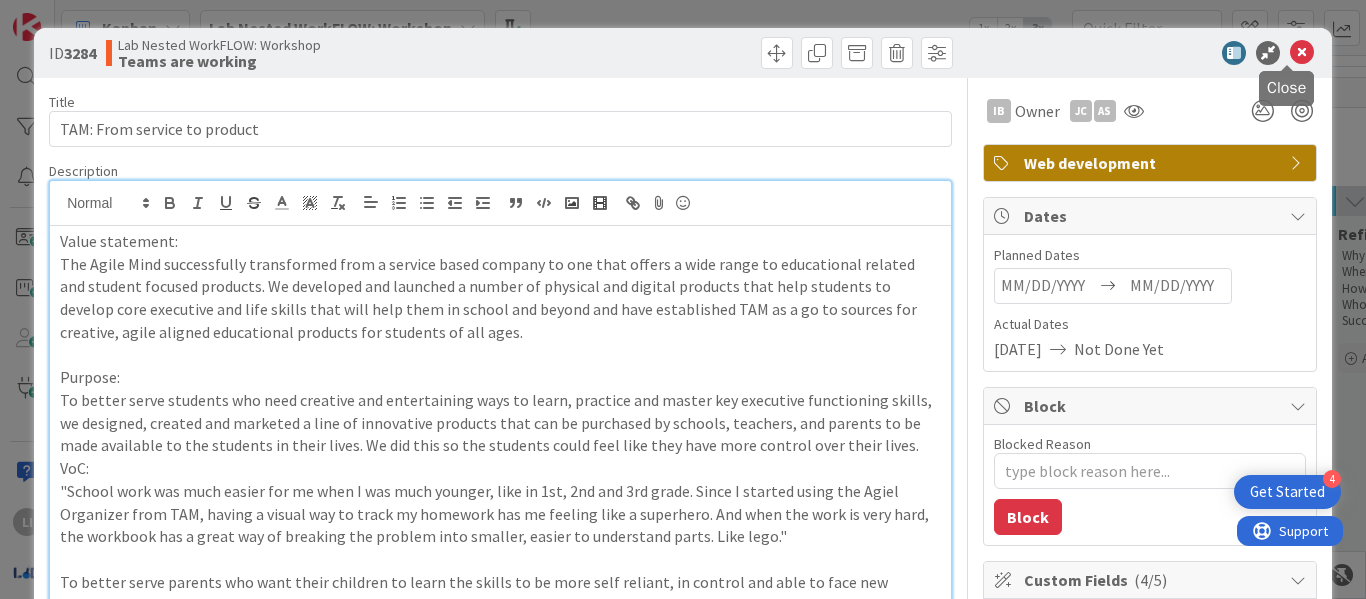 click at bounding box center [1302, 53] 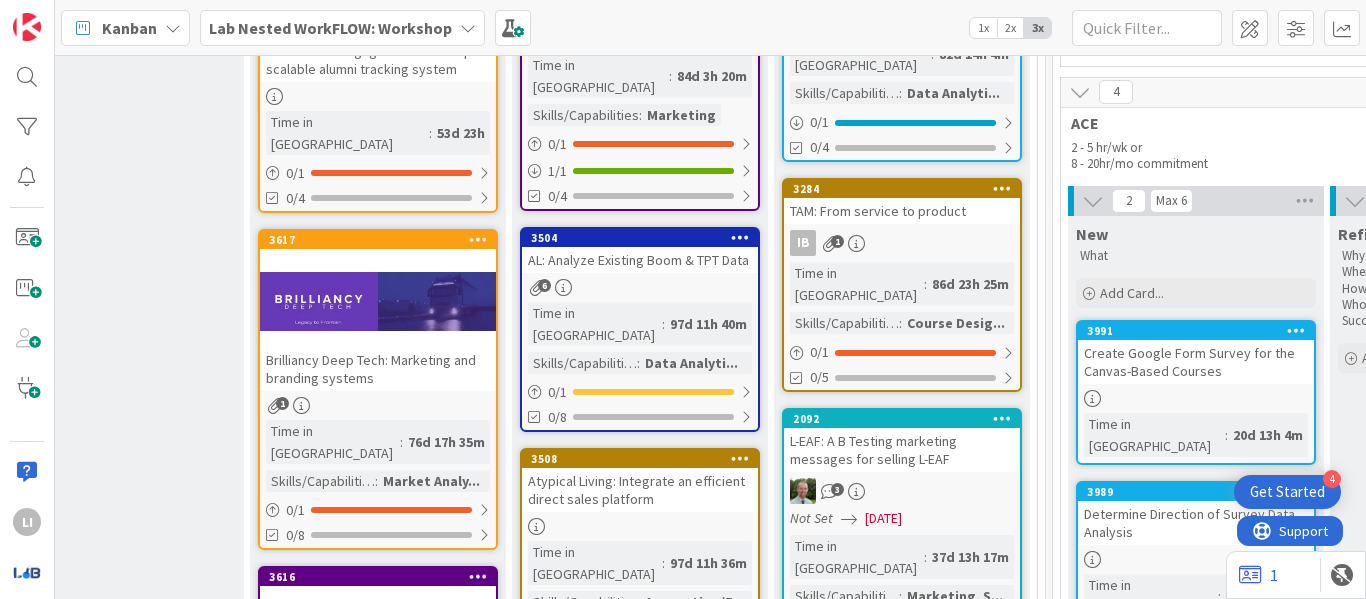 scroll, scrollTop: 0, scrollLeft: 0, axis: both 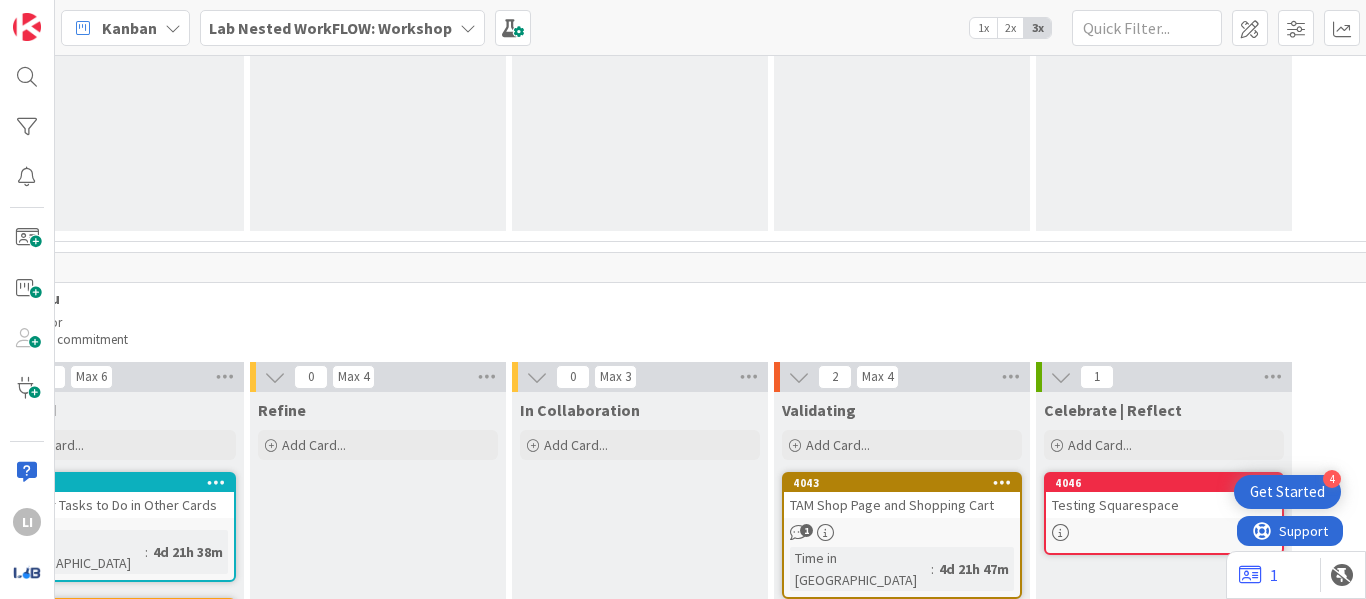 click at bounding box center (1060, 532) 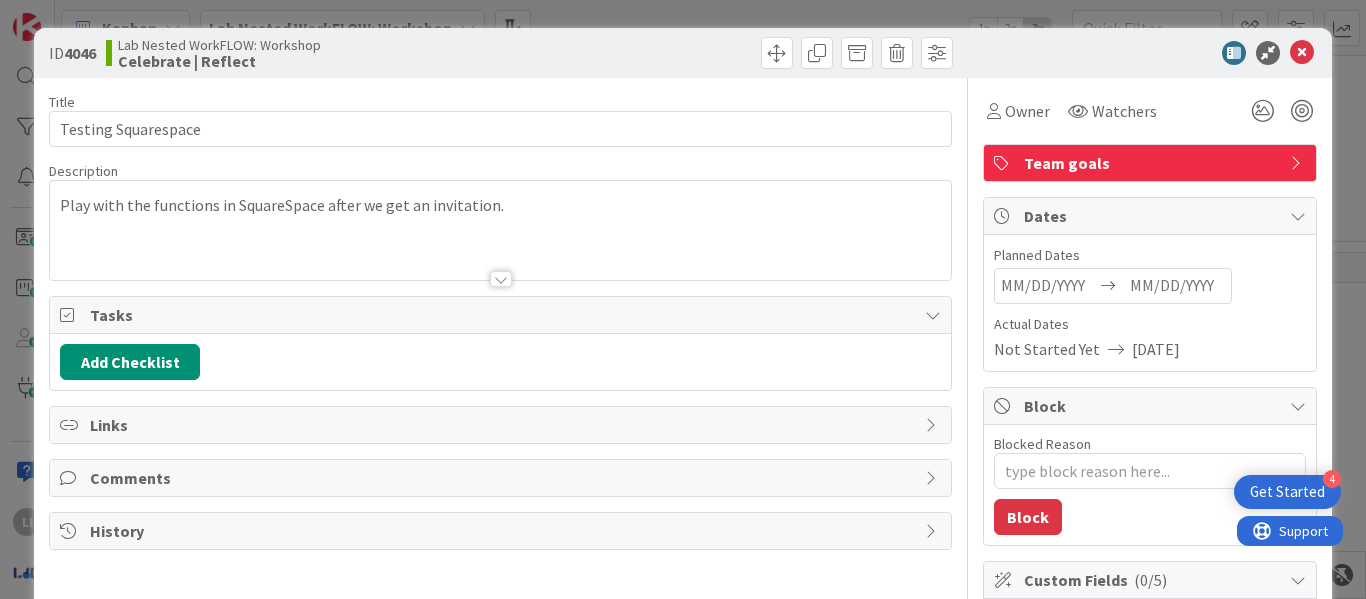 scroll, scrollTop: 0, scrollLeft: 0, axis: both 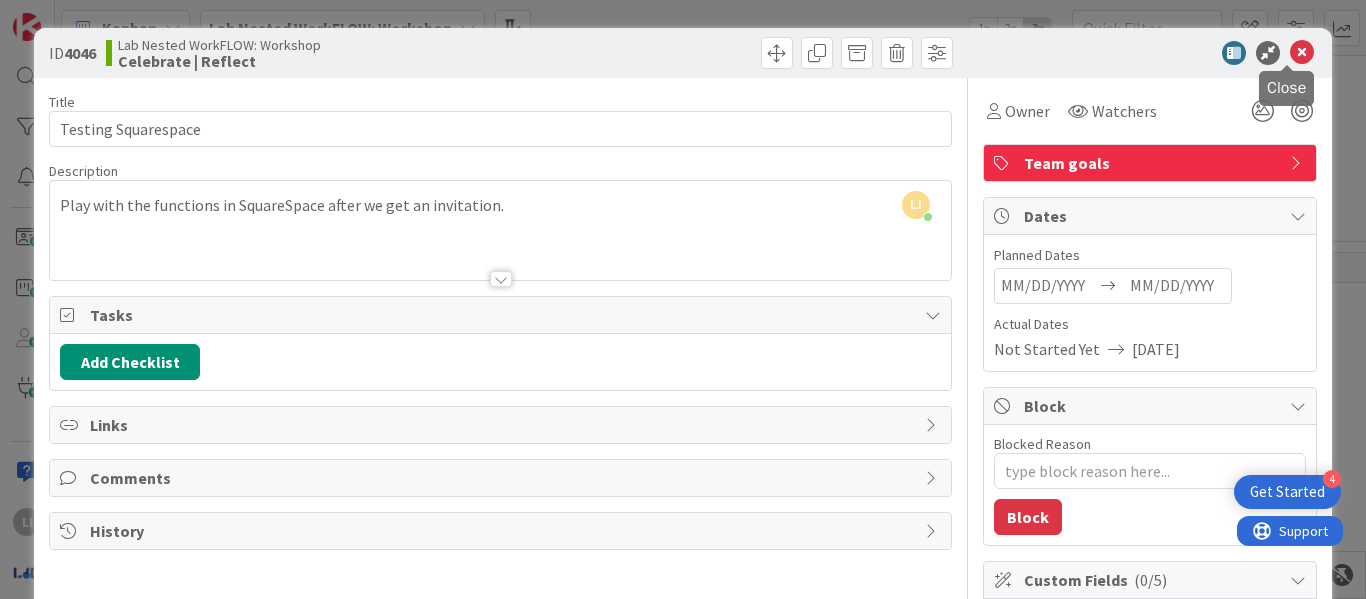 click at bounding box center [1302, 53] 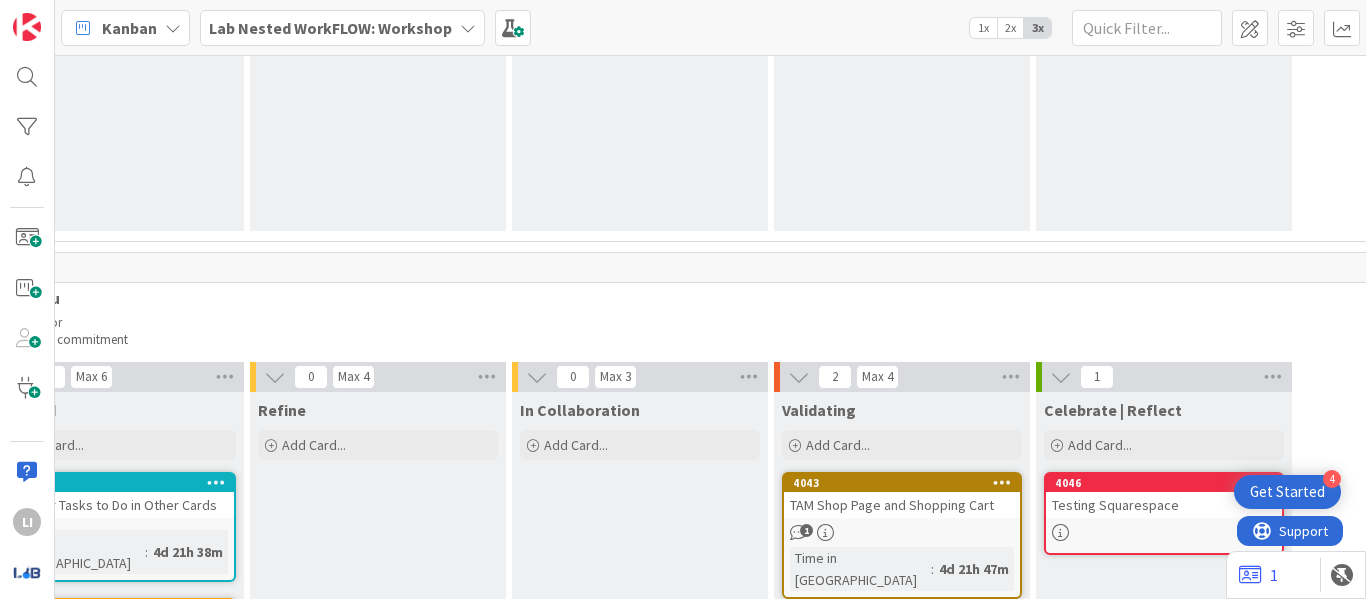 scroll, scrollTop: 0, scrollLeft: 0, axis: both 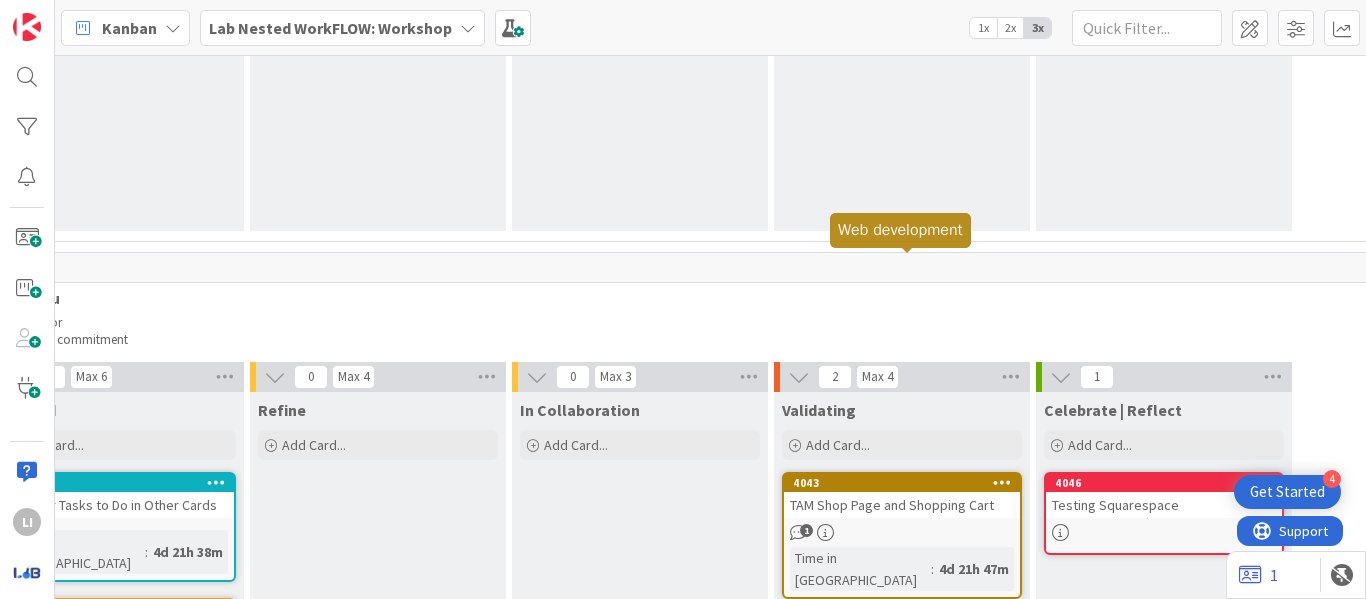 click on "4043" at bounding box center (906, 483) 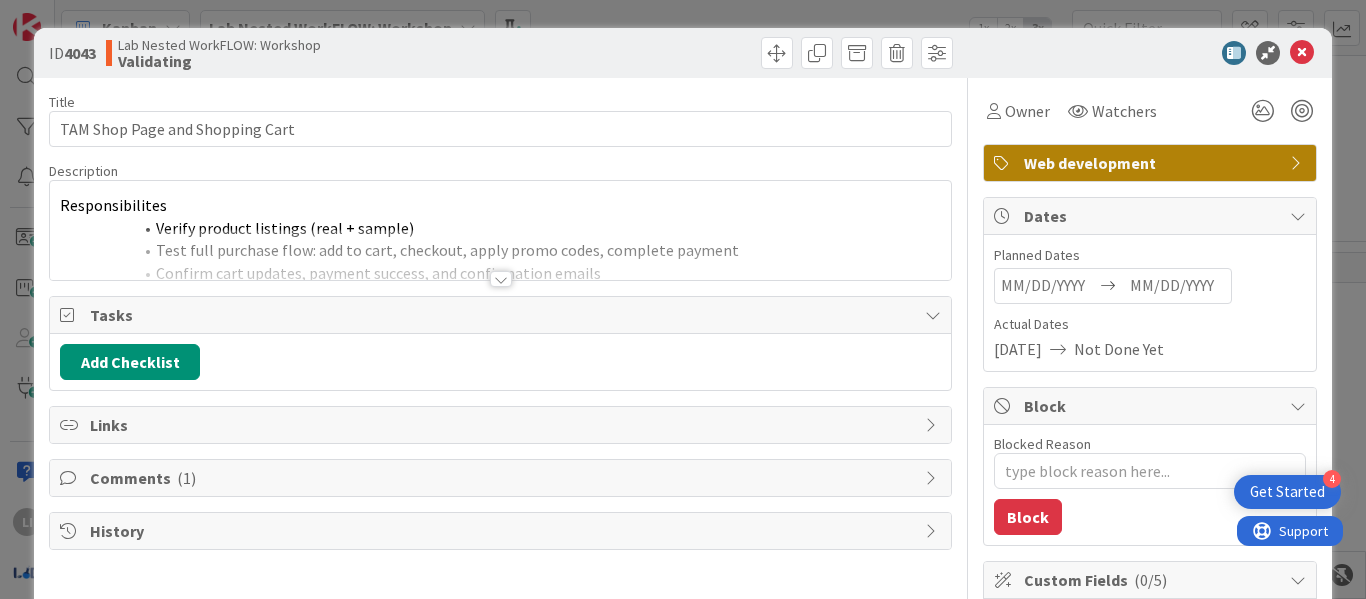 scroll, scrollTop: 0, scrollLeft: 0, axis: both 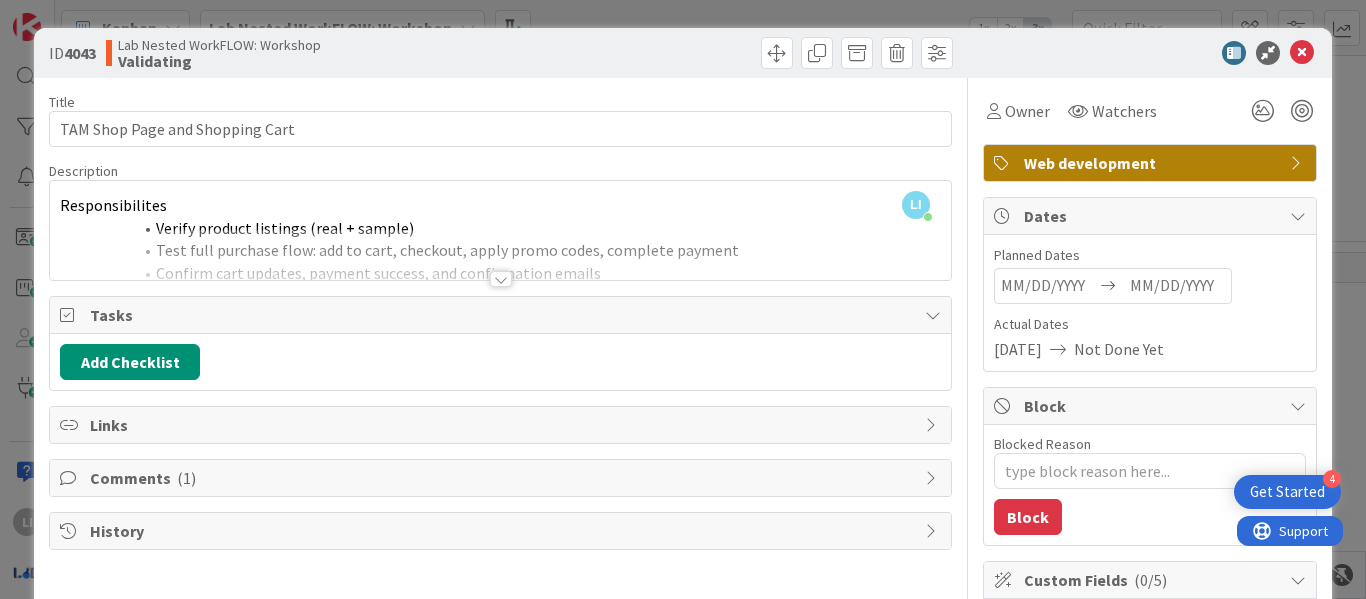 click at bounding box center [501, 279] 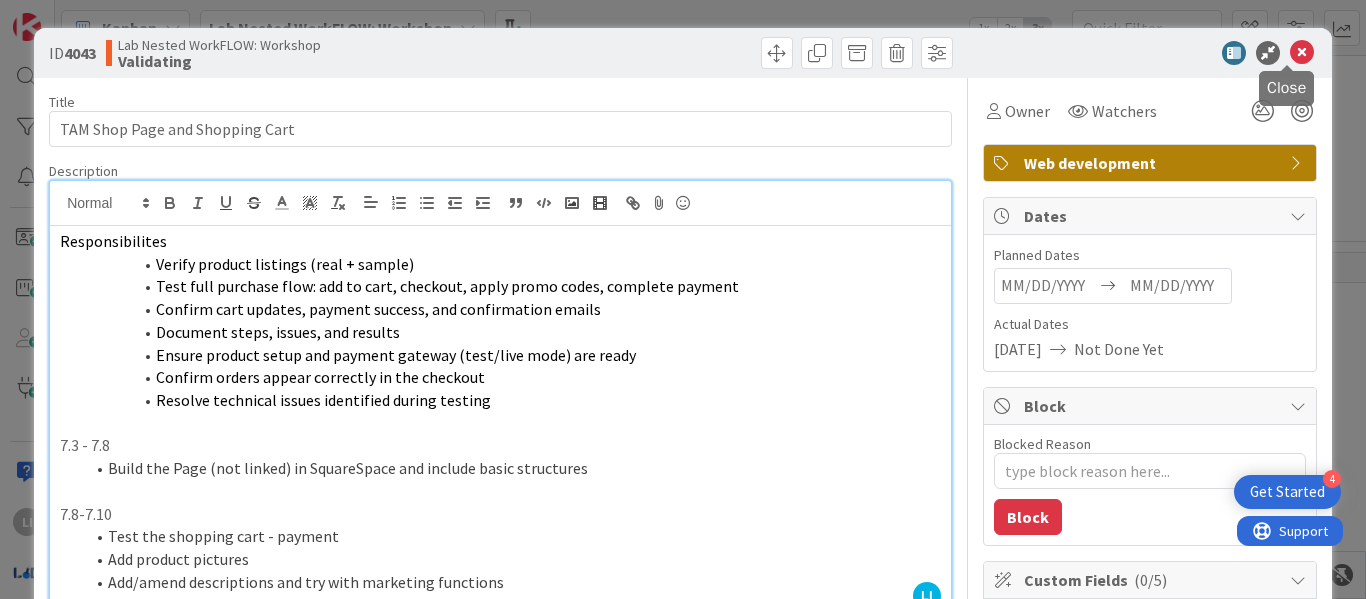 click at bounding box center (1302, 53) 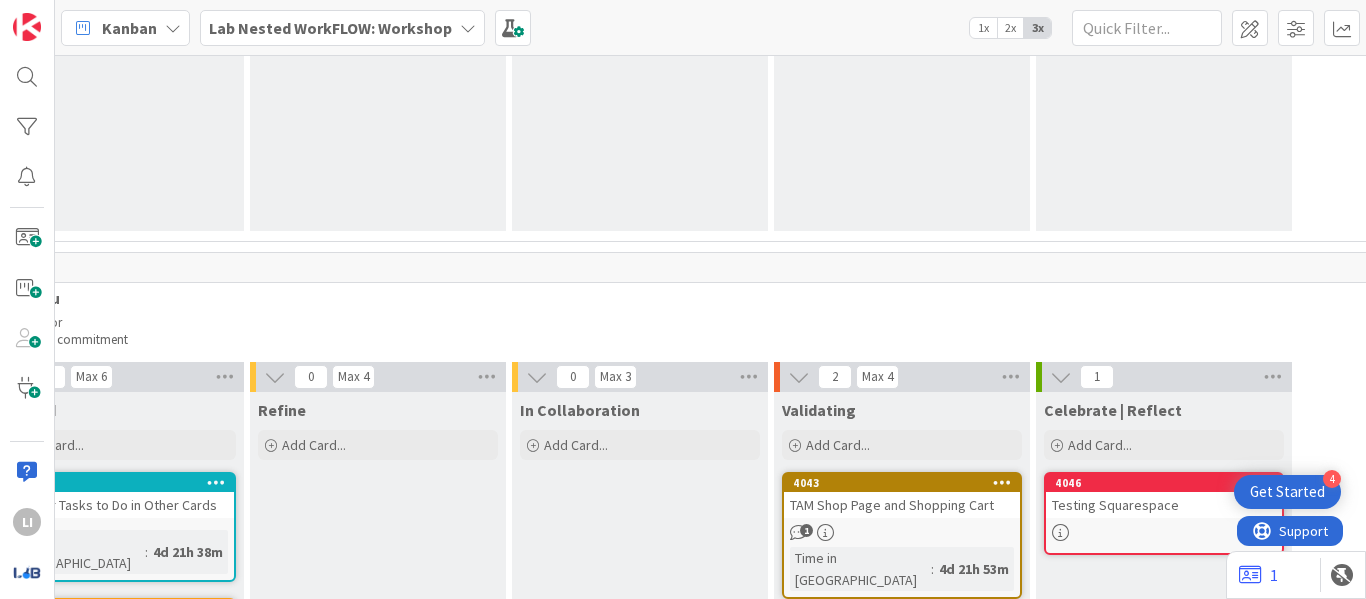 scroll, scrollTop: 0, scrollLeft: 0, axis: both 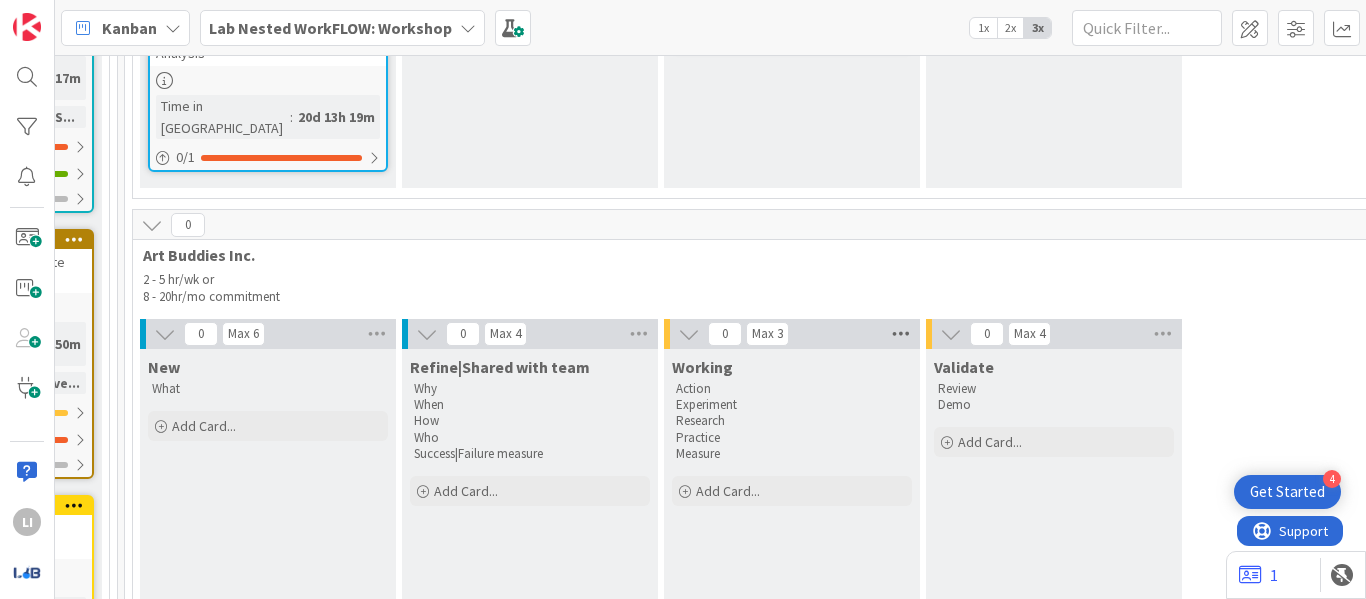 click at bounding box center [901, 334] 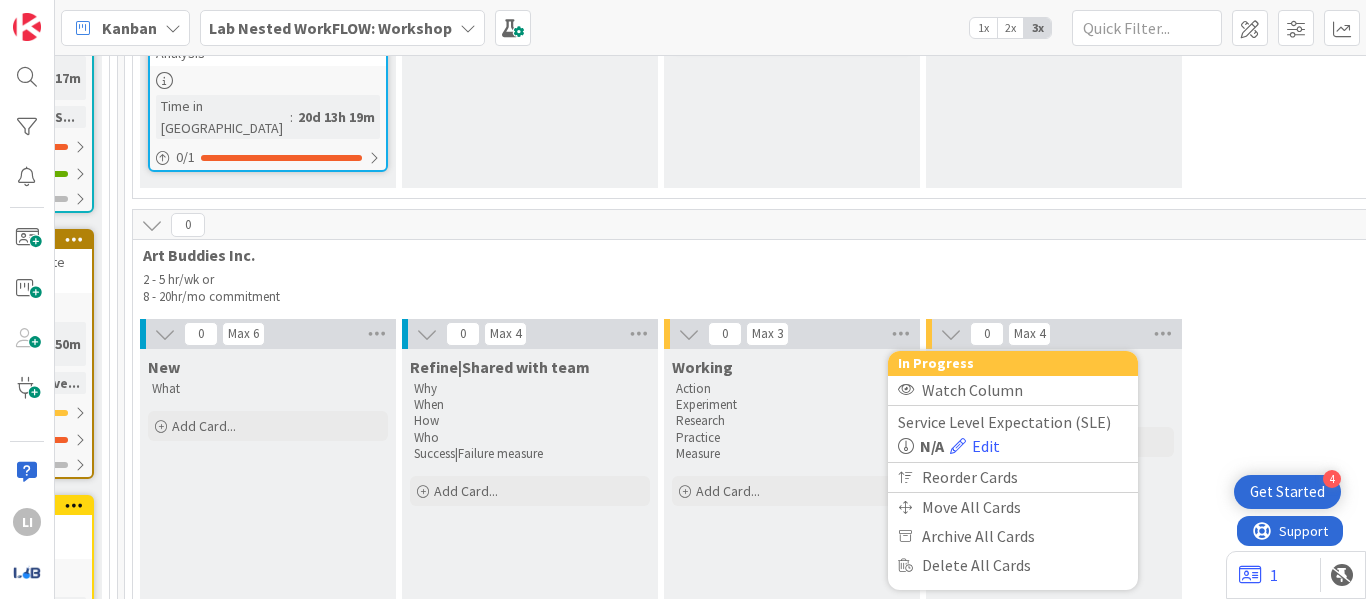 click at bounding box center (689, 334) 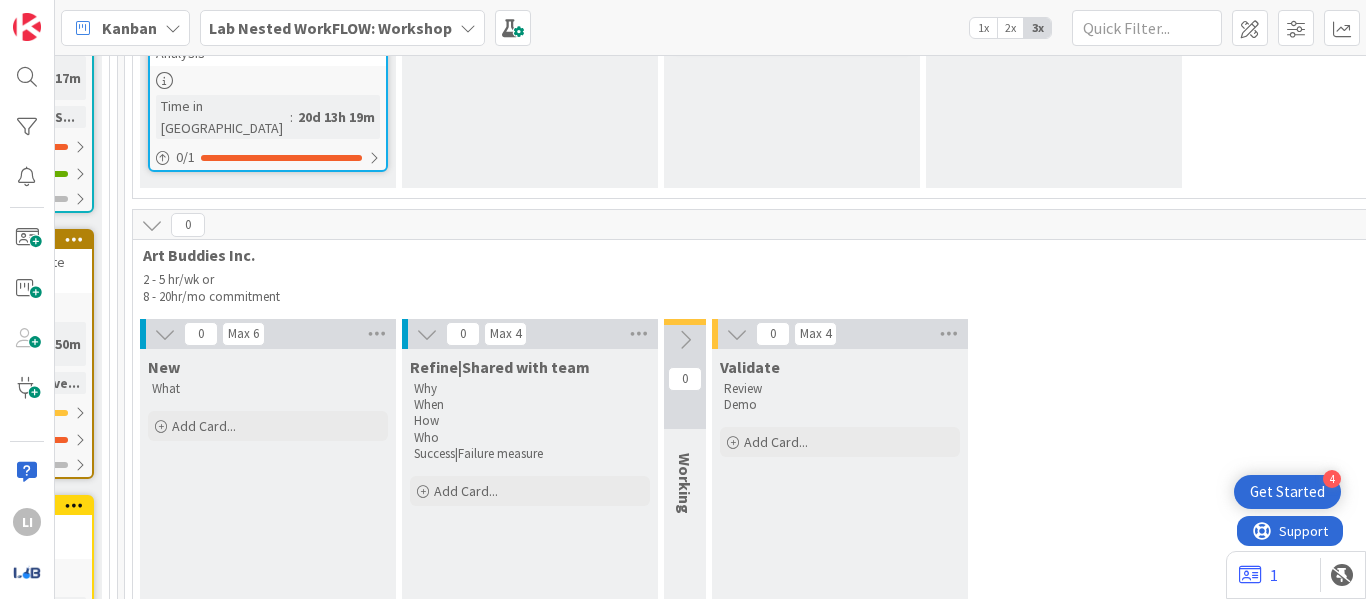 click at bounding box center (685, 340) 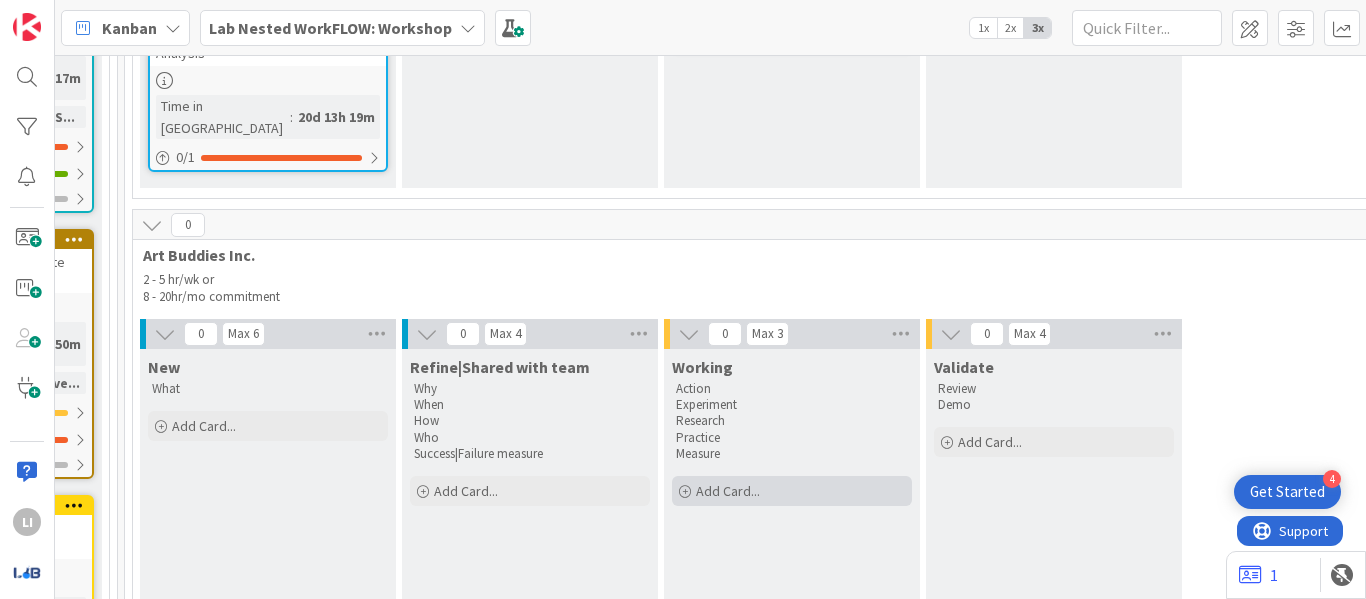 click on "Add Card..." at bounding box center (792, 491) 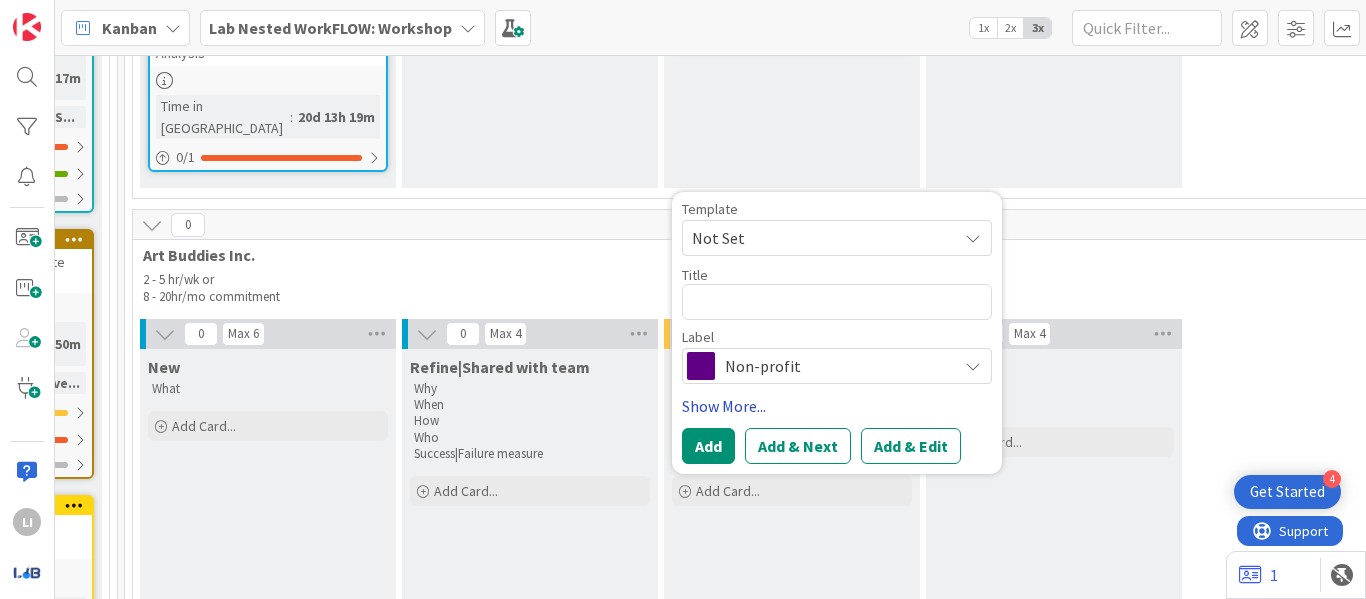 click on "Show More..." at bounding box center (837, 406) 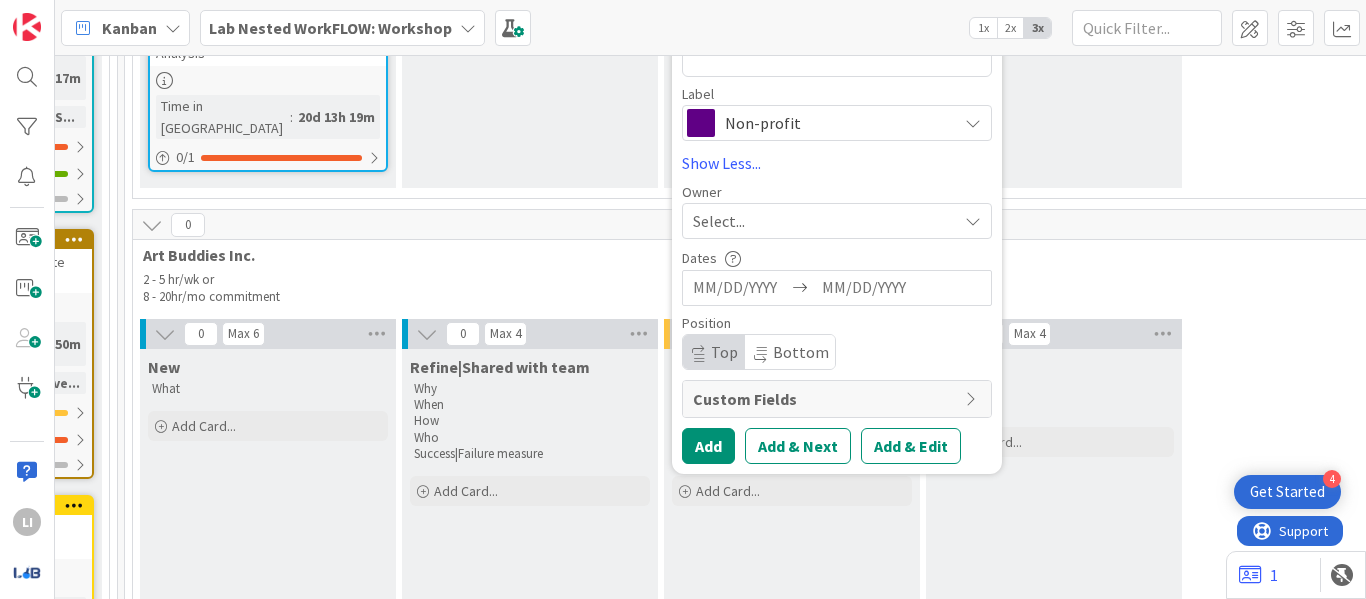 click on "0 Max 6 New What Add Card... 0 Max 4 Refine|Shared with team Why When How Who Success|Failure measure Add Card... 0 Max 3 Working Action Experiment Research Practice Measure Add Card... Template Not Set Title 0 / 128 Label Non-profit Show Less... Owner Select... Dates Navigate forward to interact with the calendar and select a date. Press the question mark key to get the keyboard shortcuts for changing dates. Navigate backward to interact with the calendar and select a date. Press the question mark key to get the keyboard shortcuts for changing dates. Position Top Bottom Custom Fields Add Add & Next Add & Edit 0 Max 4 Validate Review Demo Add Card..." at bounding box center (1463, 474) 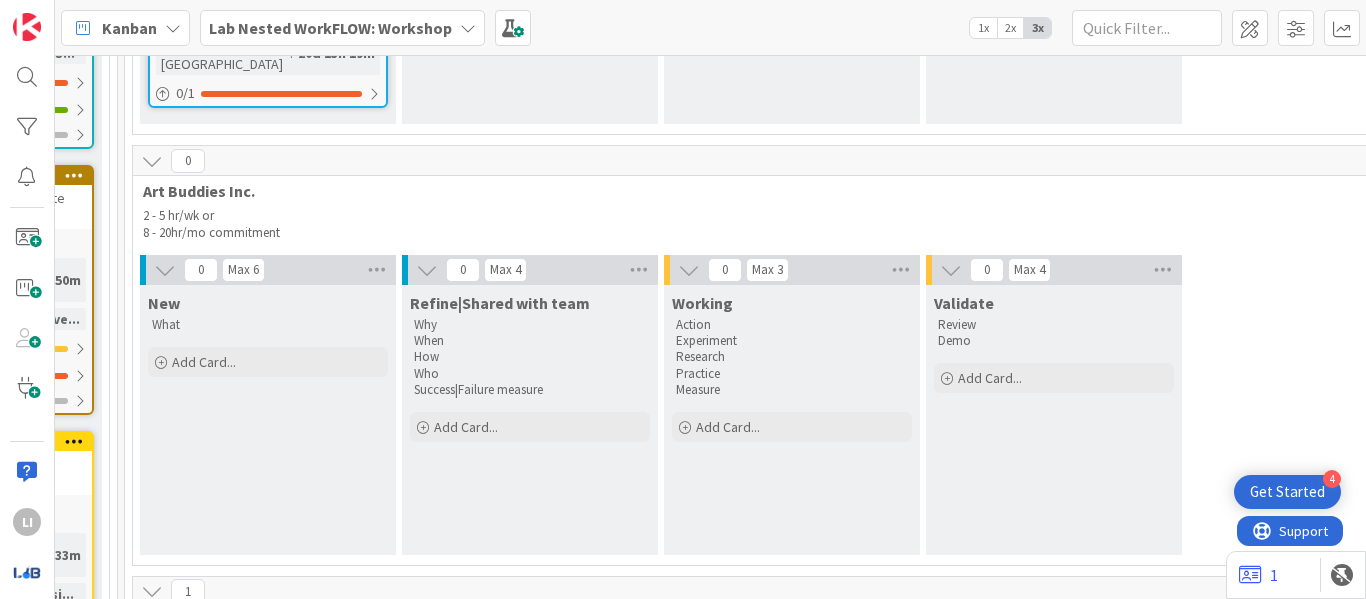 scroll, scrollTop: 1794, scrollLeft: 3130, axis: both 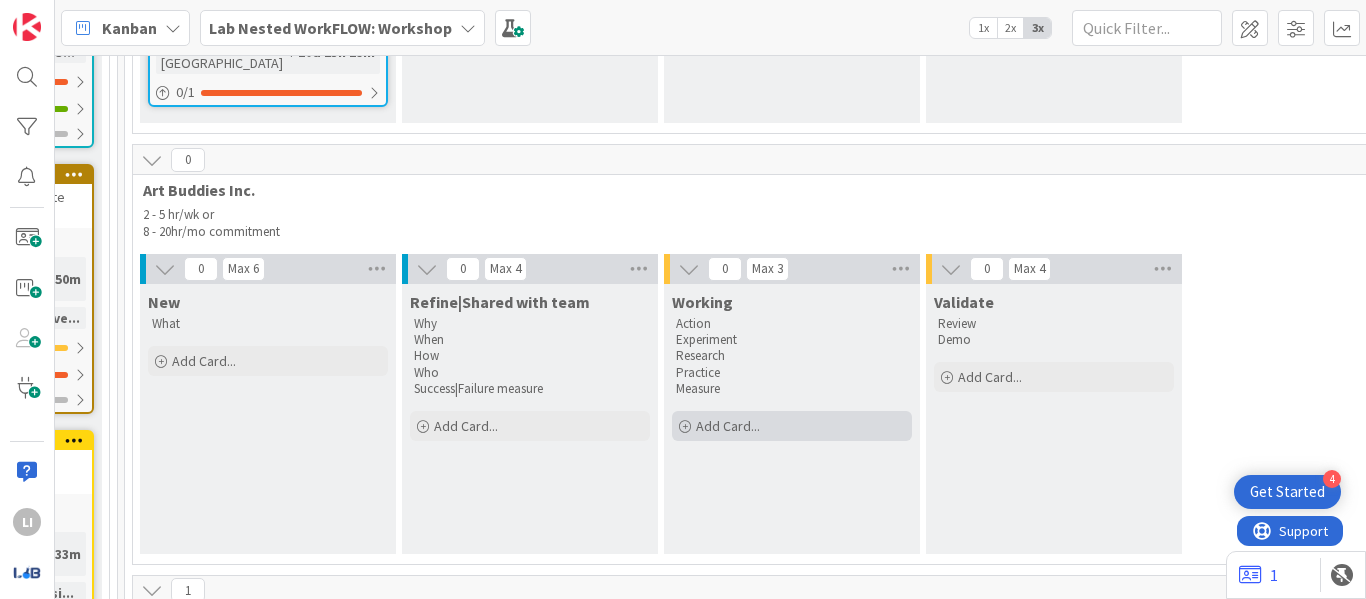 click on "Add Card..." at bounding box center [728, 426] 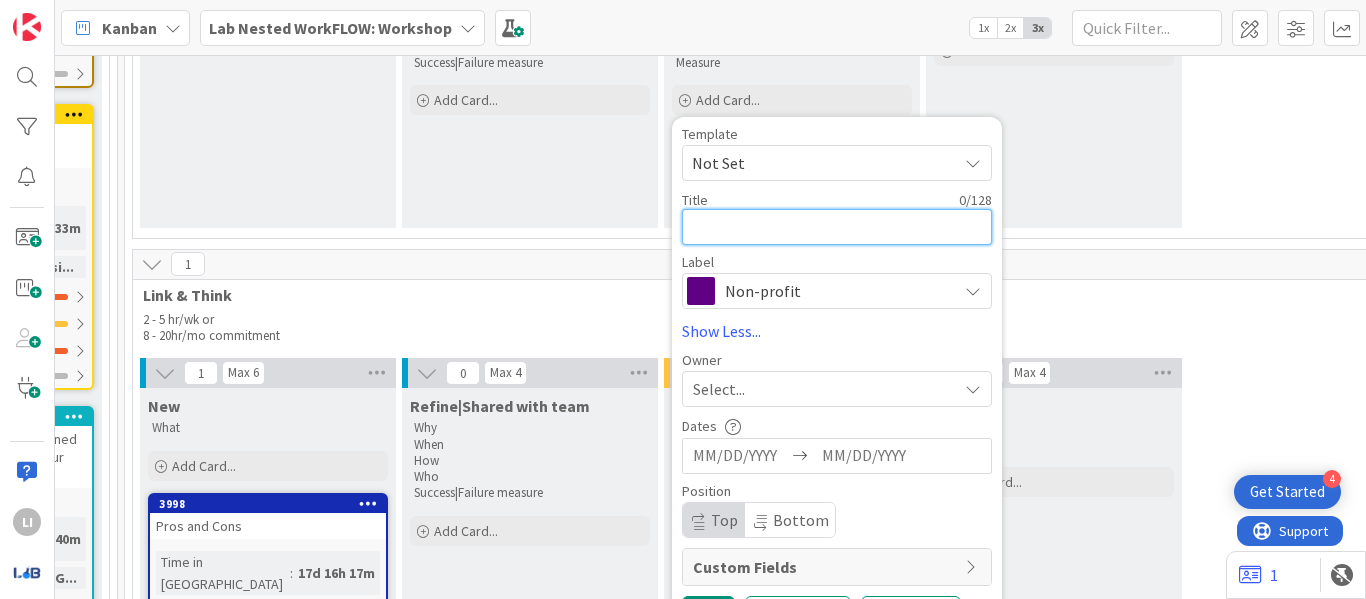 scroll, scrollTop: 2121, scrollLeft: 3130, axis: both 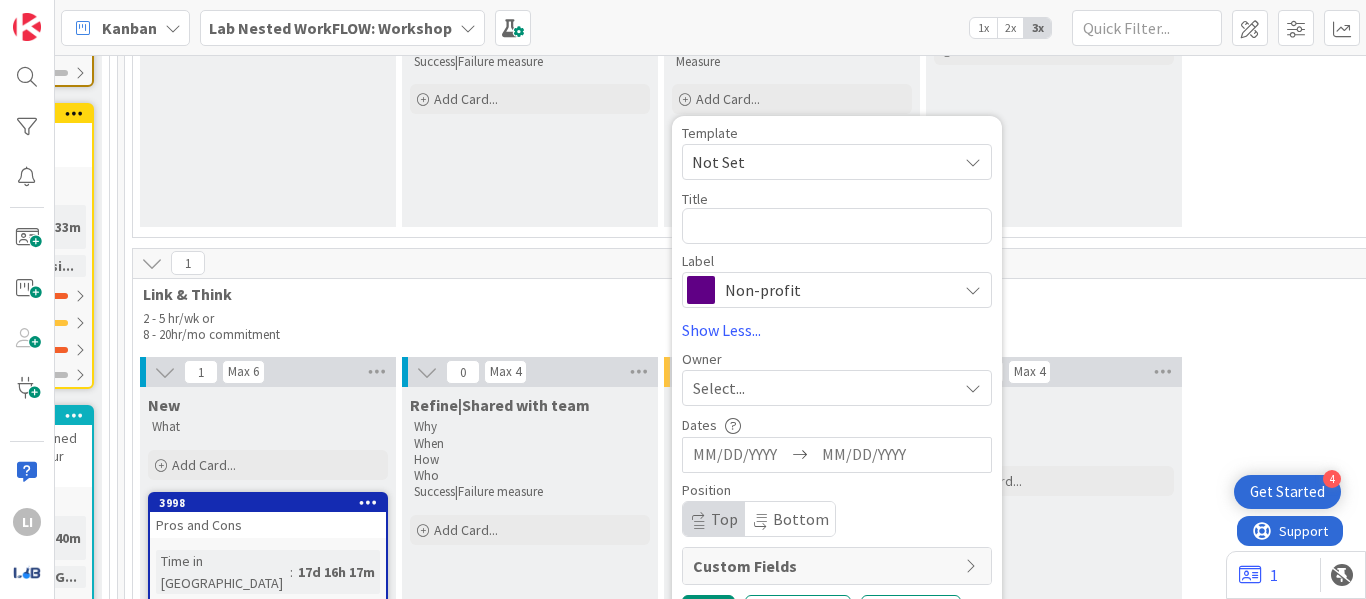 click on "Custom Fields" at bounding box center (824, 566) 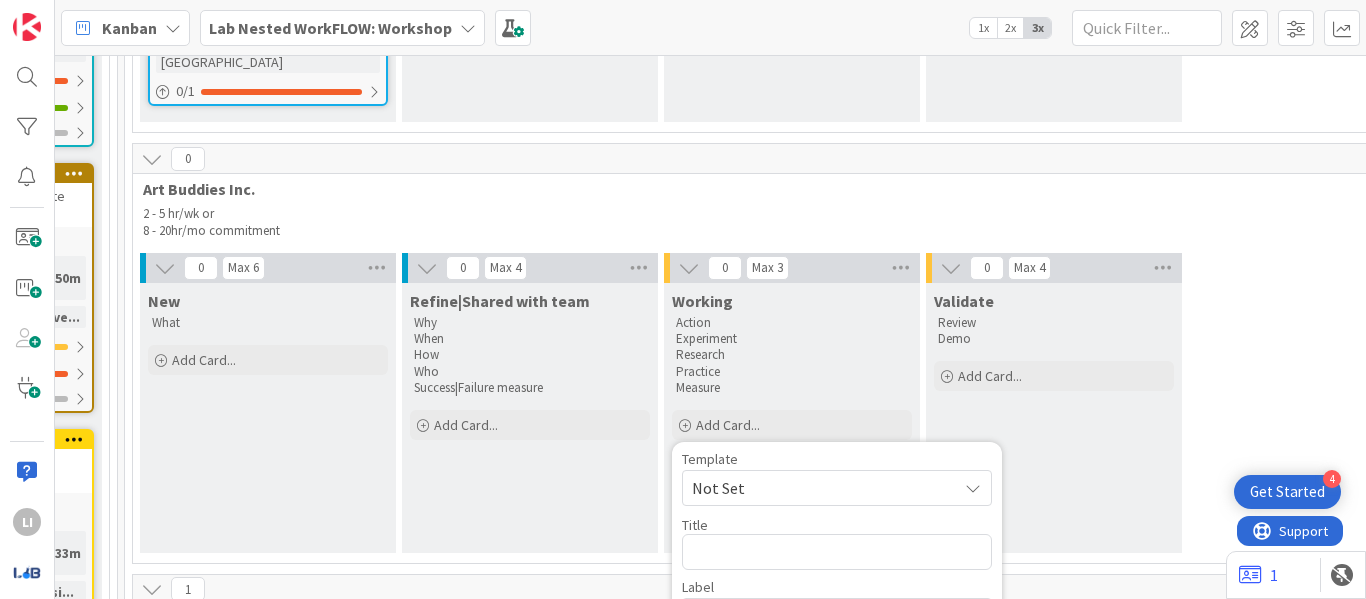 scroll, scrollTop: 1786, scrollLeft: 3130, axis: both 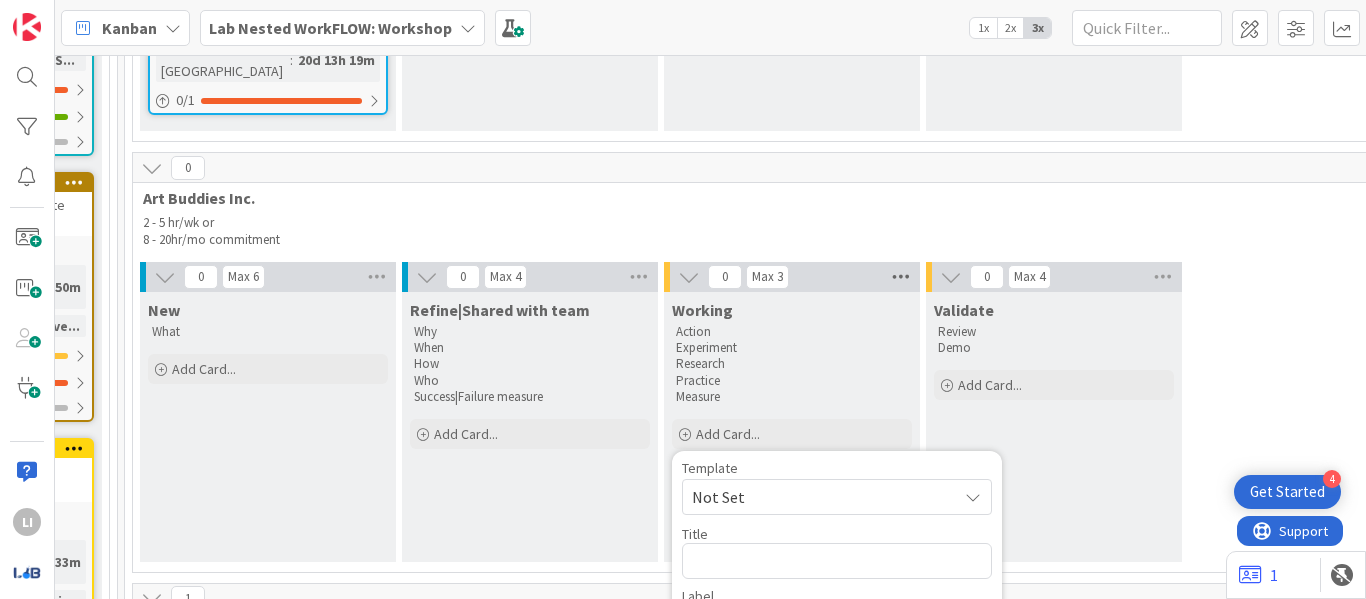 click at bounding box center (901, 277) 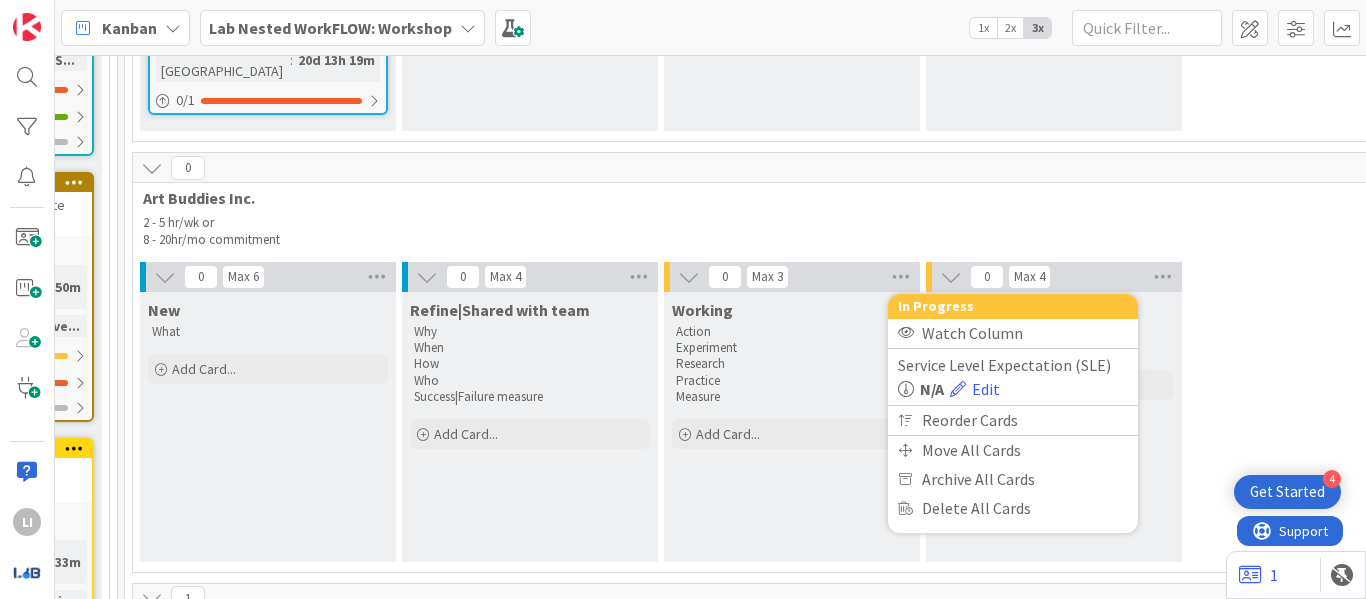 click on "0 Max 6 New What Add Card... 0 Max 4 Refine|Shared with team Why When How Who Success|Failure measure Add Card... 0 Max 3 In Progress Watch Column Service Level Expectation (SLE) N/A Edit Reorder Cards Move All Cards Archive All Cards Delete All Cards Working Action Experiment Research Practice Measure Add Card... Template Not Set Title 0 / 128 Label Non-profit Show Less... Owner Select... Dates Navigate forward to interact with the calendar and select a date. Press the question mark key to get the keyboard shortcuts for changing dates. Navigate backward to interact with the calendar and select a date. Press the question mark key to get the keyboard shortcuts for changing dates. Position Top Bottom Custom Fields Skills/Capabilities Not Set Maximum number of teams 0 / 32 Team 1 0 / 32 Team 2 0 / 32 Team 3 0 / 32 Add Add & Next Add & Edit 0 Max 4 Validate Review Demo Add Card..." at bounding box center [1463, 417] 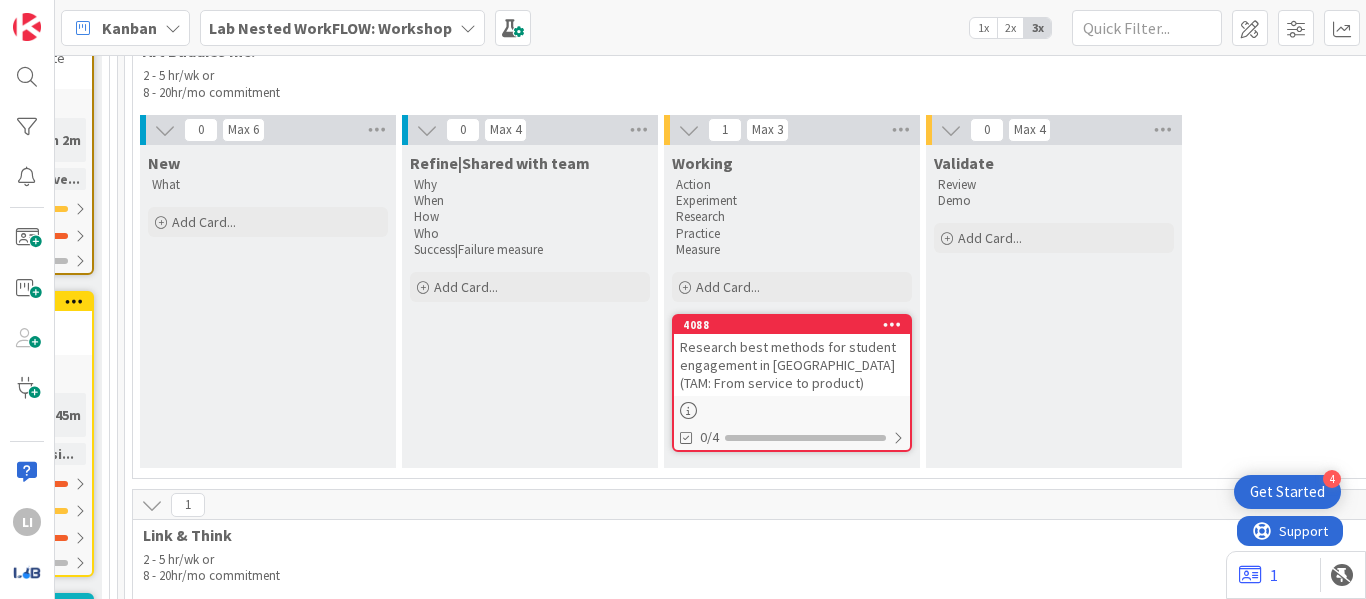 scroll, scrollTop: 1934, scrollLeft: 3130, axis: both 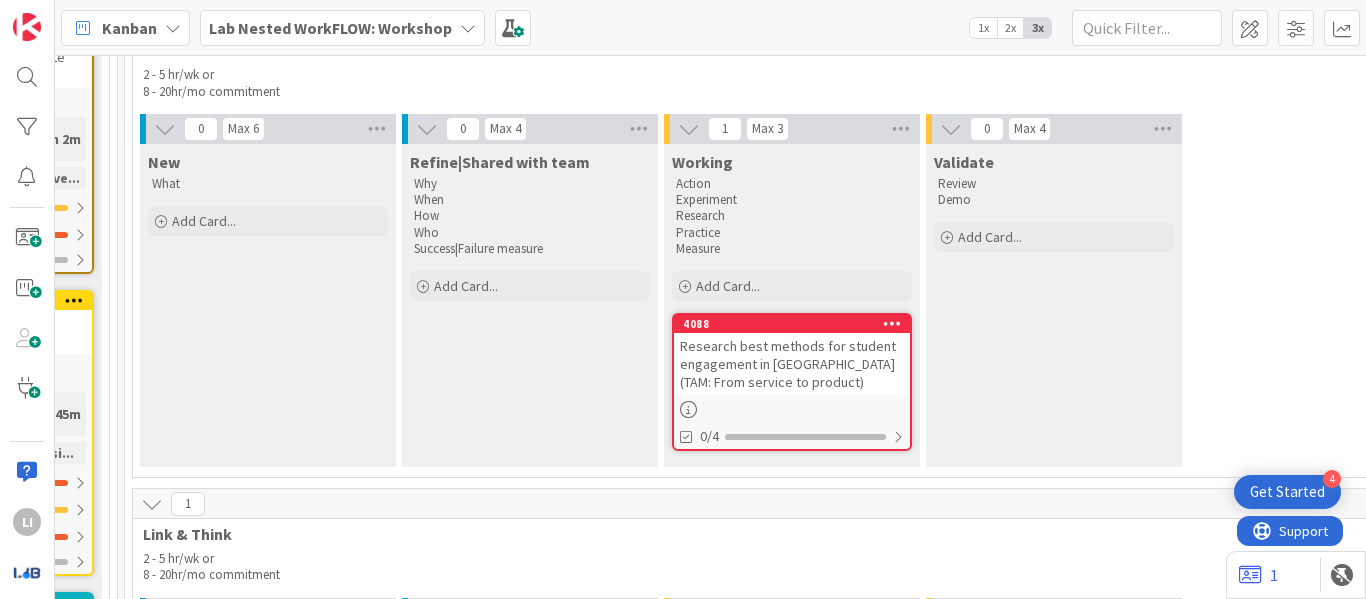 click on "4088" at bounding box center (792, 324) 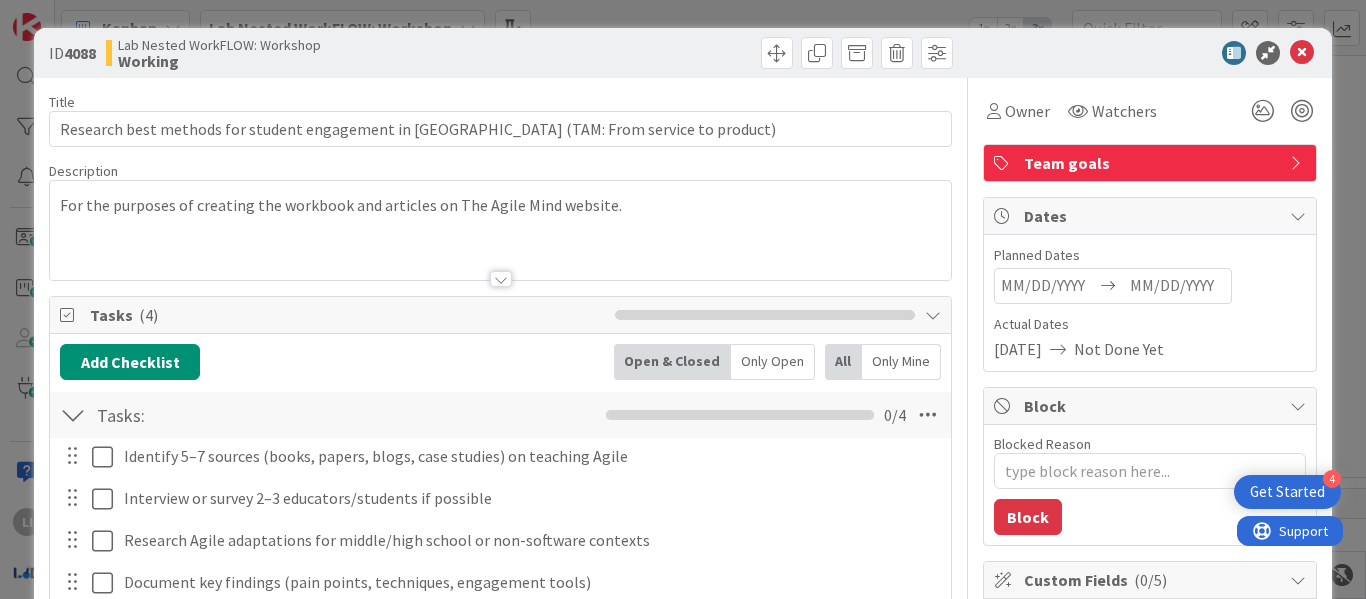scroll, scrollTop: 0, scrollLeft: 0, axis: both 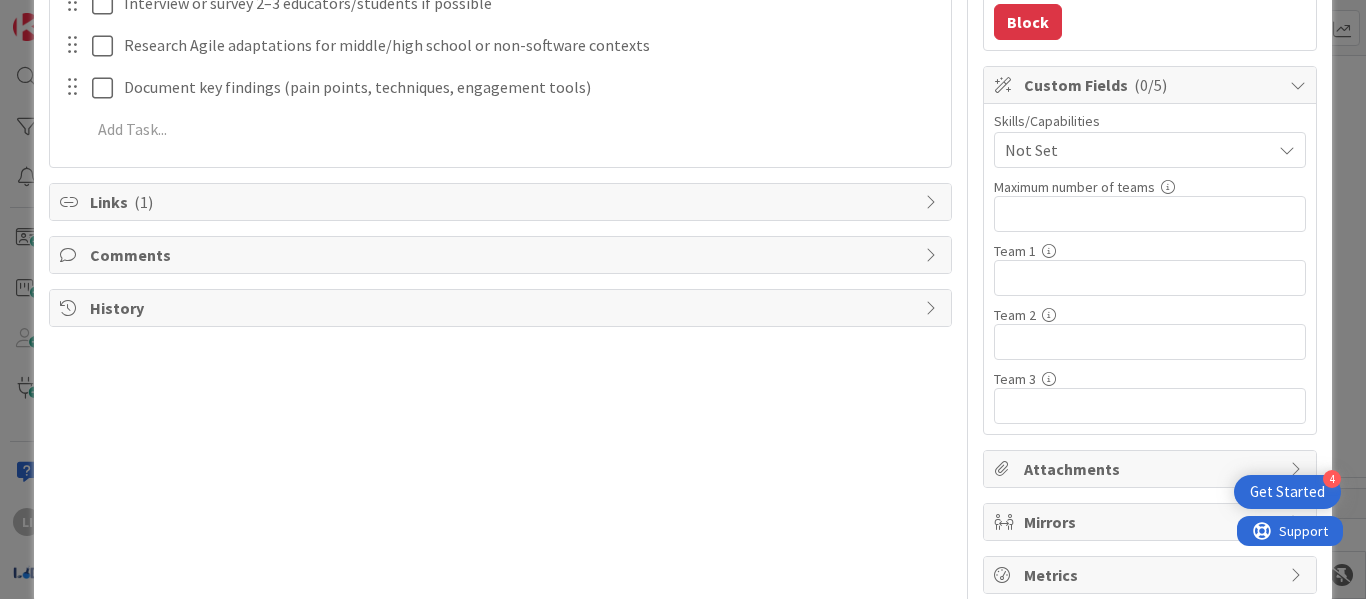 click on "Links ( 1 )" at bounding box center [502, 202] 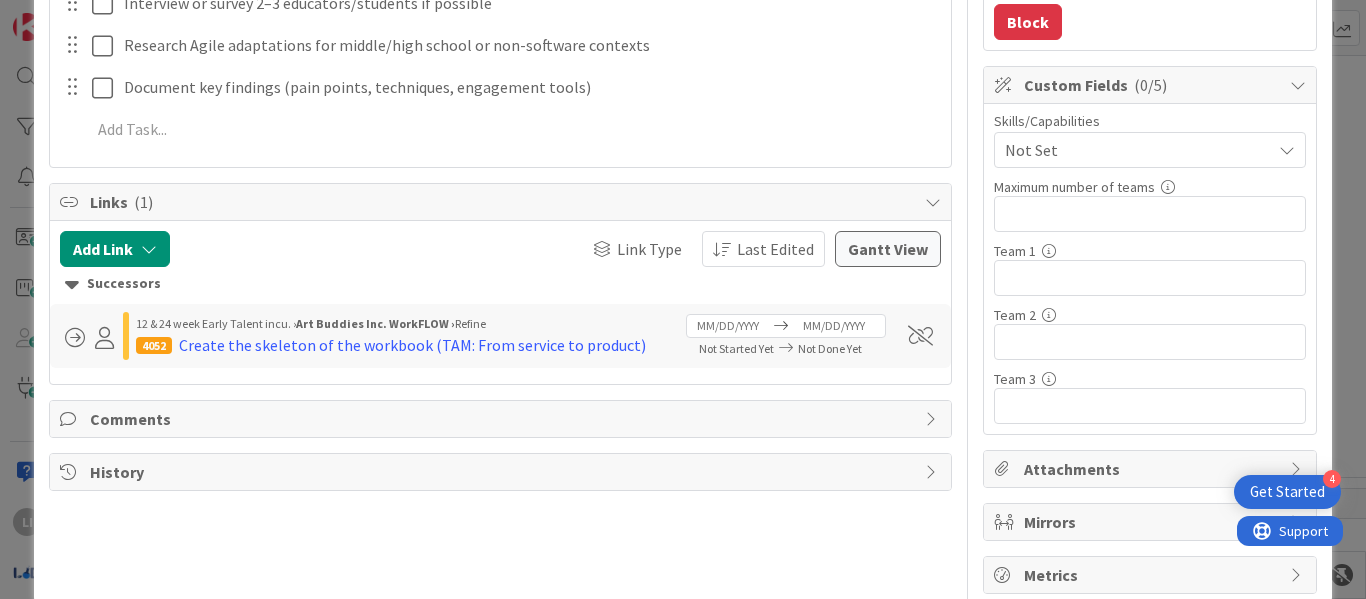 type on "x" 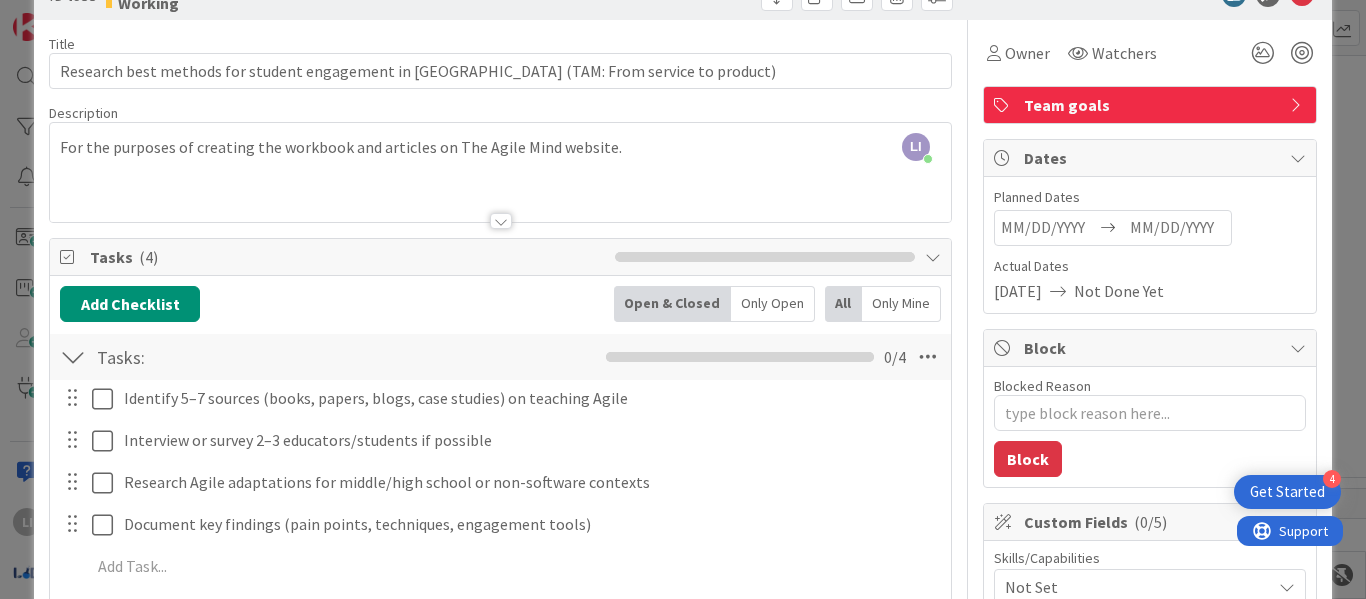 scroll, scrollTop: 0, scrollLeft: 0, axis: both 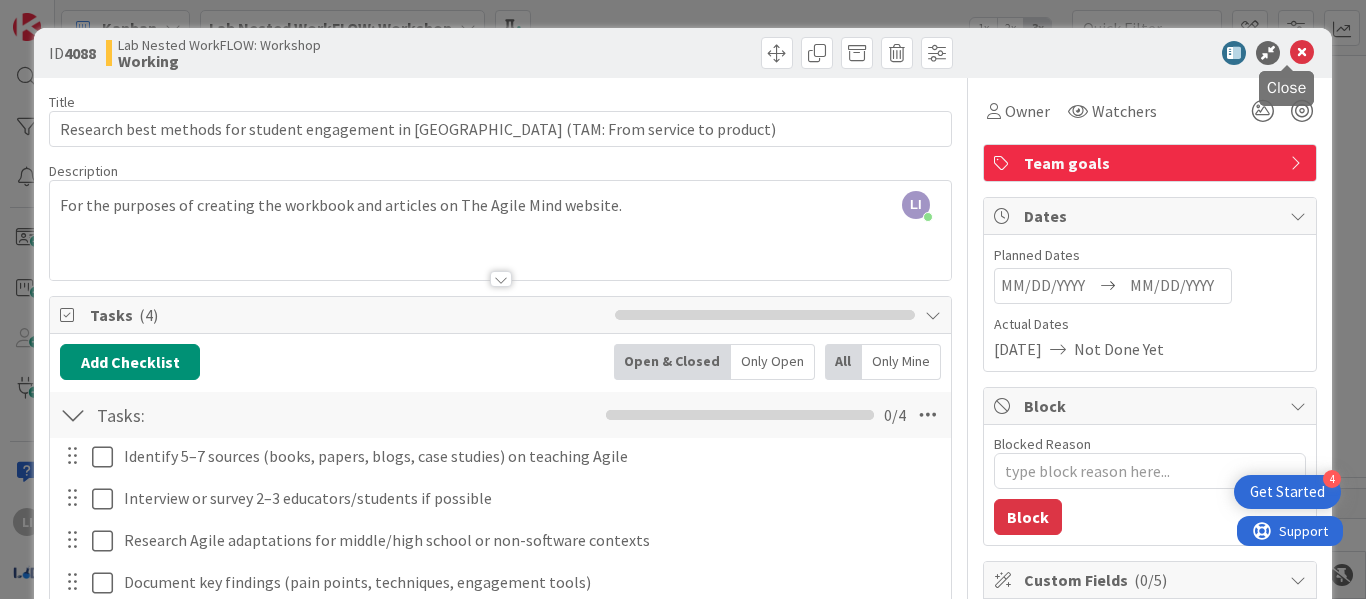 click at bounding box center [1302, 53] 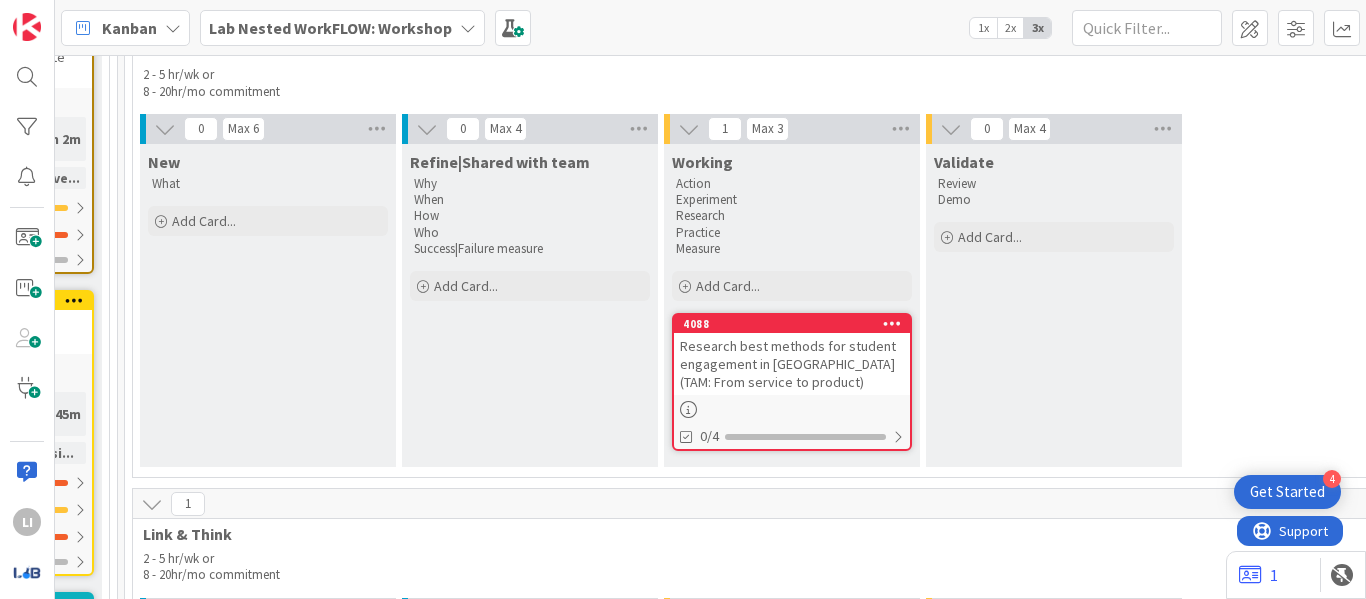 scroll, scrollTop: 0, scrollLeft: 0, axis: both 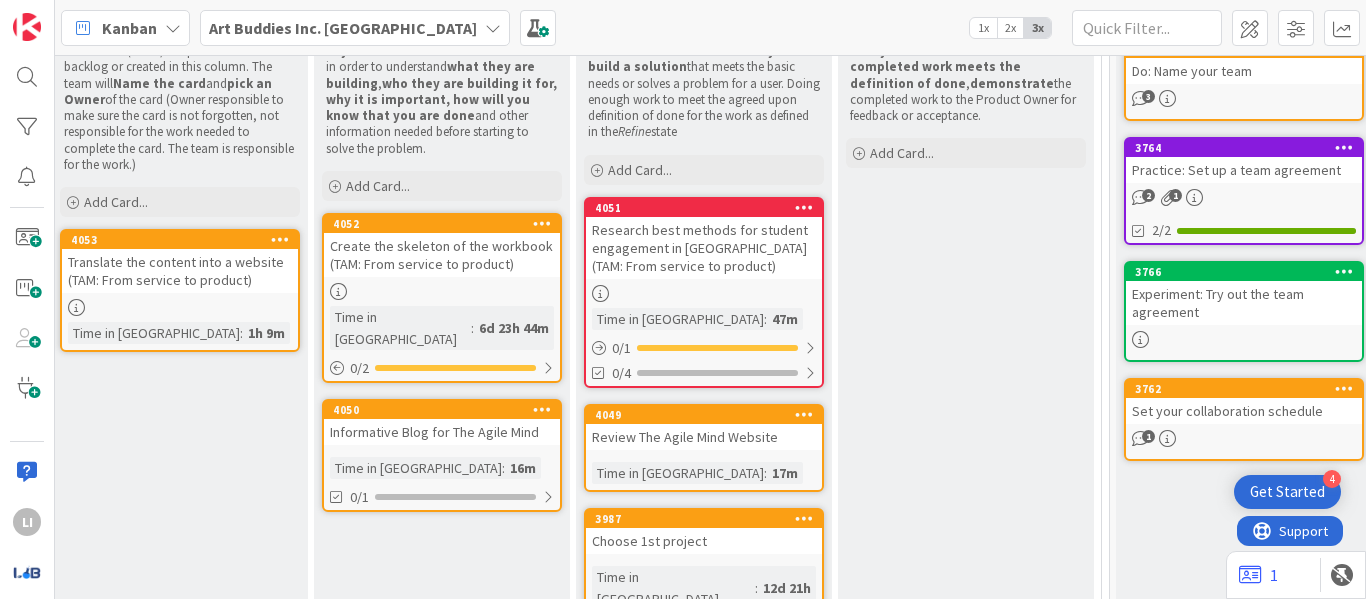 click on "Research best methods for student engagement in [GEOGRAPHIC_DATA] (TAM: From service to product)" at bounding box center [704, 248] 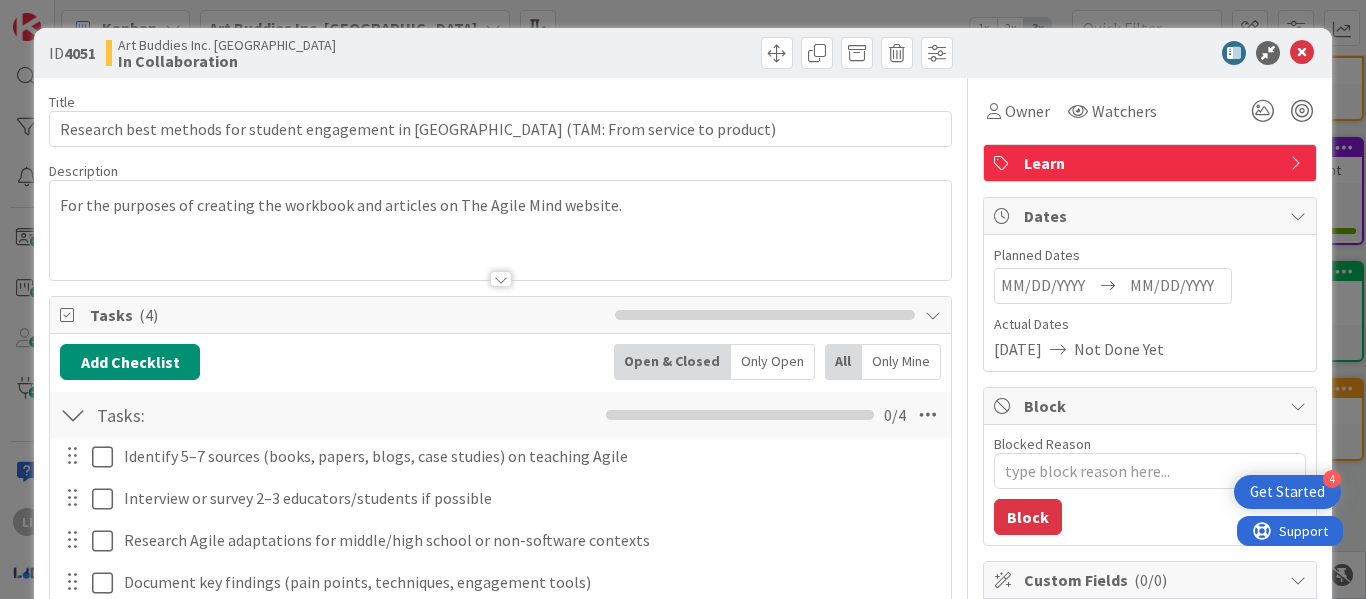 type on "x" 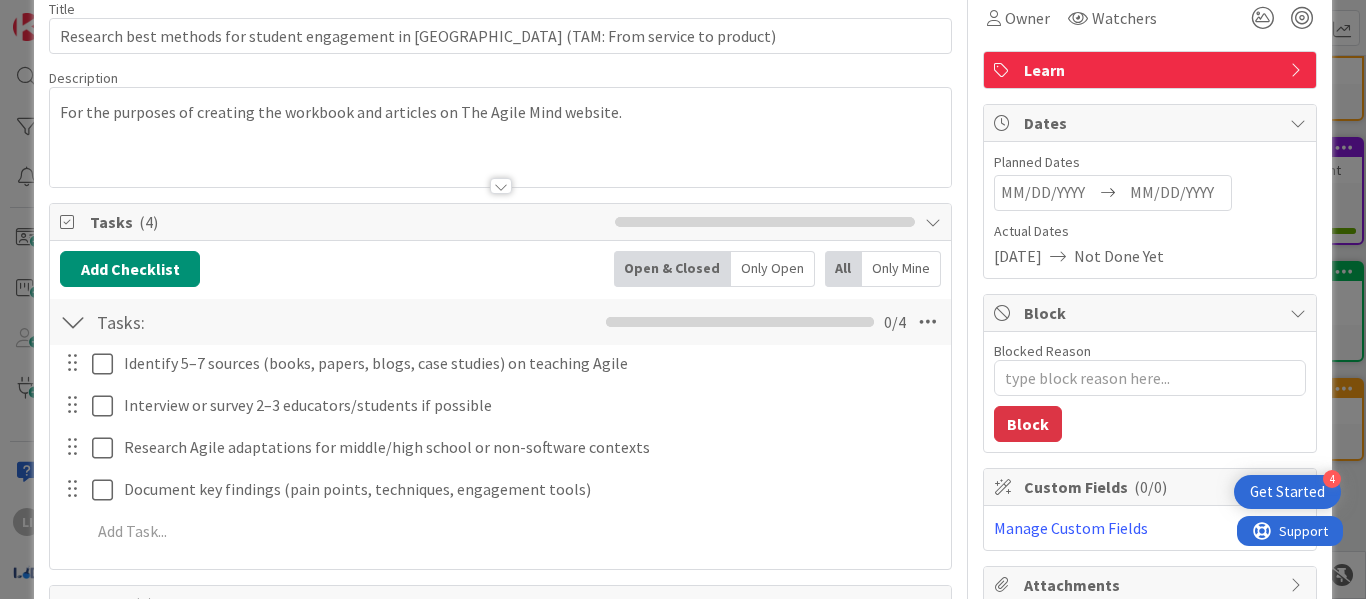 scroll, scrollTop: 0, scrollLeft: 0, axis: both 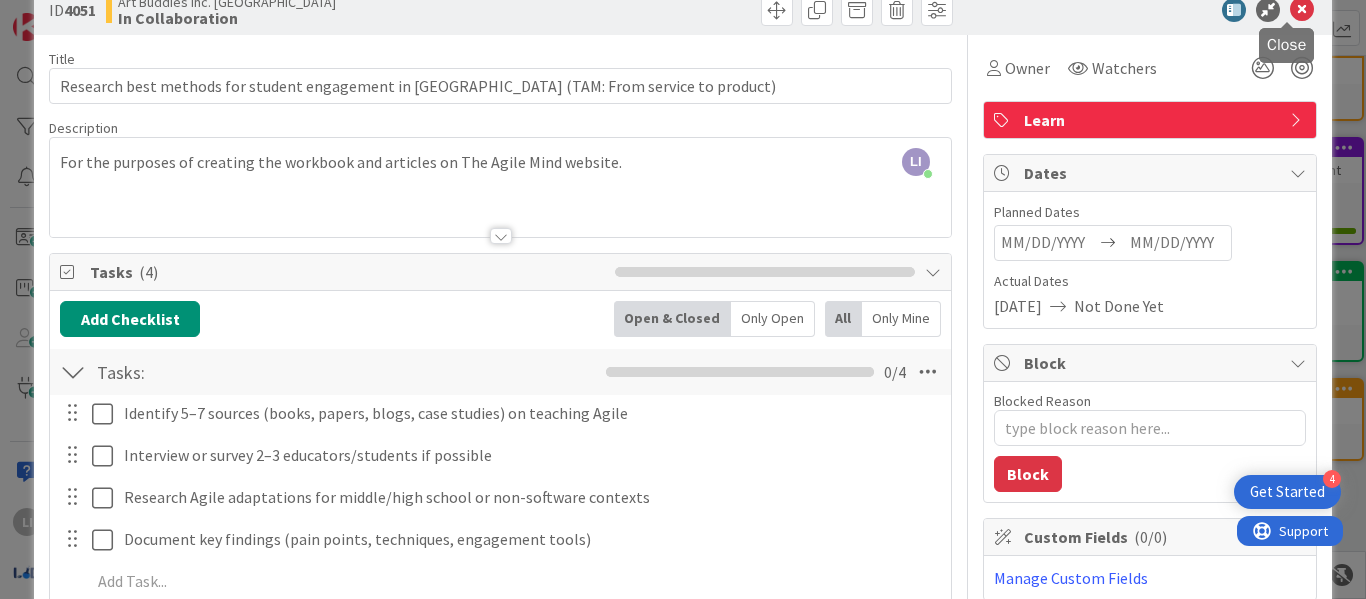 click at bounding box center (1302, 10) 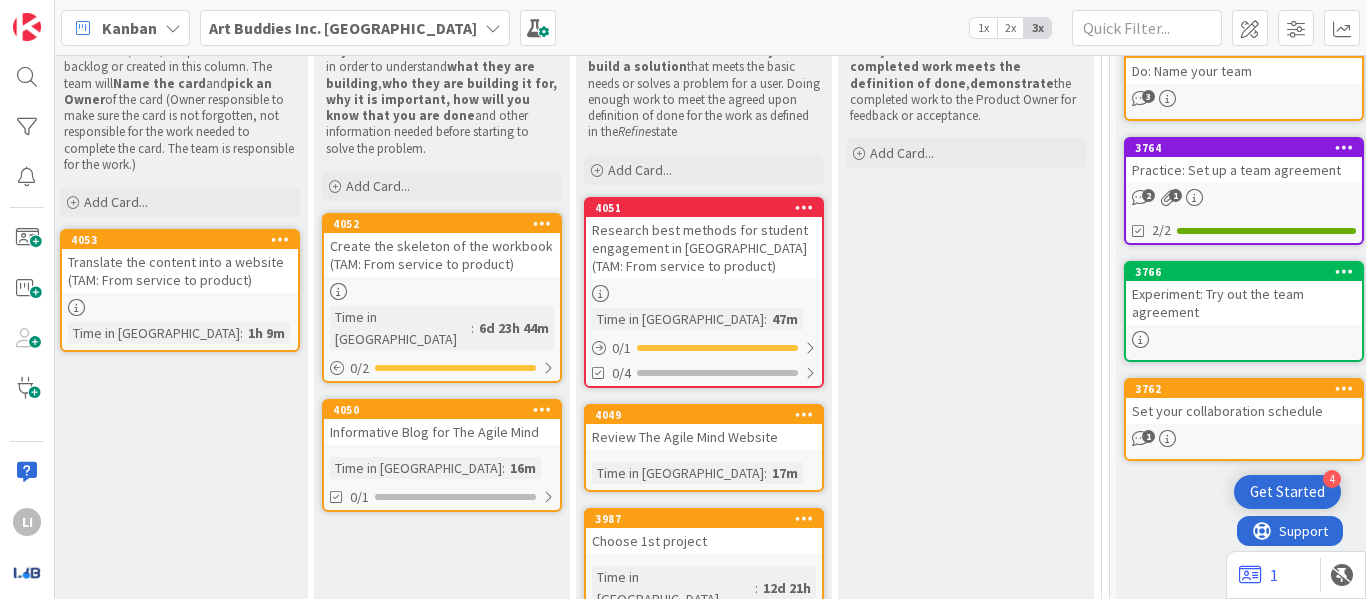 scroll, scrollTop: 0, scrollLeft: 0, axis: both 